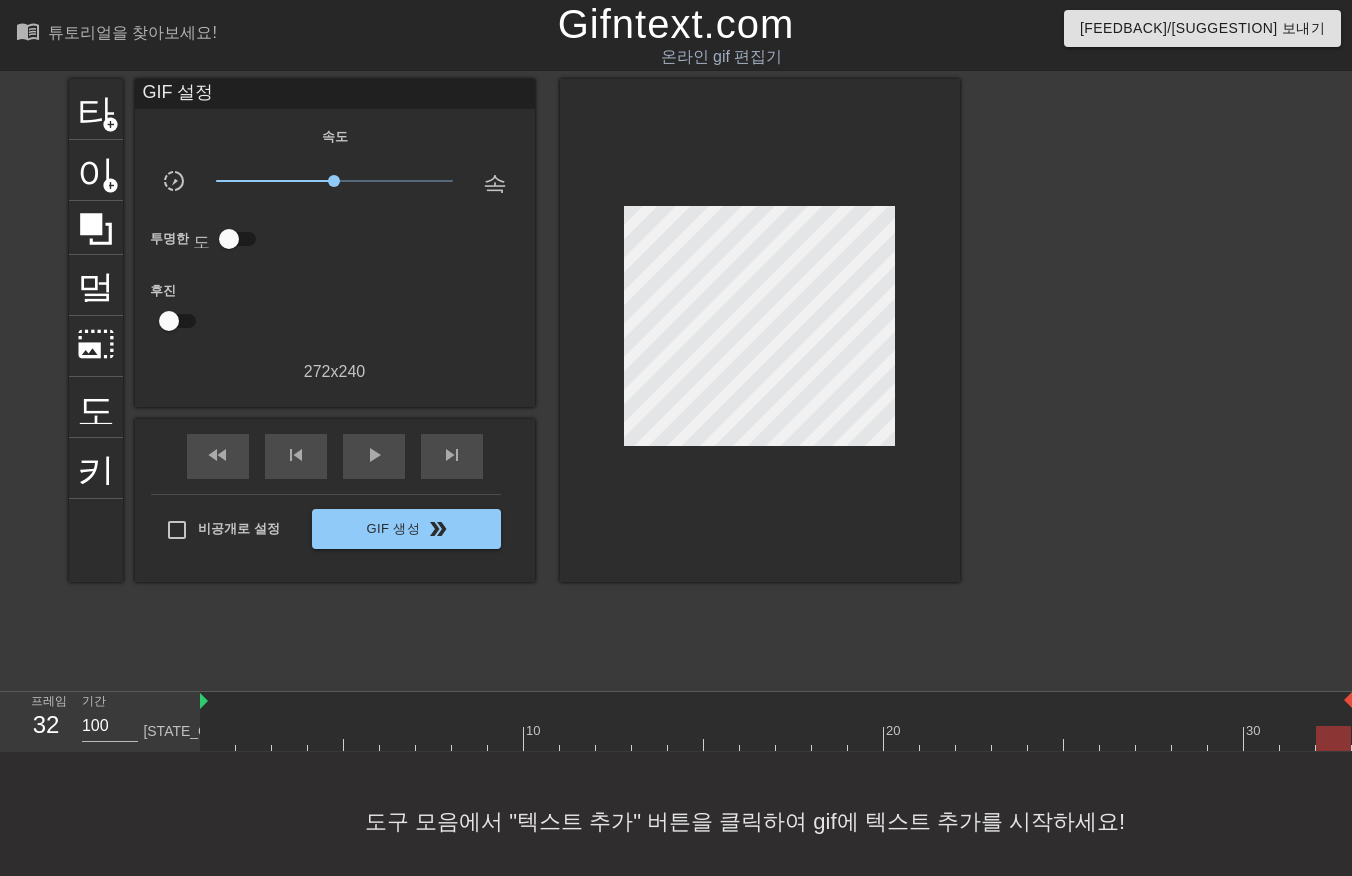 scroll, scrollTop: 31, scrollLeft: 16, axis: both 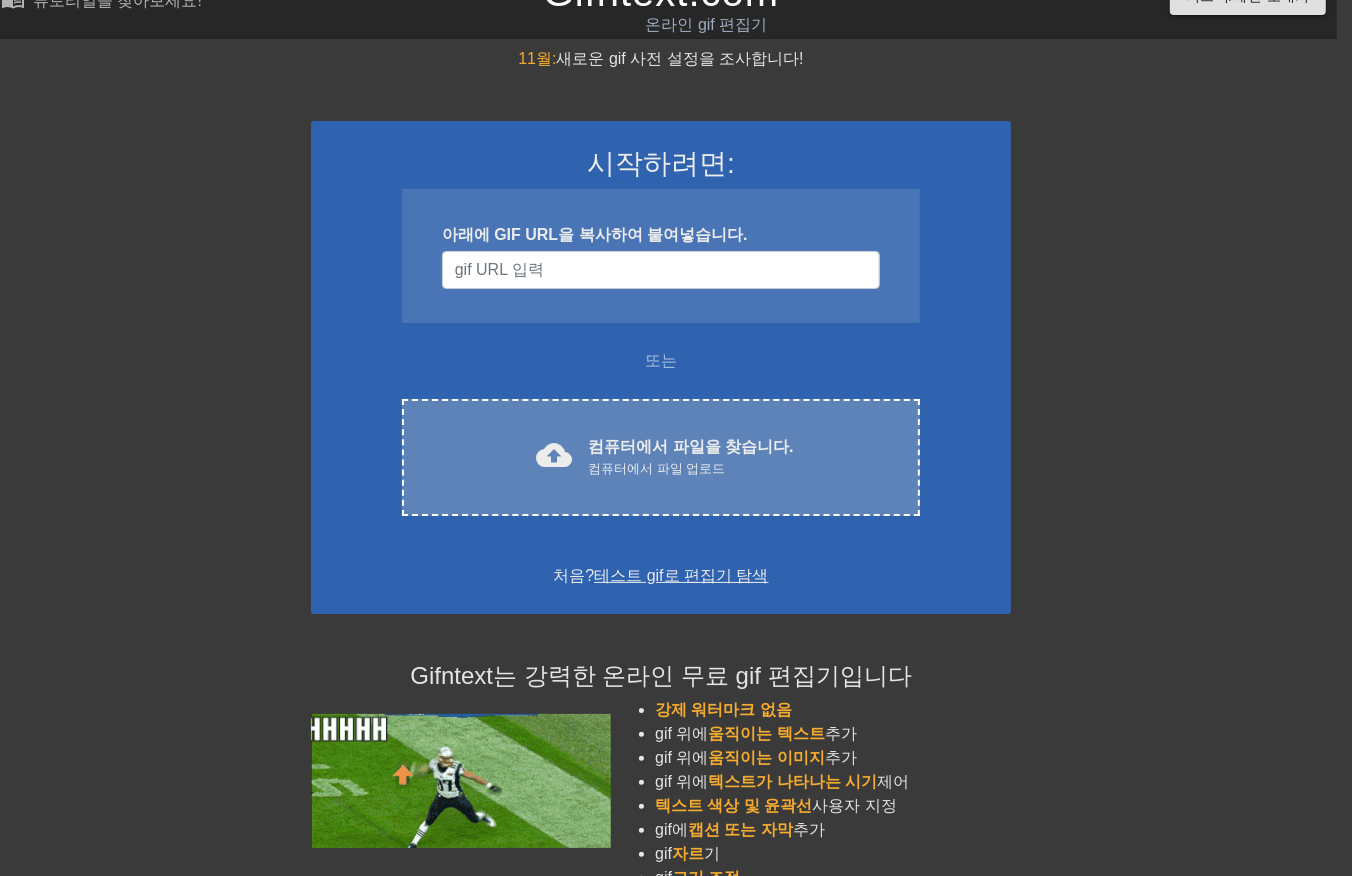 click on "컴퓨터에서 파일 업로드" at bounding box center (690, 469) 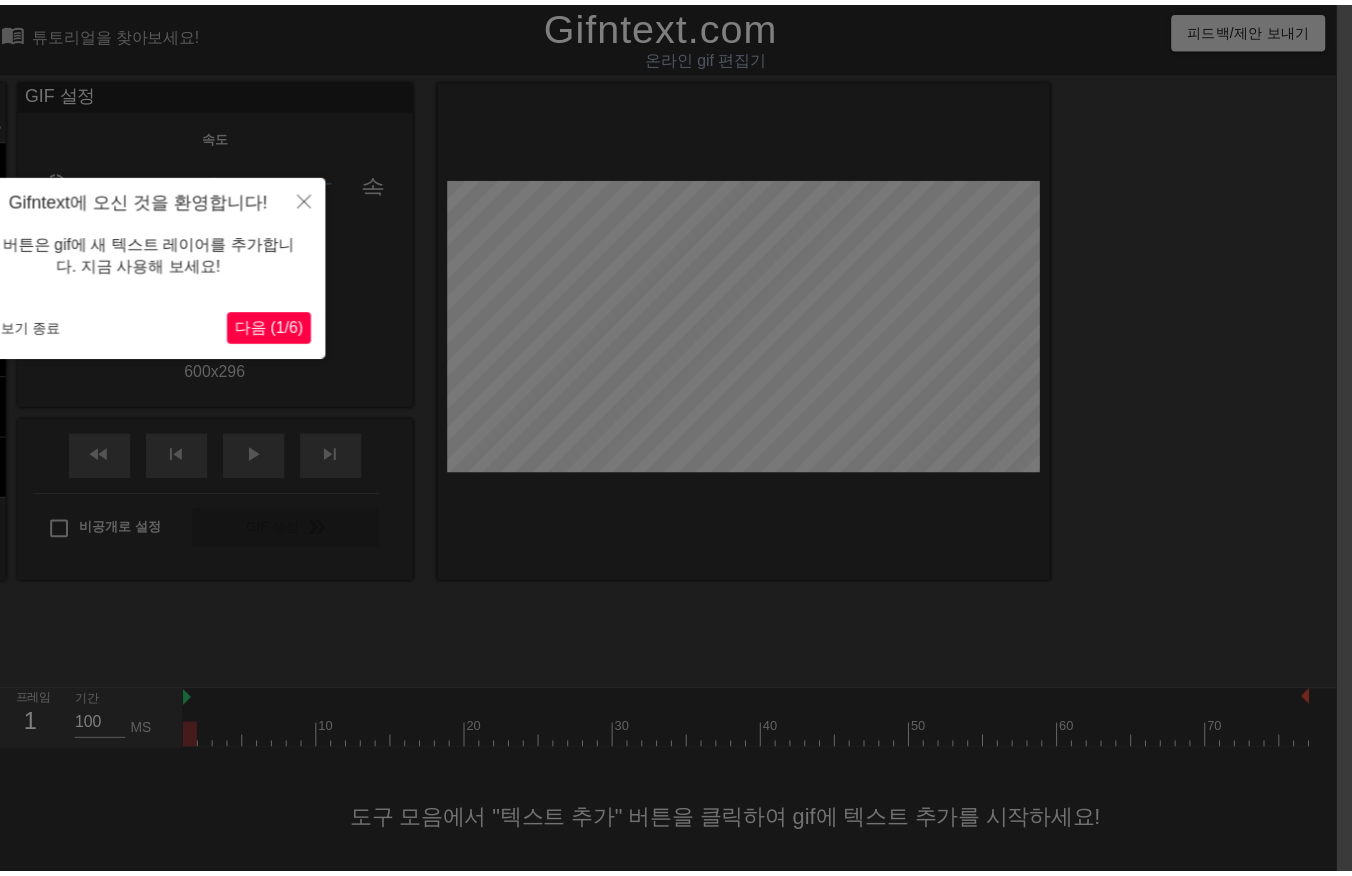 scroll, scrollTop: 14, scrollLeft: 15, axis: both 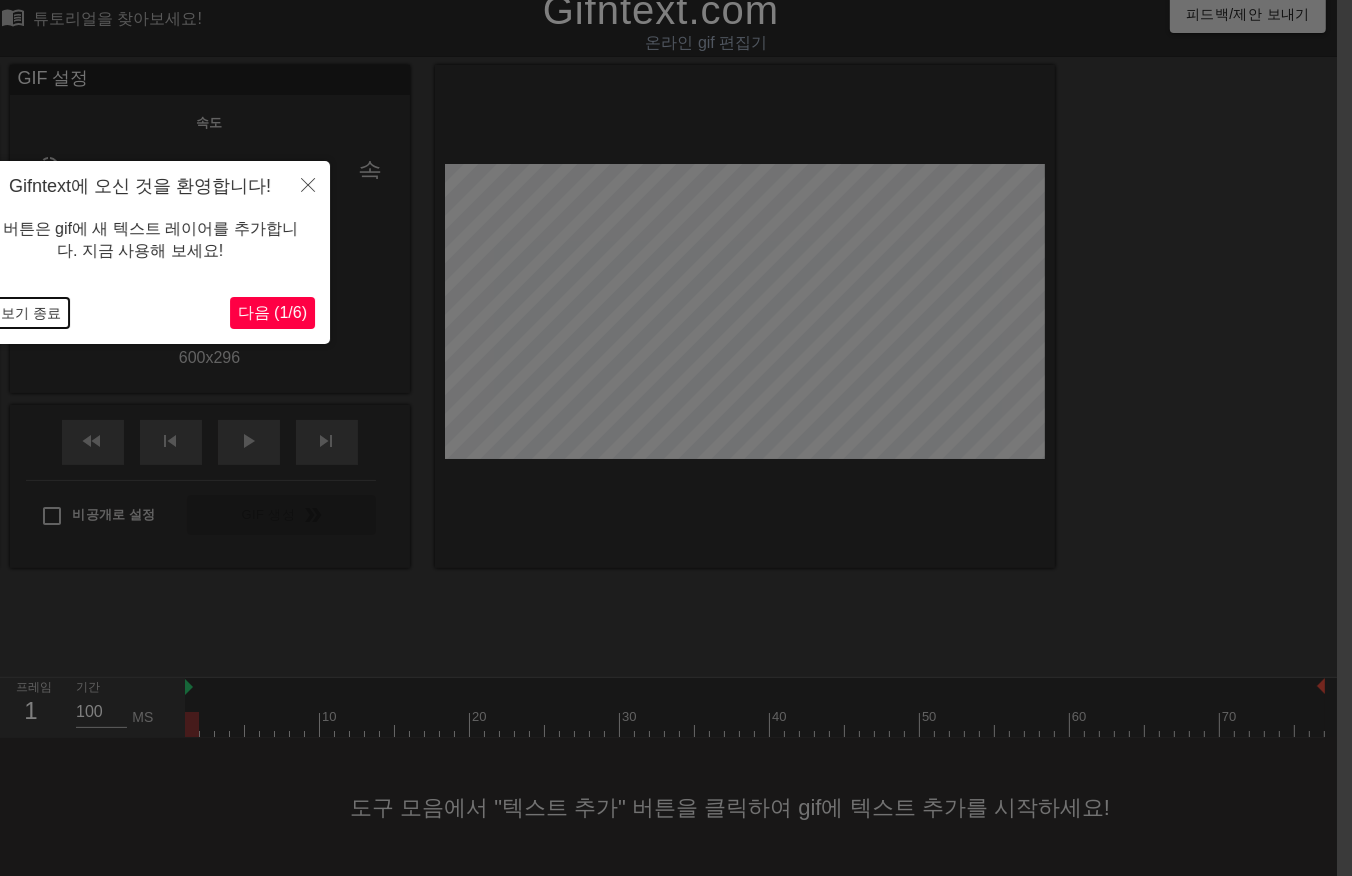 click on "둘러보기 종료" at bounding box center [17, 313] 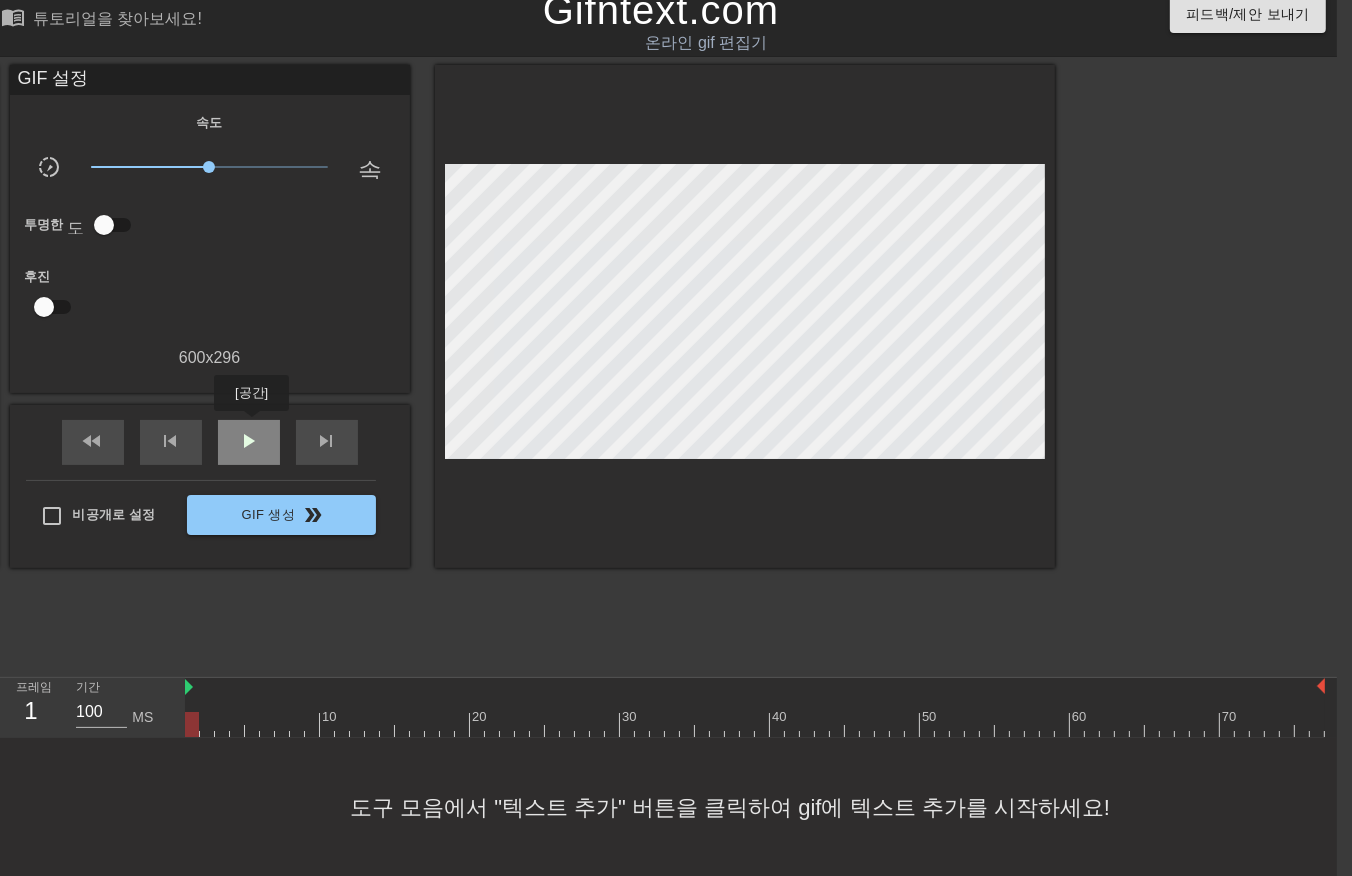 click on "play_arrow" at bounding box center [249, 442] 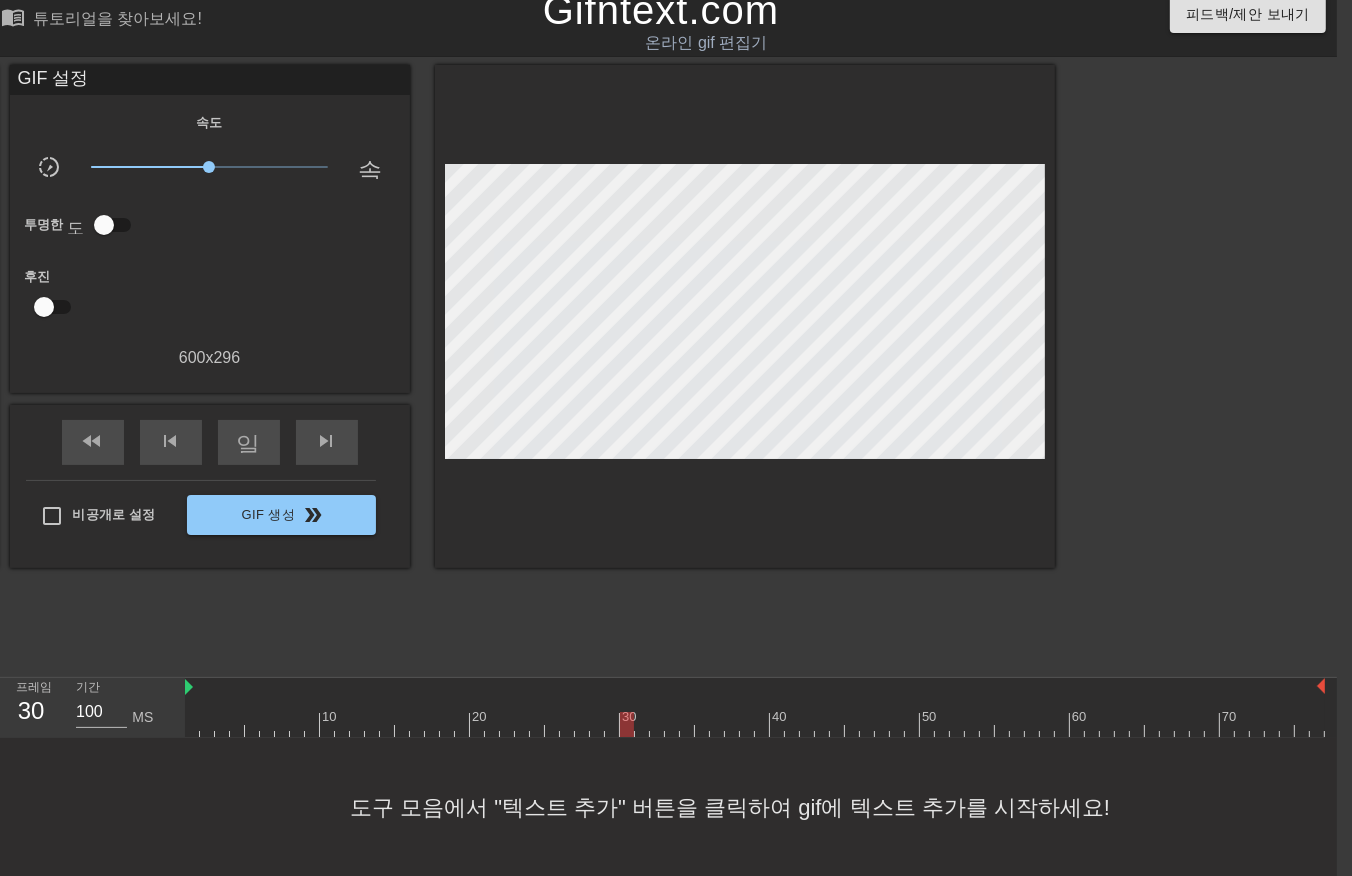click on "x1.00" at bounding box center [209, 167] 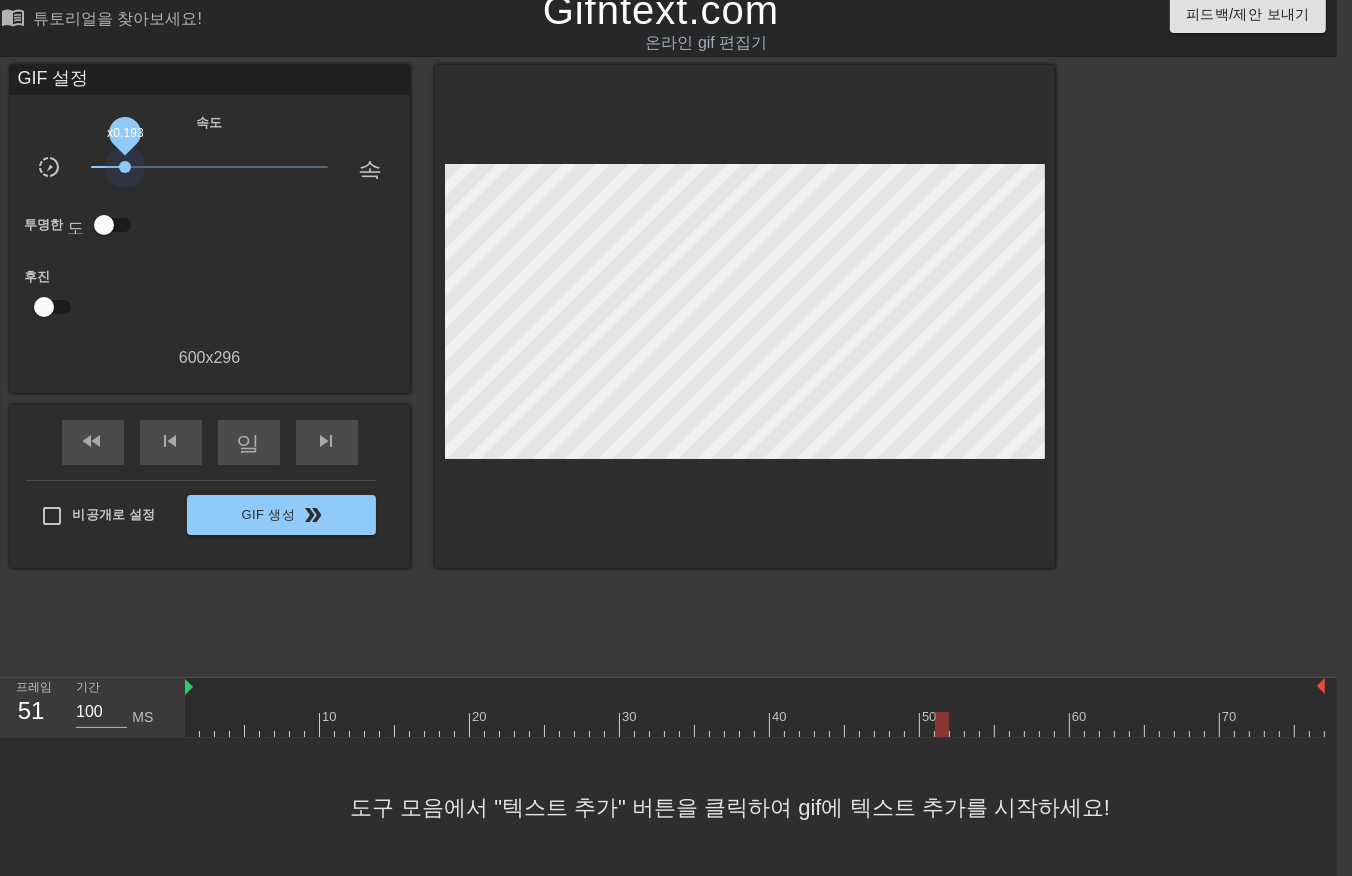 drag, startPoint x: 125, startPoint y: 163, endPoint x: 108, endPoint y: 167, distance: 17.464249 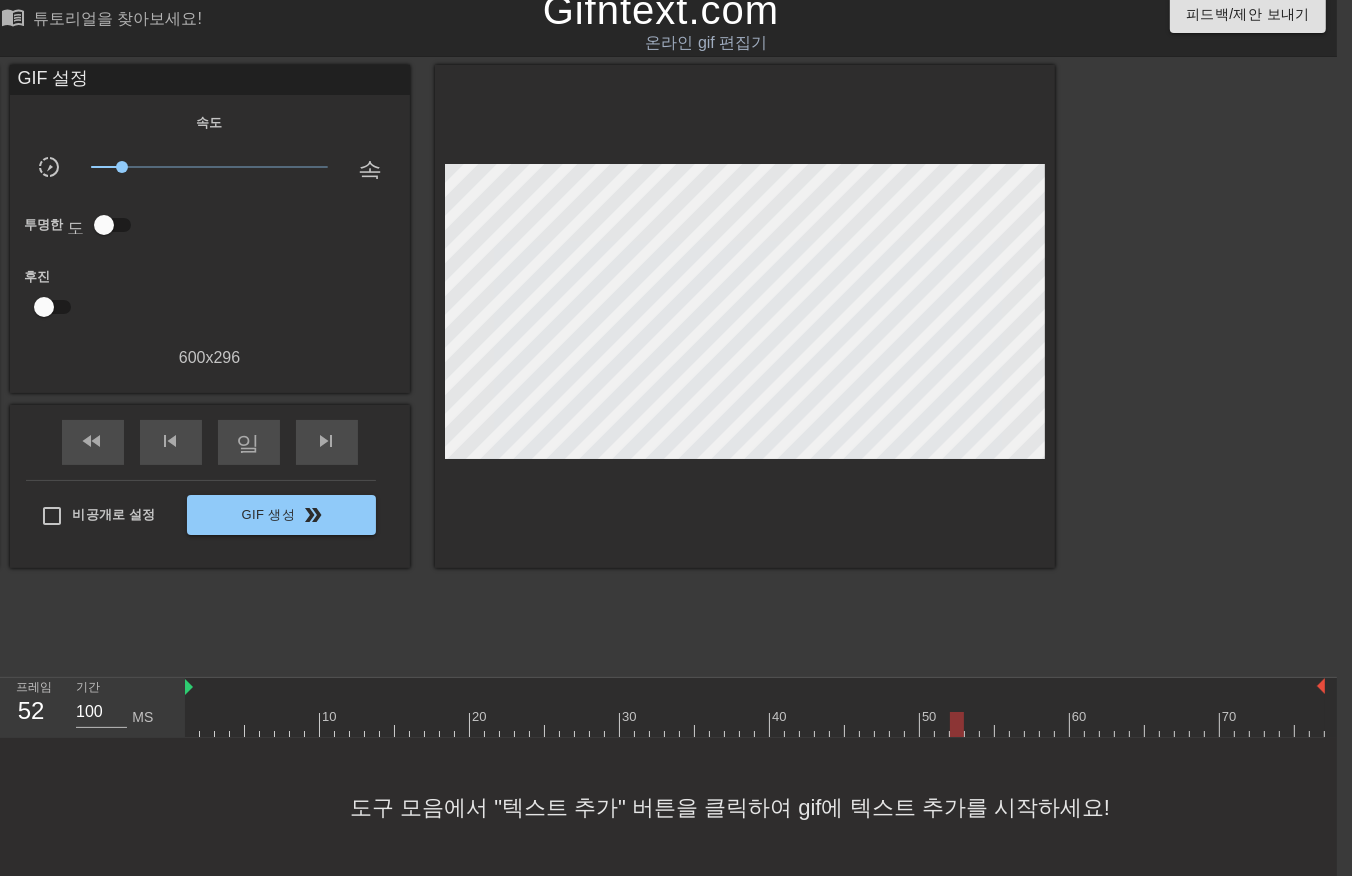 click on "0.193배" at bounding box center [209, 167] 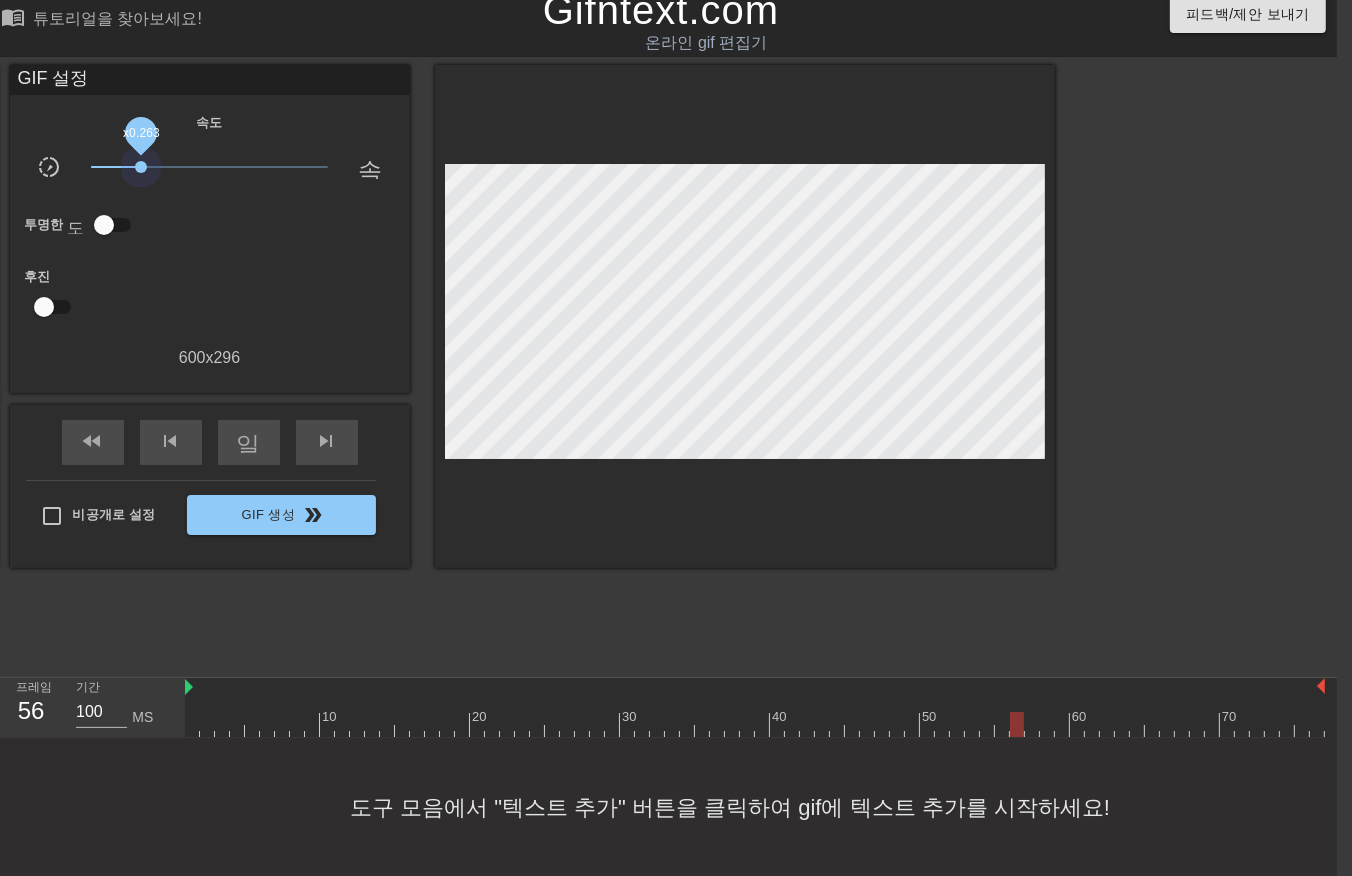 drag, startPoint x: 141, startPoint y: 157, endPoint x: 150, endPoint y: 174, distance: 19.235384 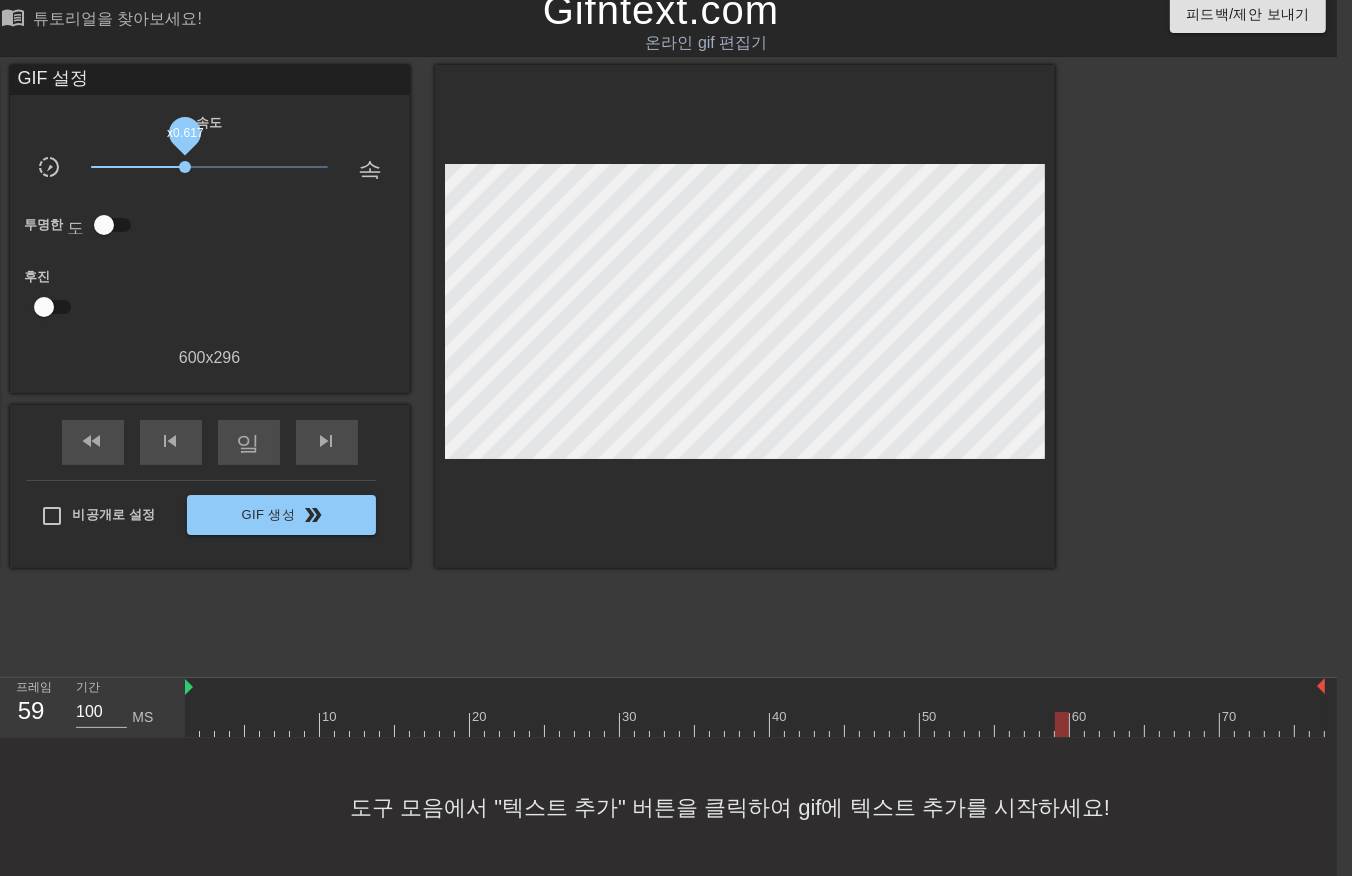 click on "x0.617" at bounding box center (209, 167) 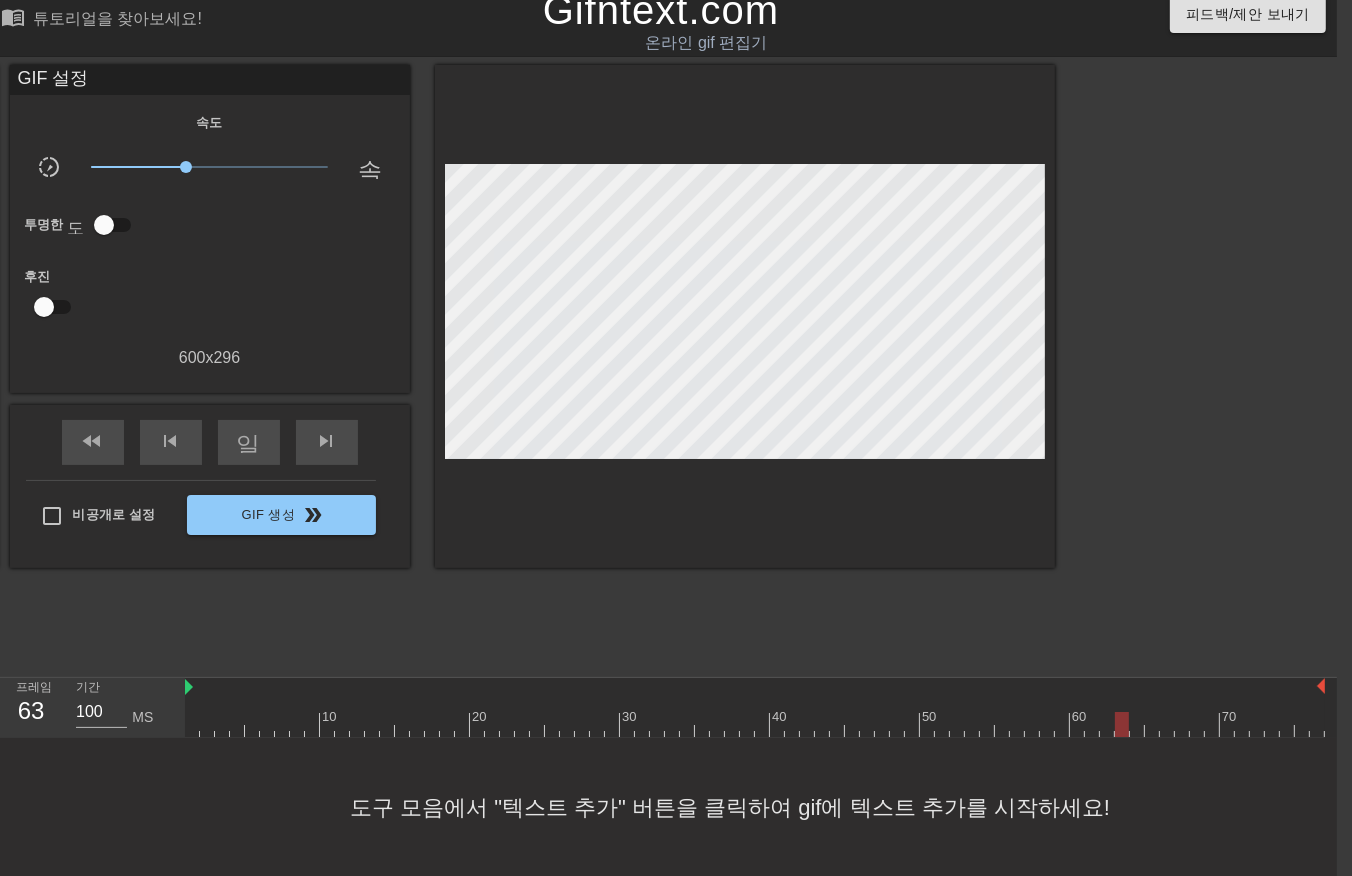 click on "엑스0.617" at bounding box center (209, 167) 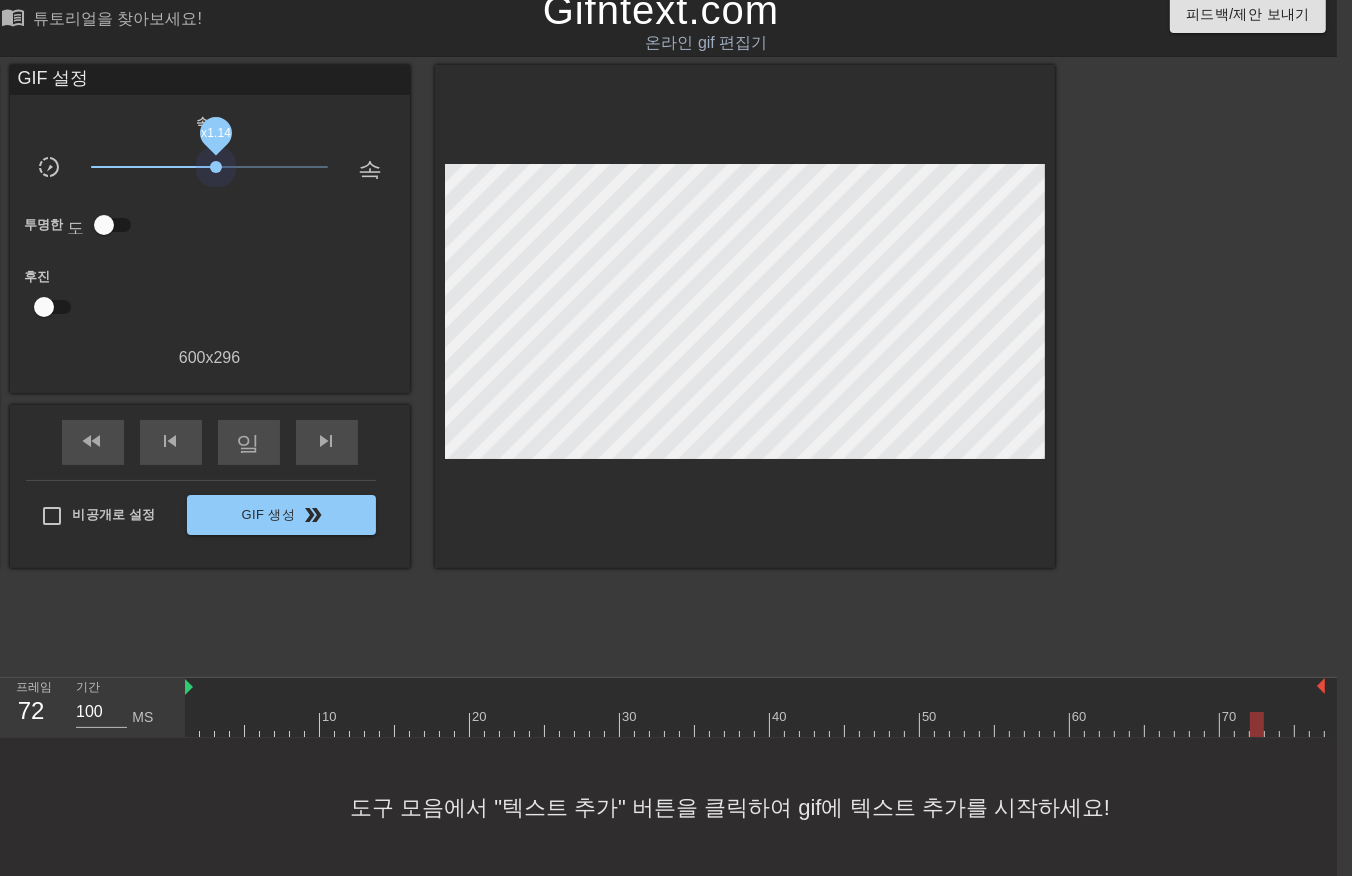 click on "x1.14" at bounding box center [209, 167] 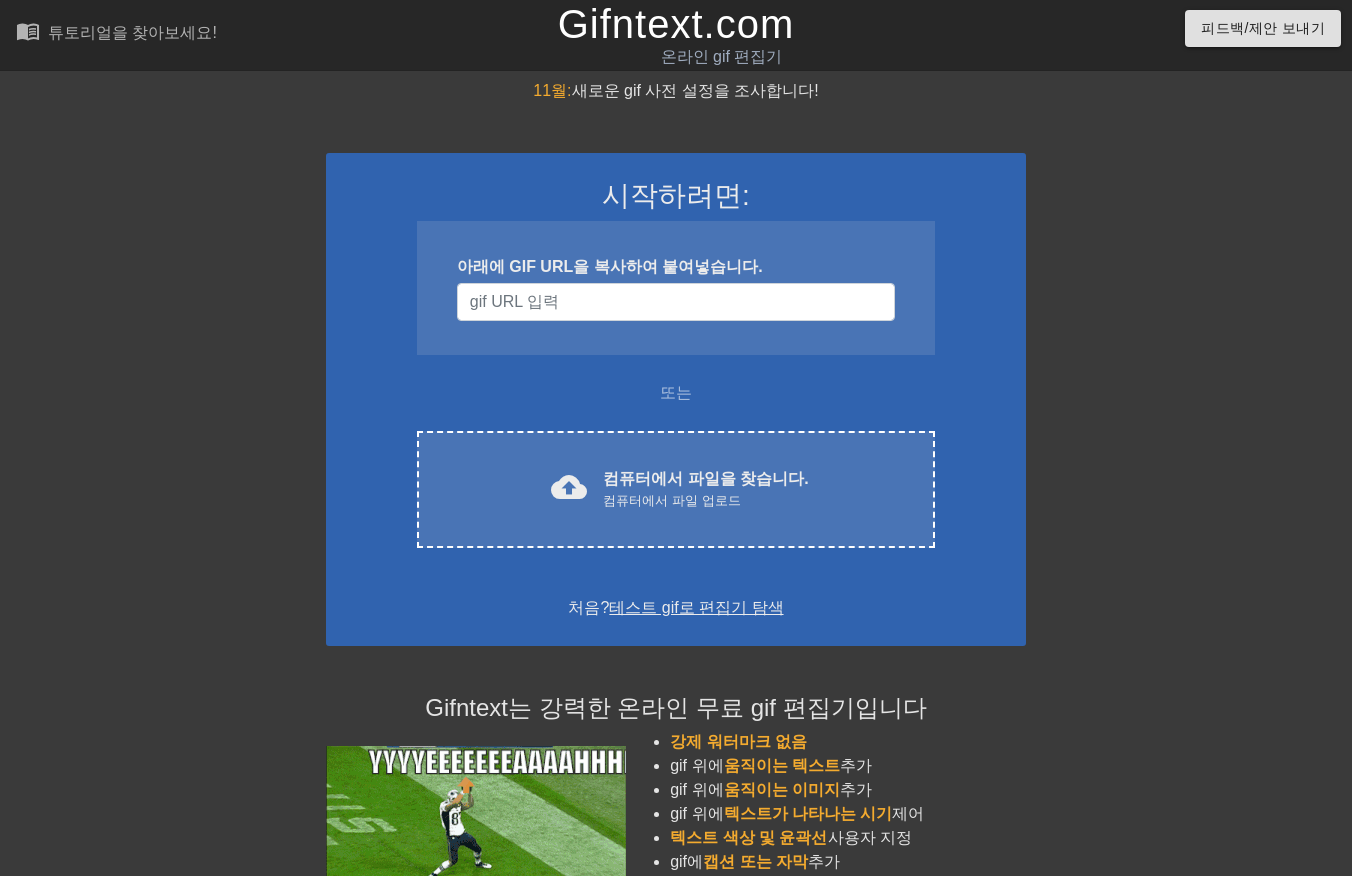 scroll, scrollTop: 14, scrollLeft: 15, axis: both 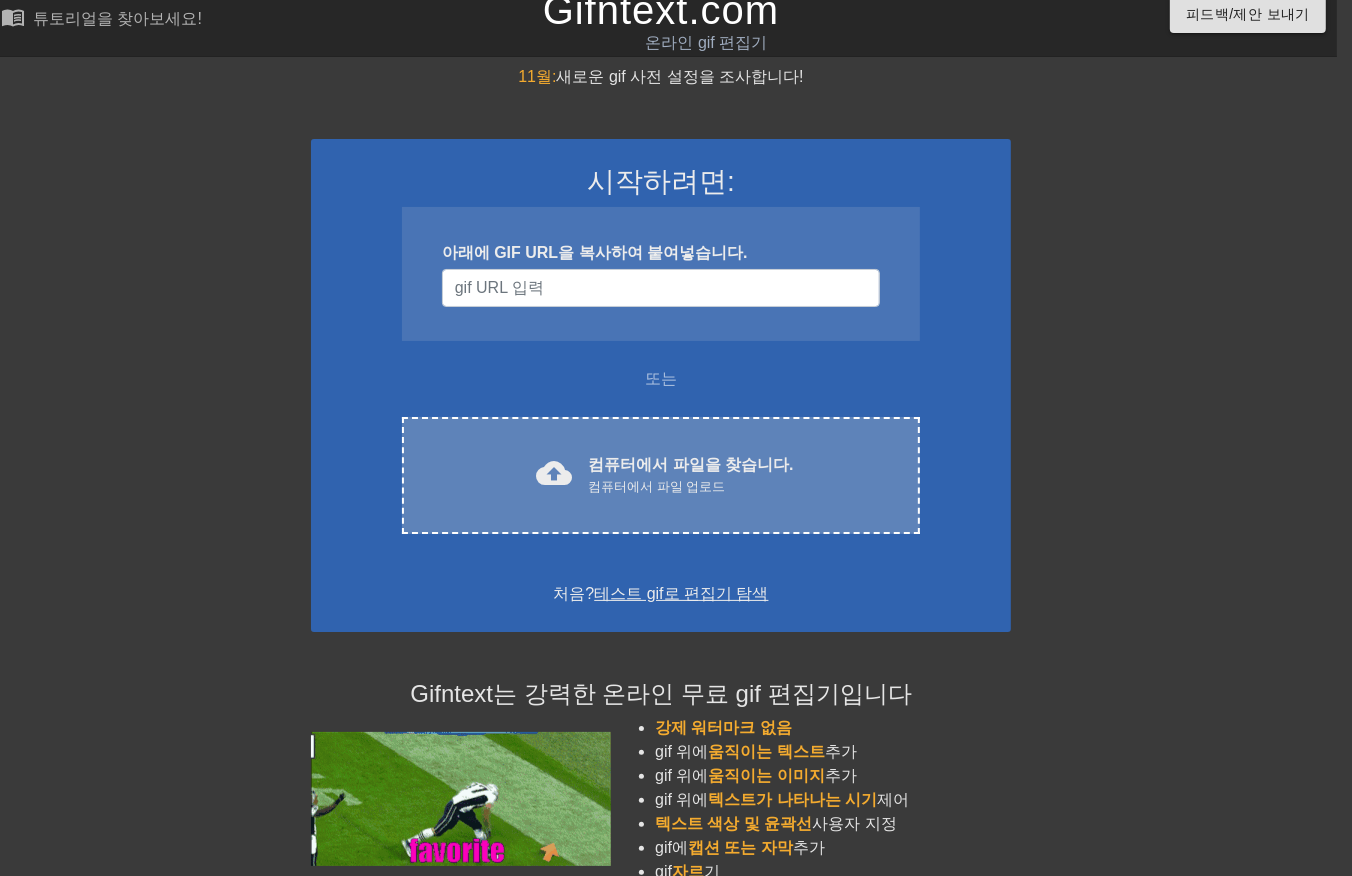 click on "컴퓨터에서 파일 업로드" at bounding box center [690, 487] 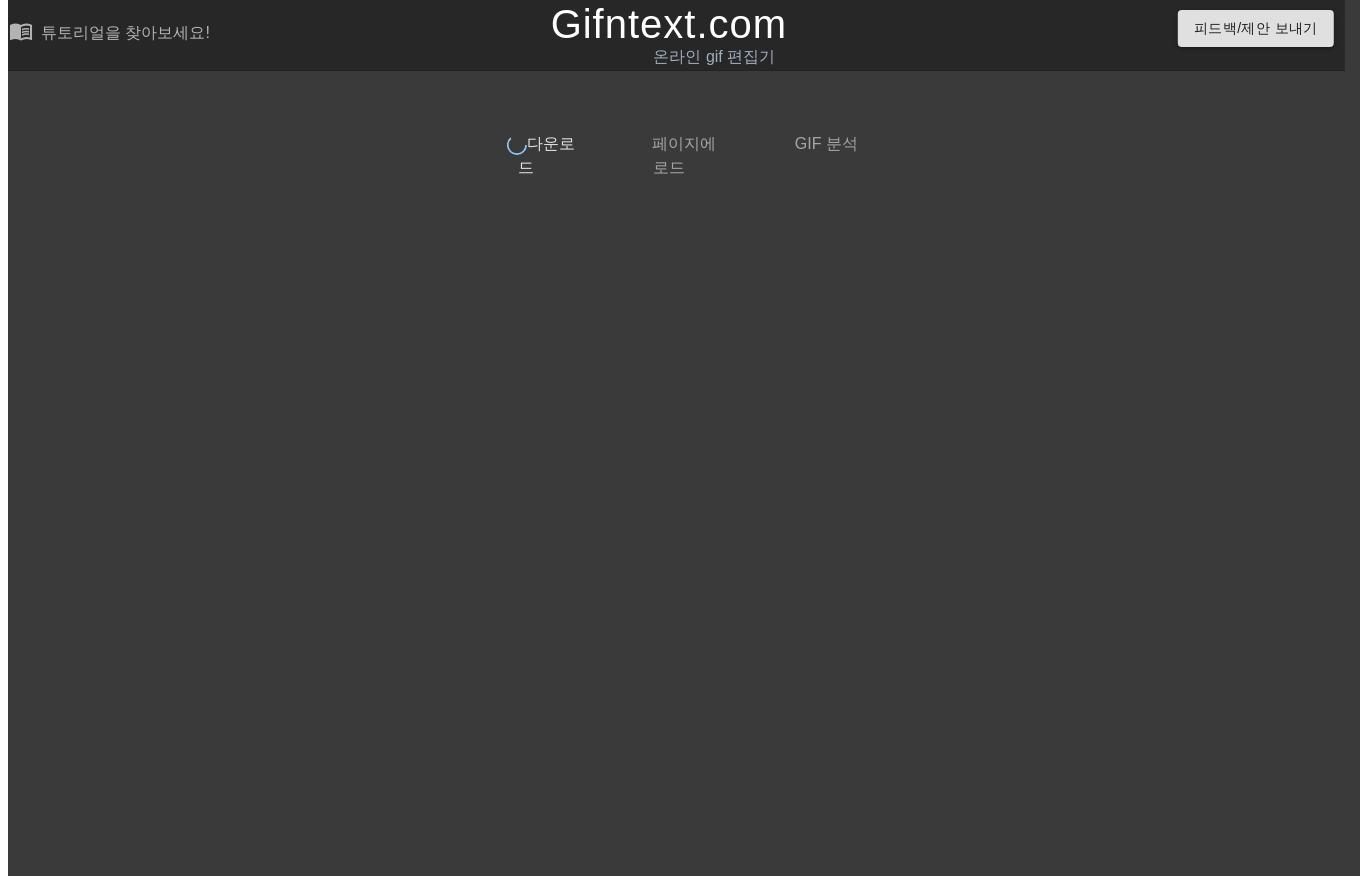 scroll, scrollTop: 0, scrollLeft: 15, axis: horizontal 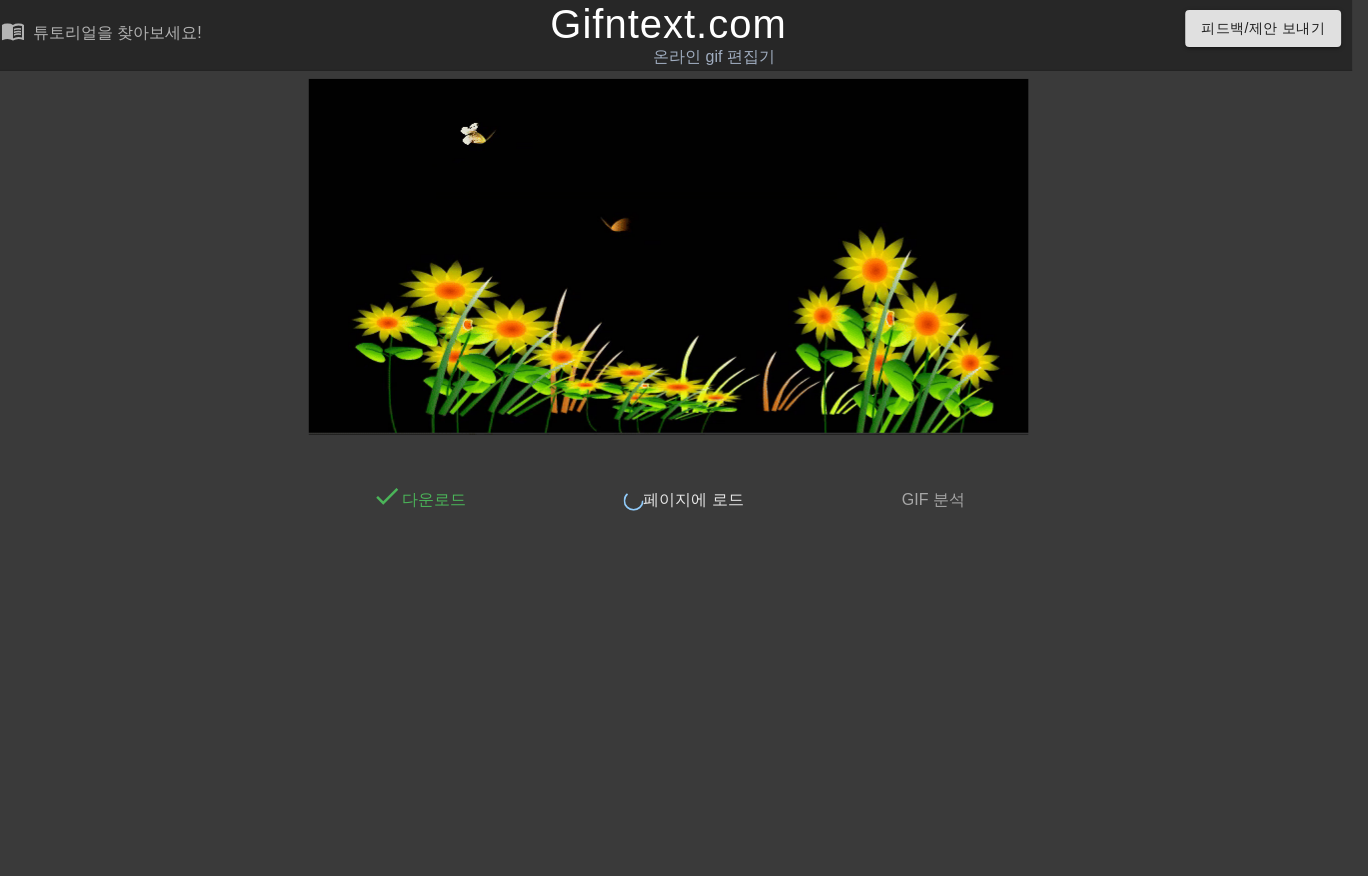 click on "menu_book 튜토리얼을 찾아보세요! Gifntext.com 온라인 gif 편집기 피드백/제안 보내기     done   다운로드 done   페이지에 로드 done   GIF 분석" at bounding box center (669, 344) 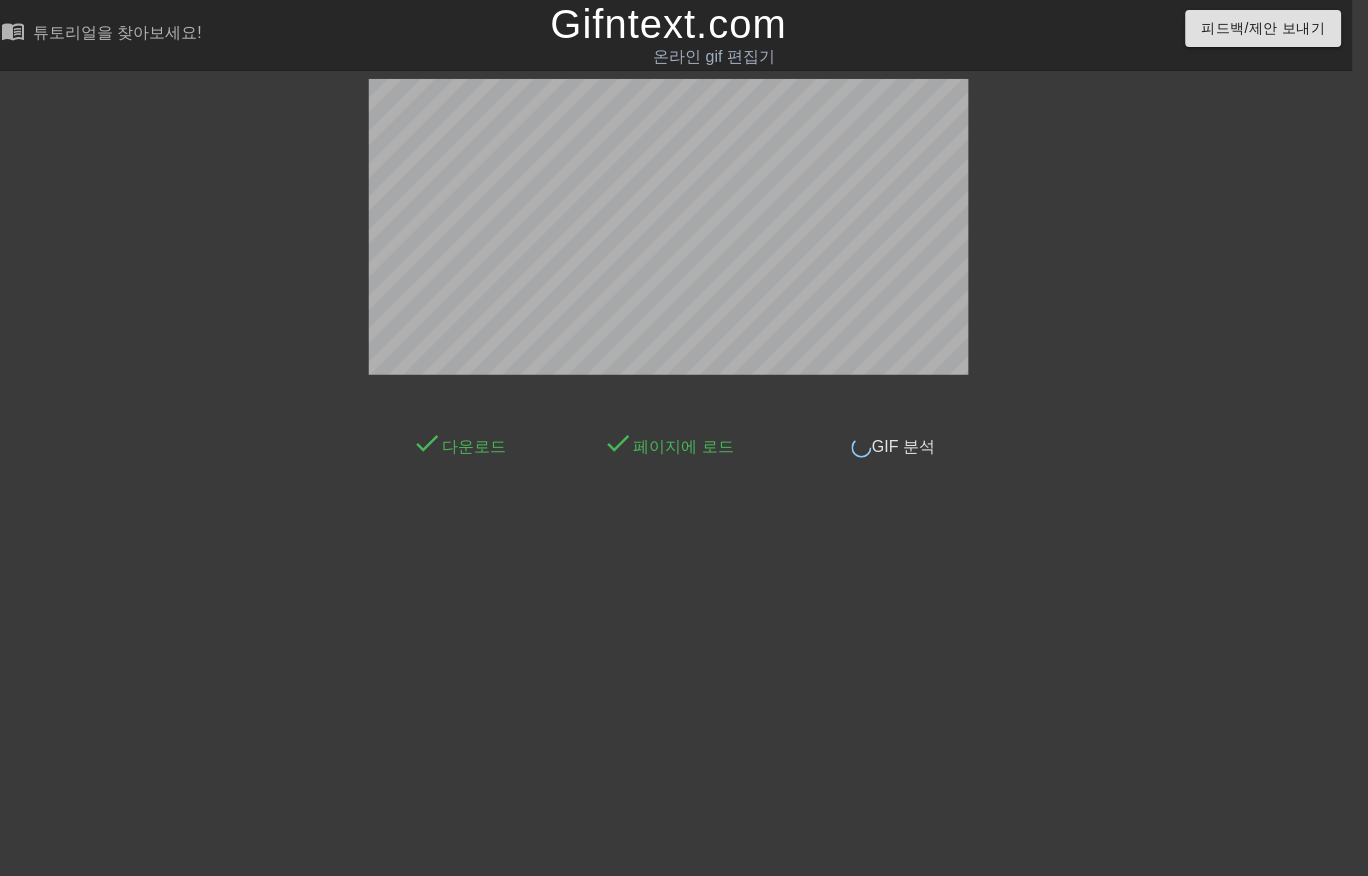 click on "menu_book 튜토리얼을 찾아보세요! Gifntext.com 온라인 gif 편집기 피드백/제안 보내기     done   다운로드 done   페이지에 로드 done   GIF 분석" at bounding box center [669, 344] 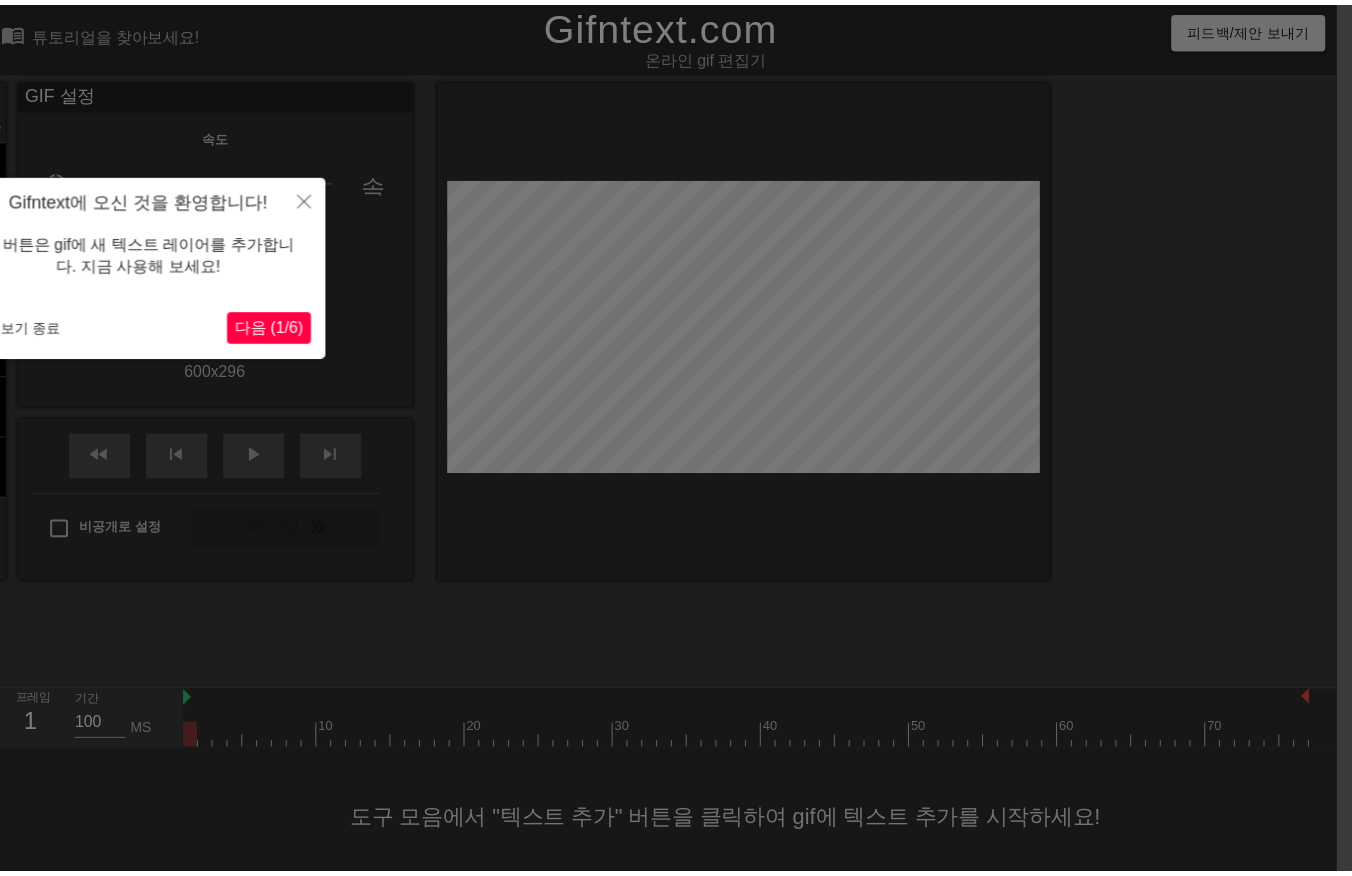 scroll, scrollTop: 14, scrollLeft: 15, axis: both 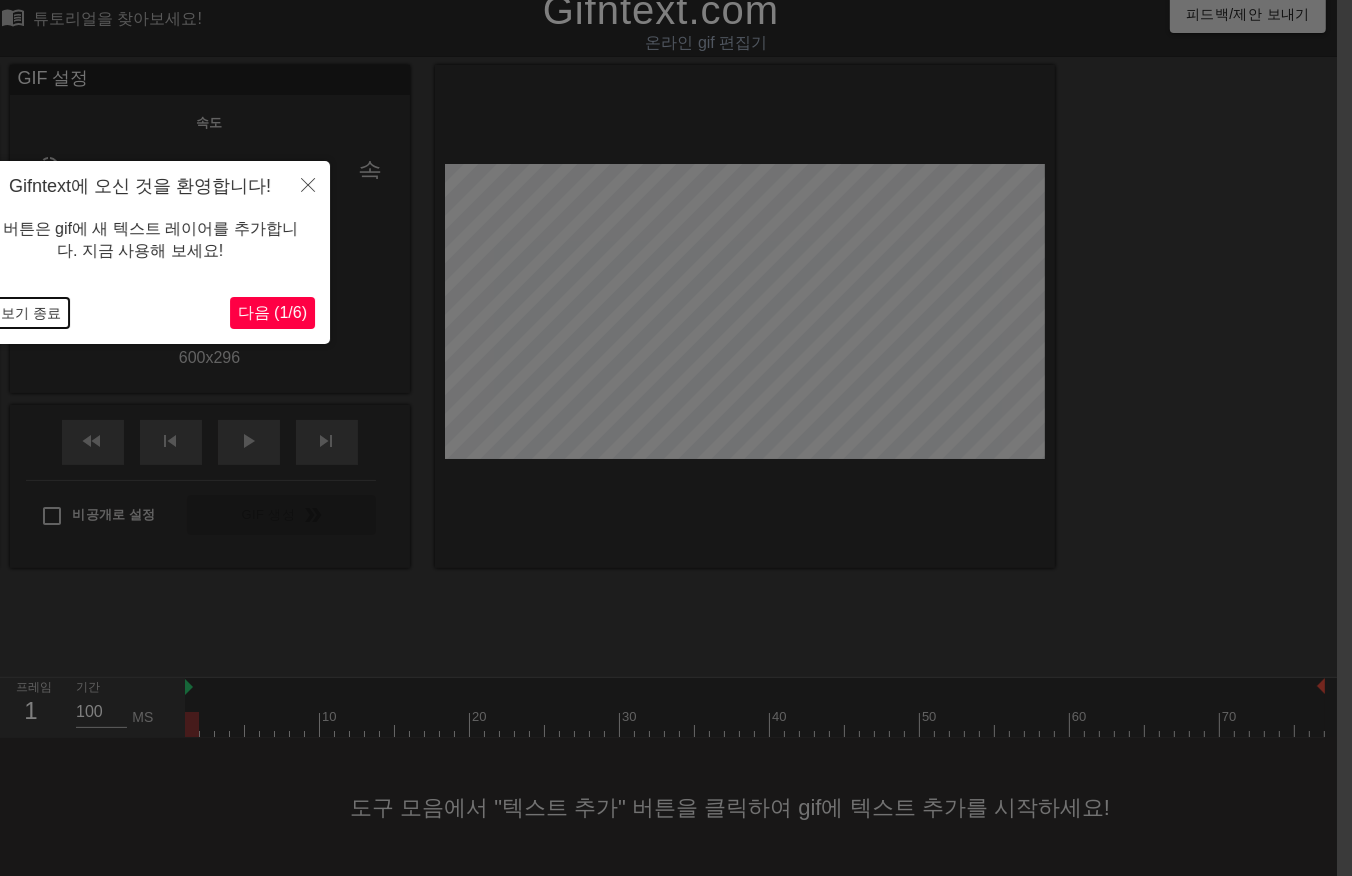 click on "둘러보기 종료" at bounding box center (17, 313) 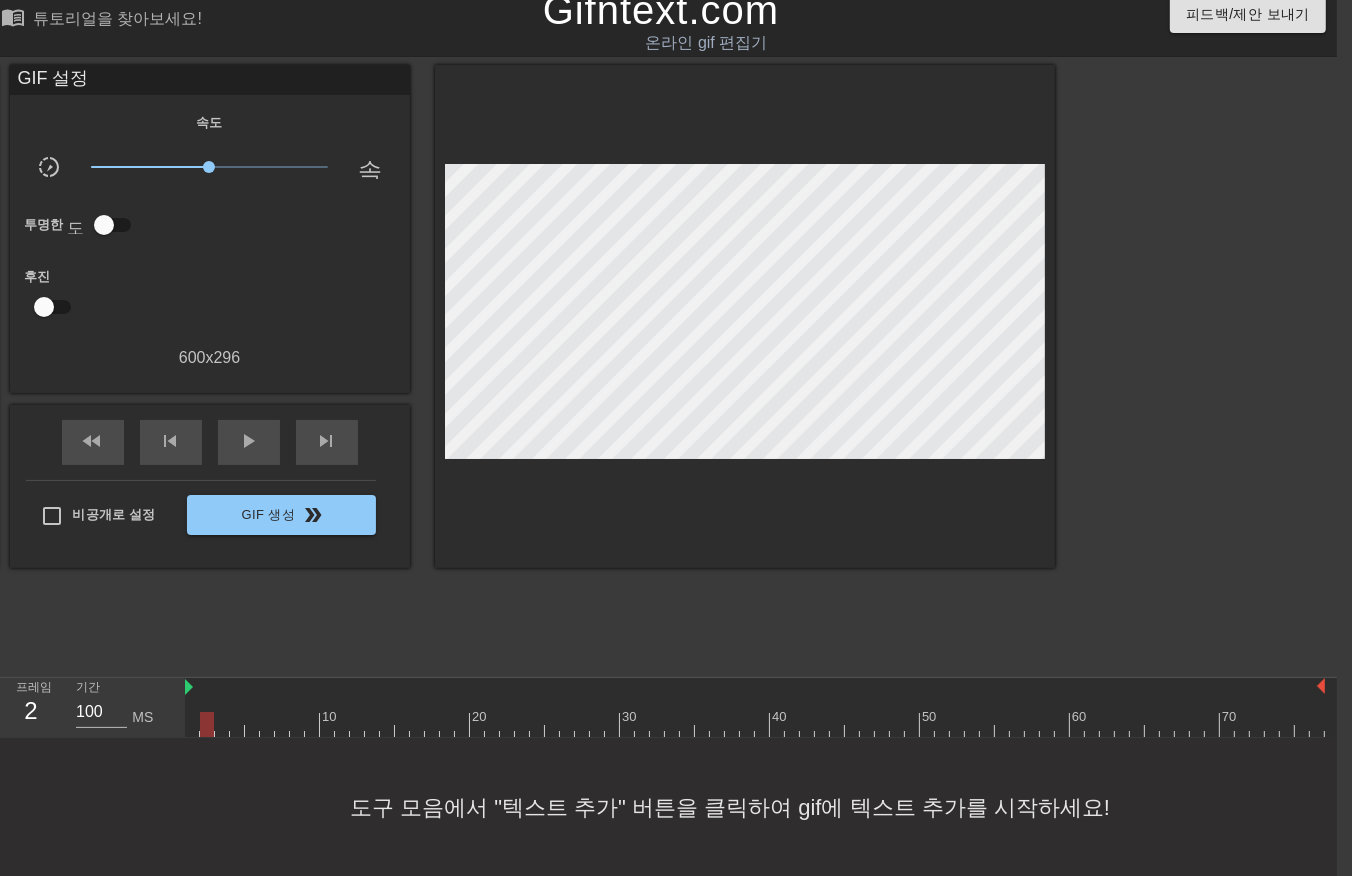 click at bounding box center [755, 724] 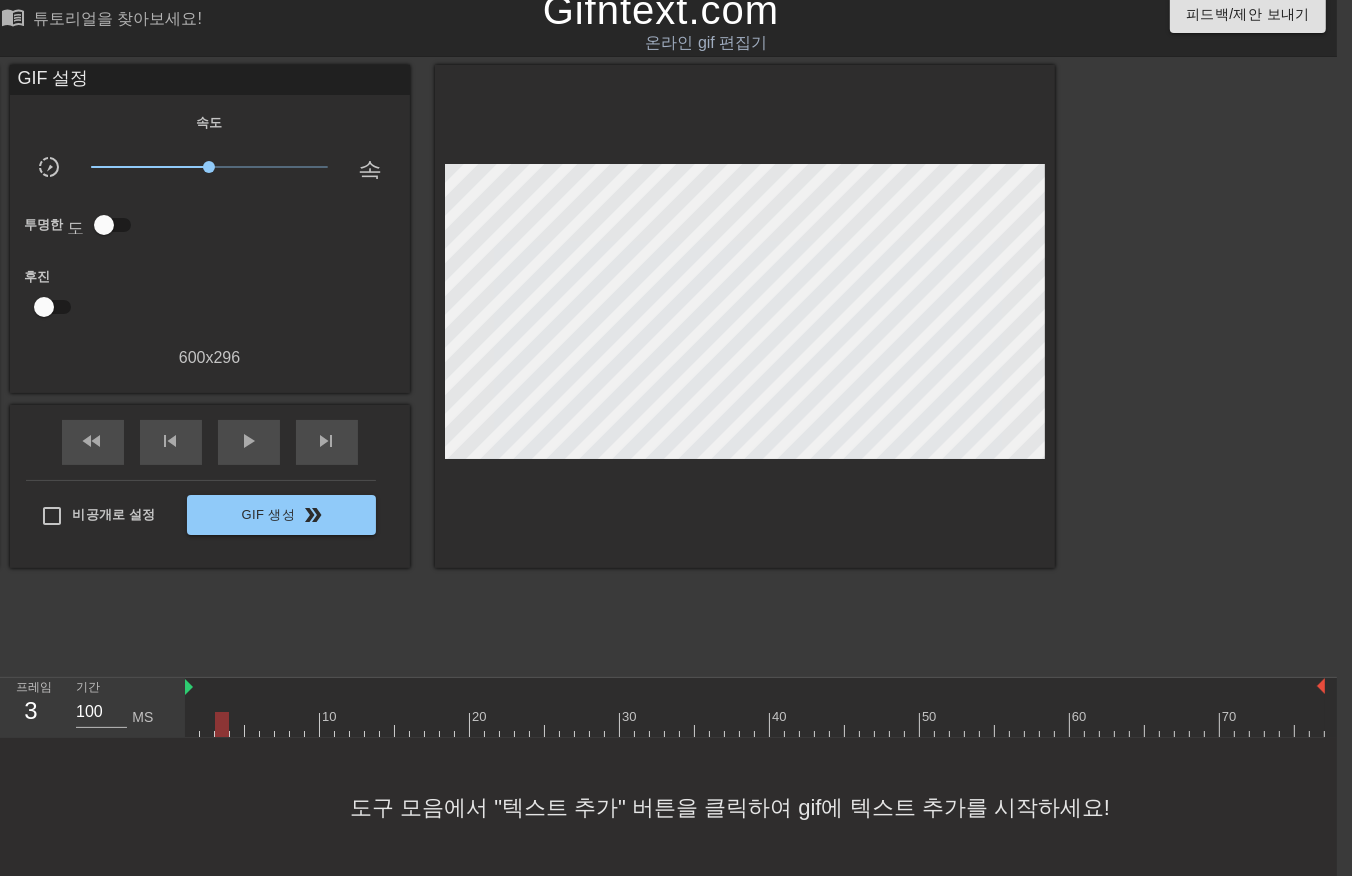 click at bounding box center (755, 724) 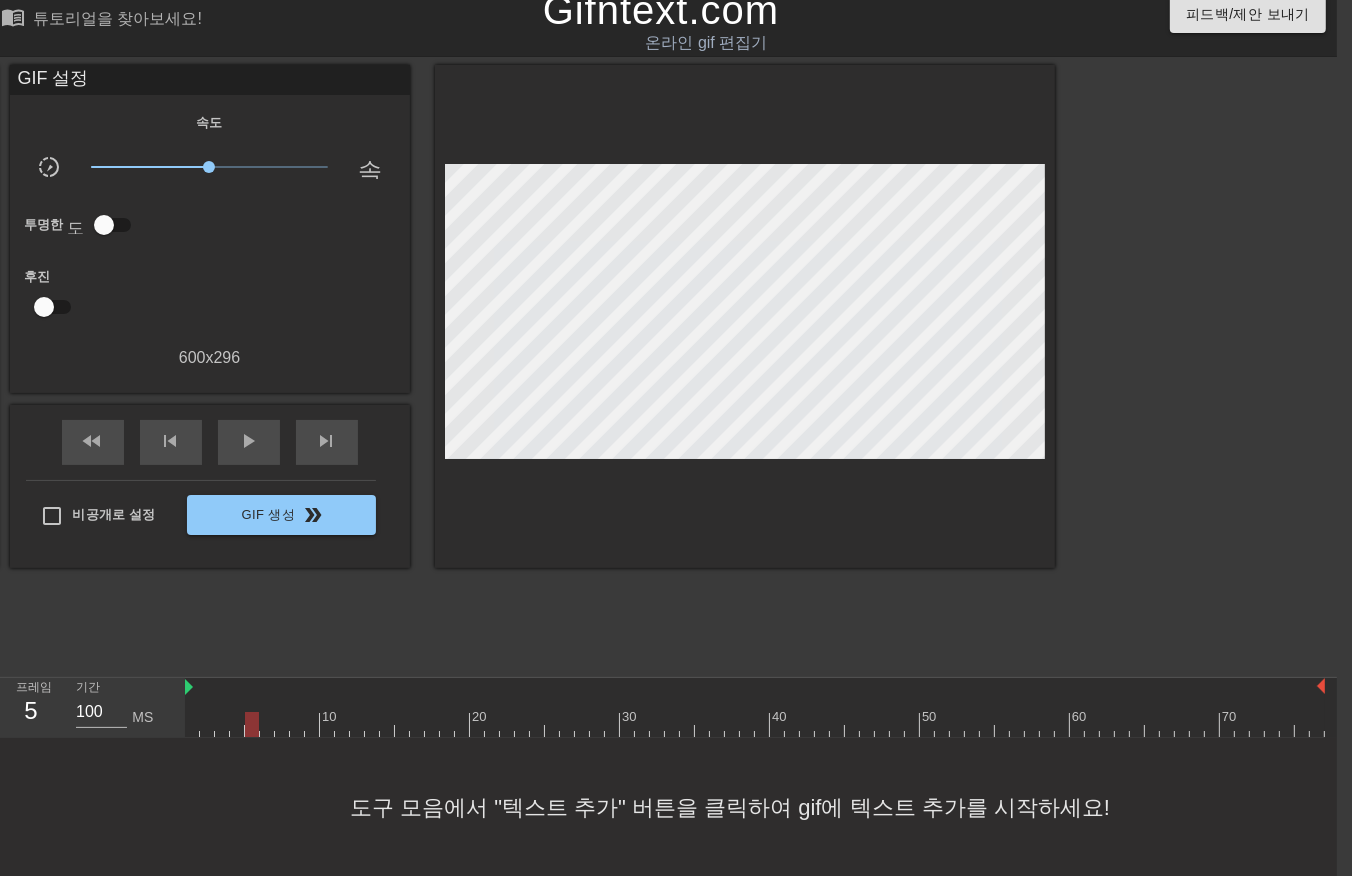 drag, startPoint x: 250, startPoint y: 723, endPoint x: 251, endPoint y: 740, distance: 17.029387 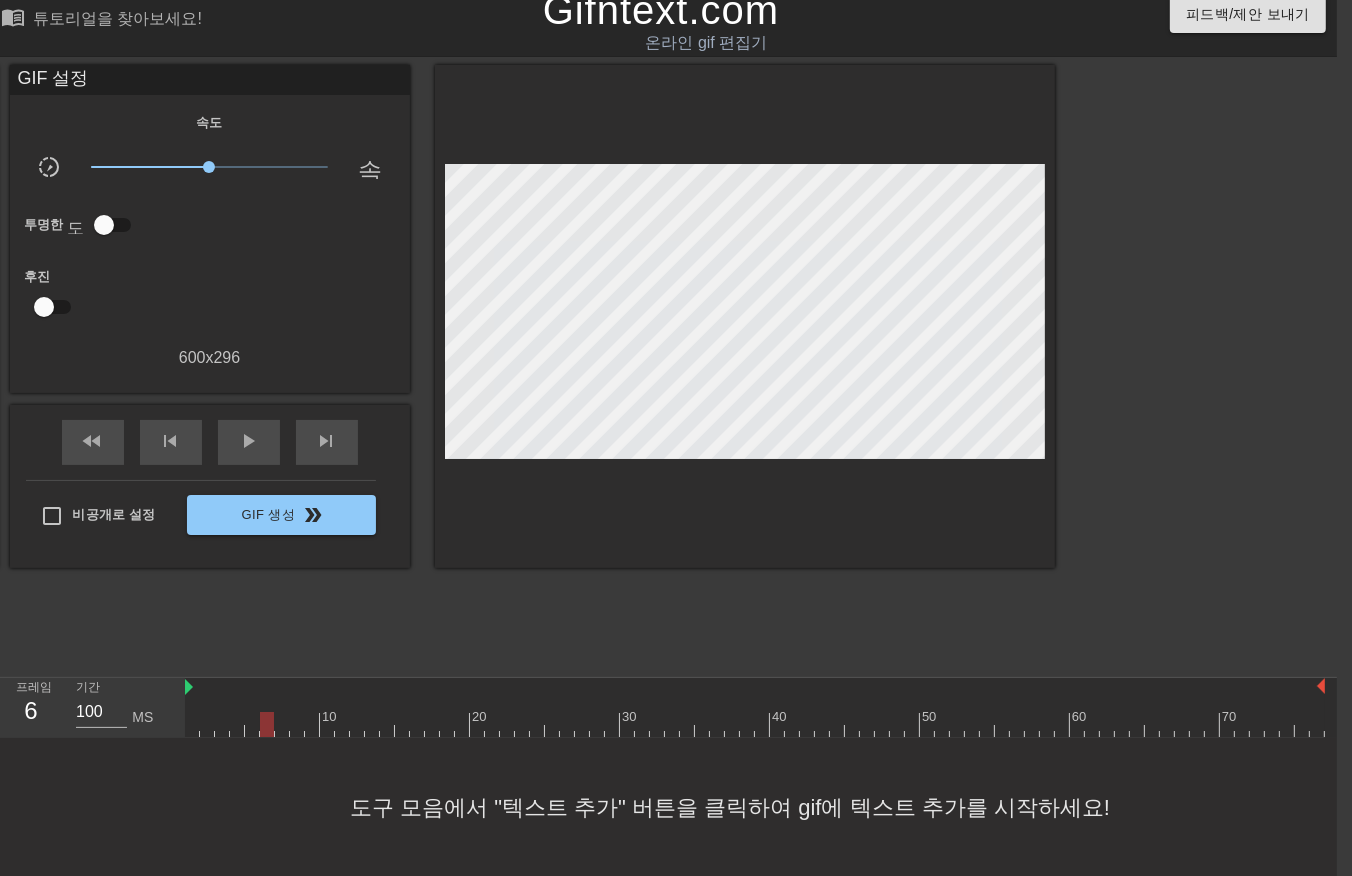 click at bounding box center (755, 724) 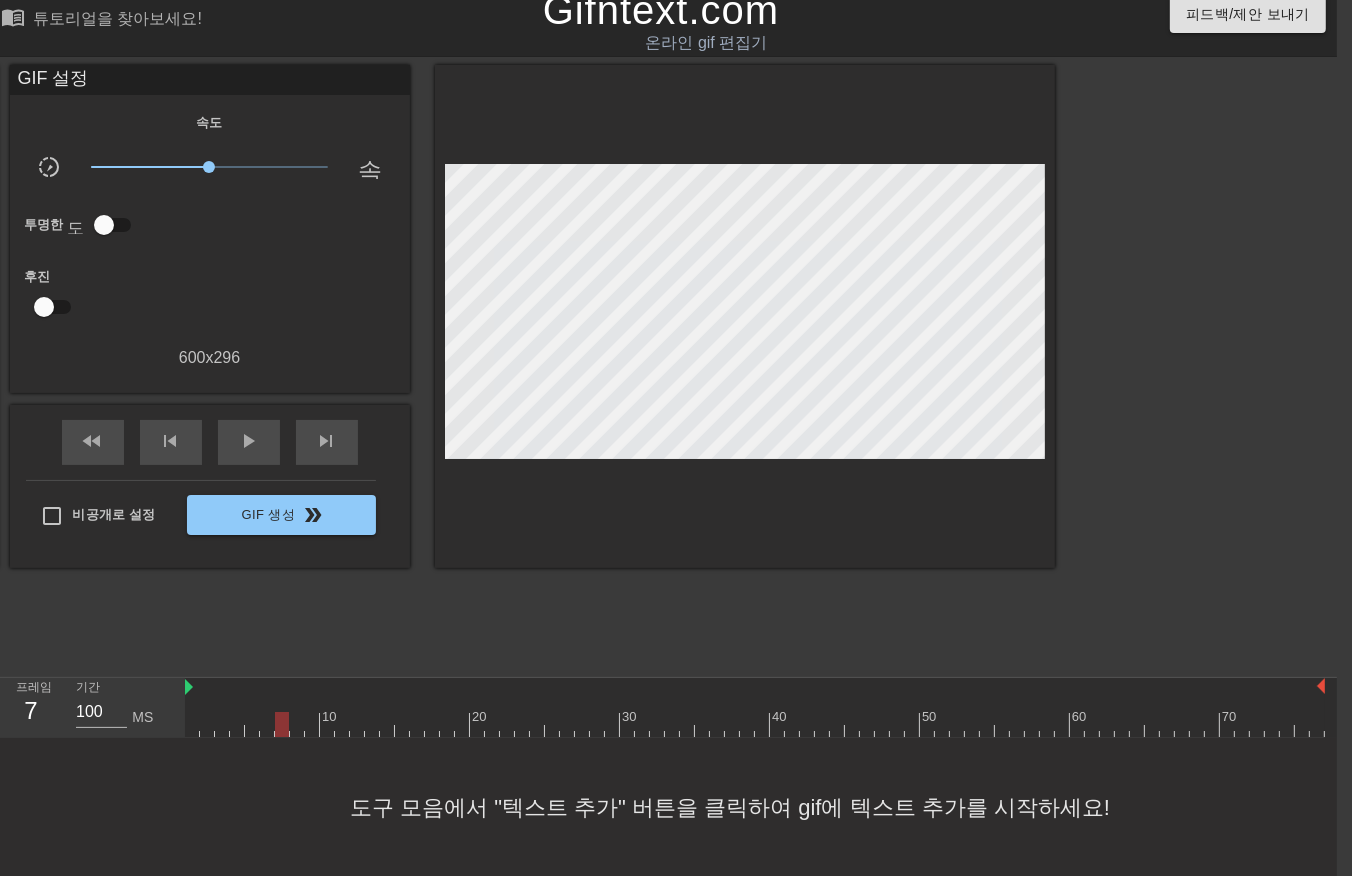 drag, startPoint x: 276, startPoint y: 720, endPoint x: 272, endPoint y: 747, distance: 27.294687 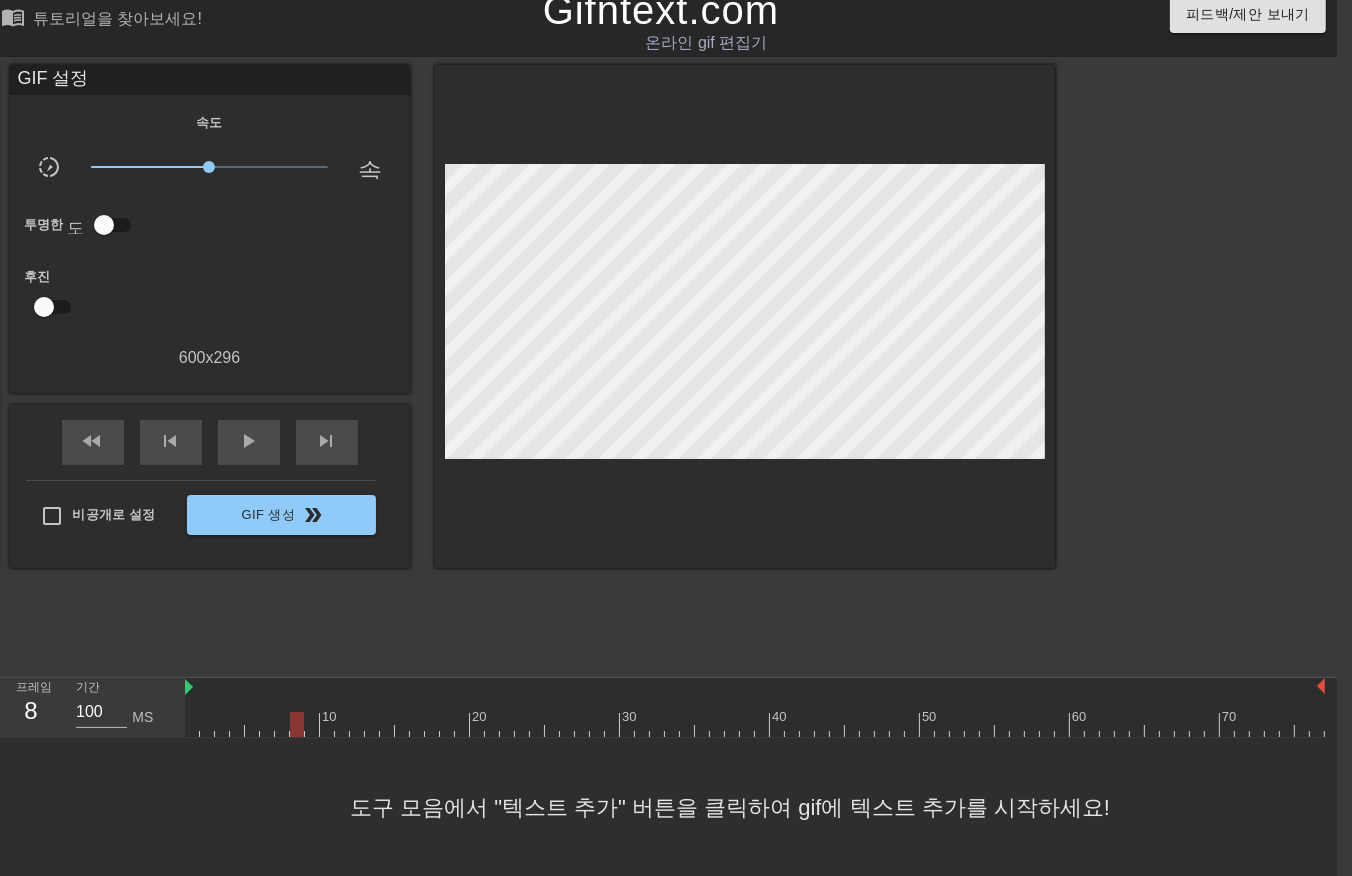 click at bounding box center (755, 724) 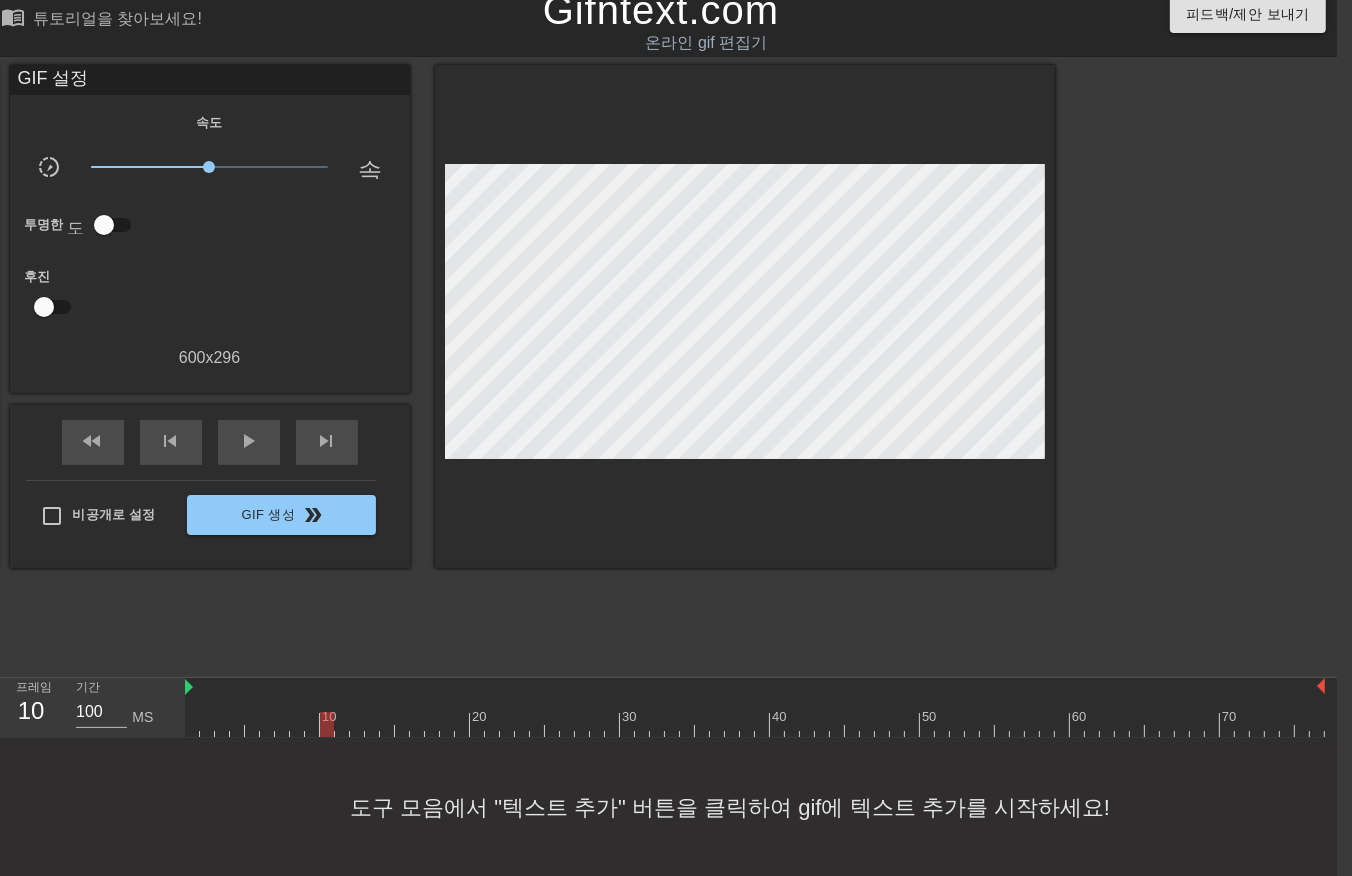 click at bounding box center (755, 724) 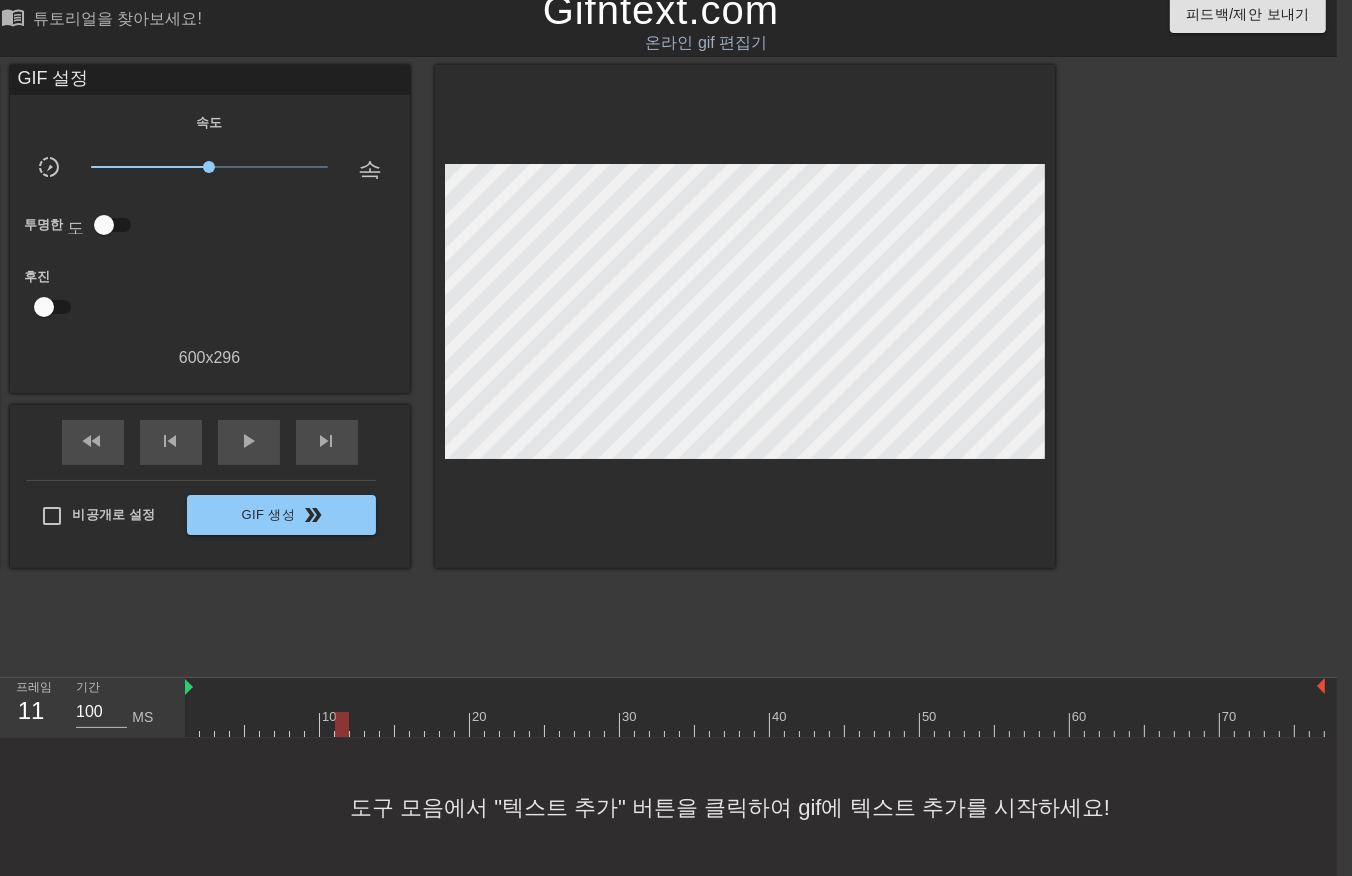 drag, startPoint x: 337, startPoint y: 725, endPoint x: 355, endPoint y: 736, distance: 21.095022 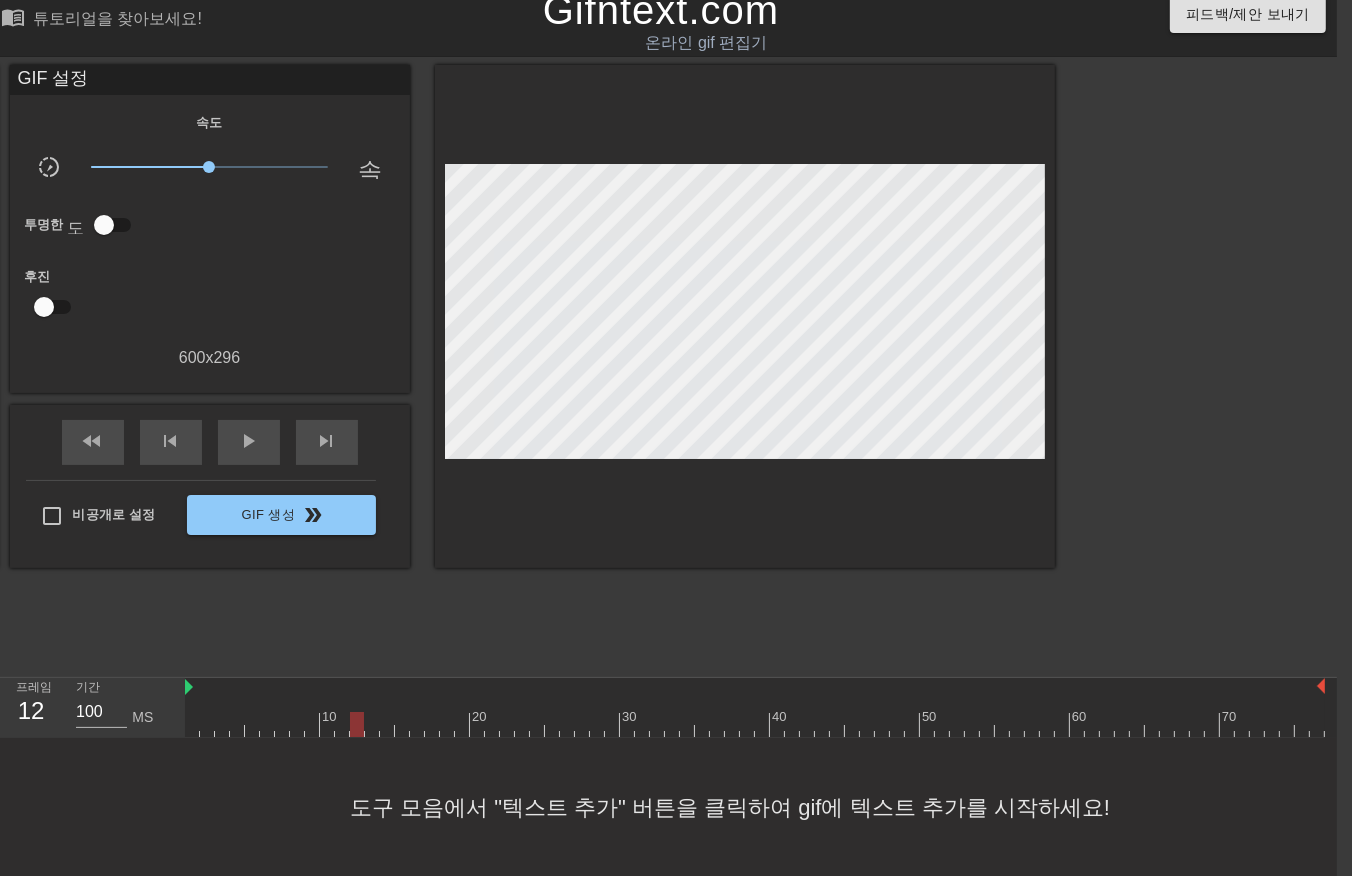 click at bounding box center [755, 724] 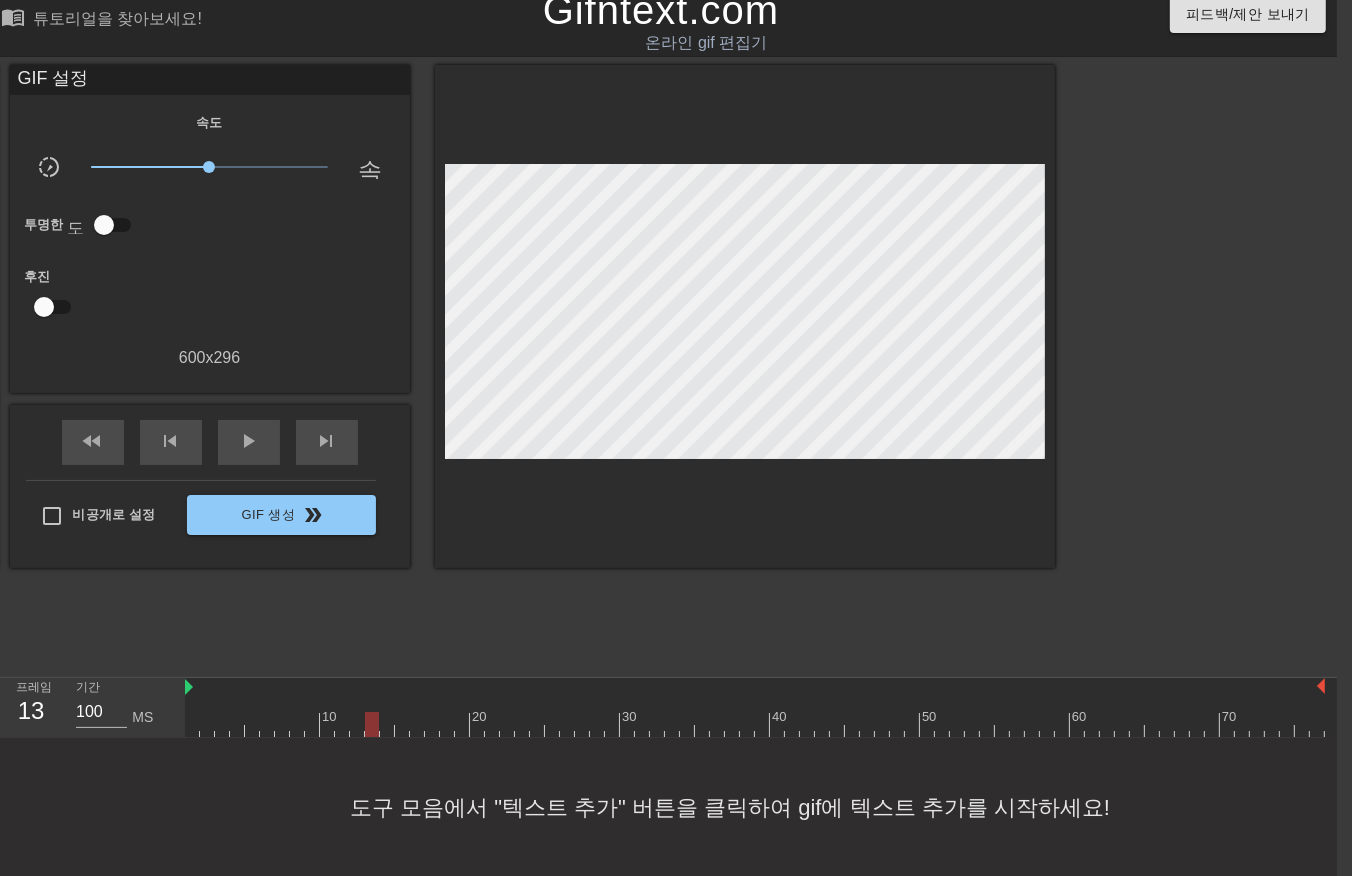 drag, startPoint x: 366, startPoint y: 721, endPoint x: 376, endPoint y: 734, distance: 16.40122 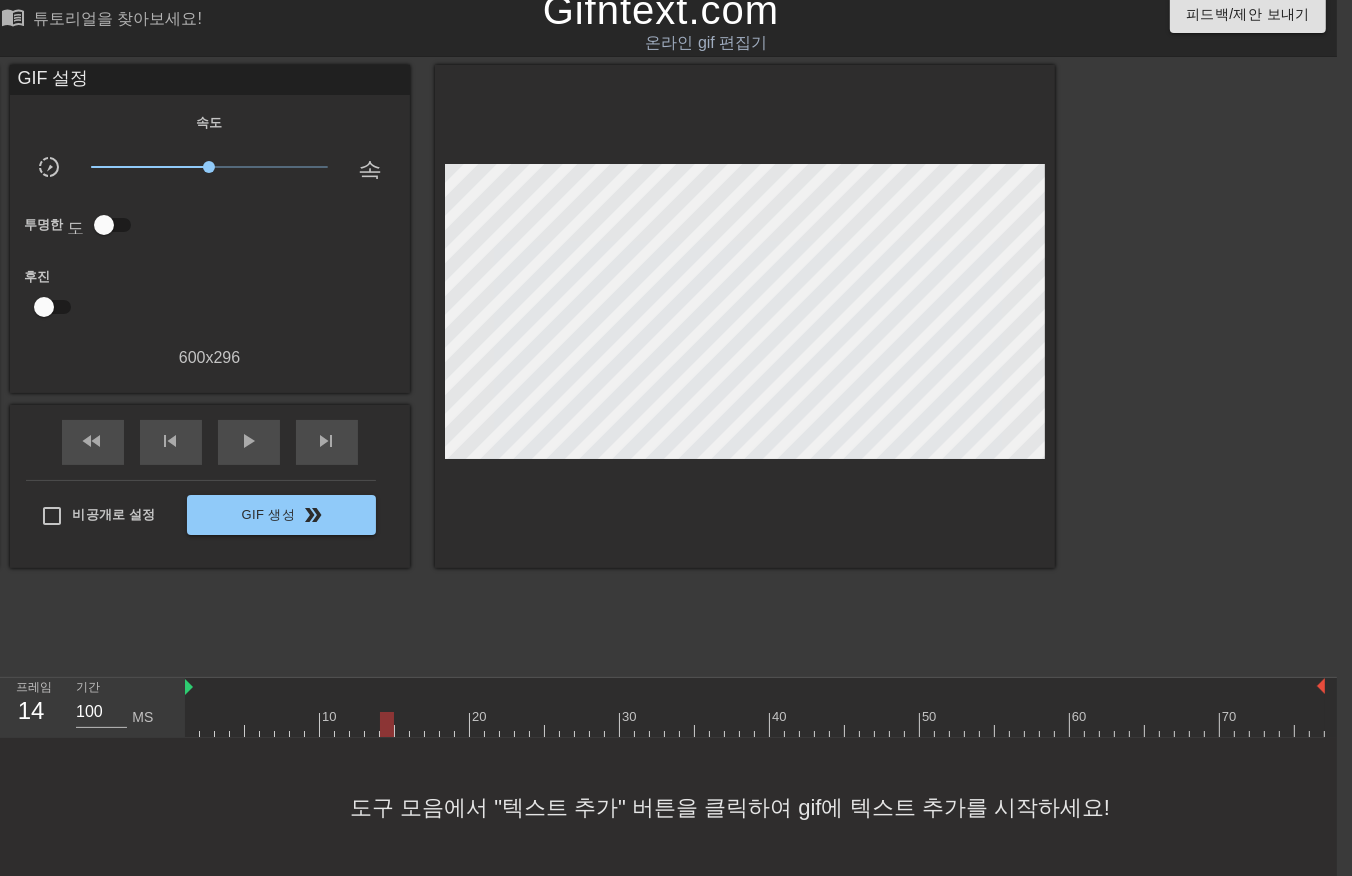 click at bounding box center (755, 724) 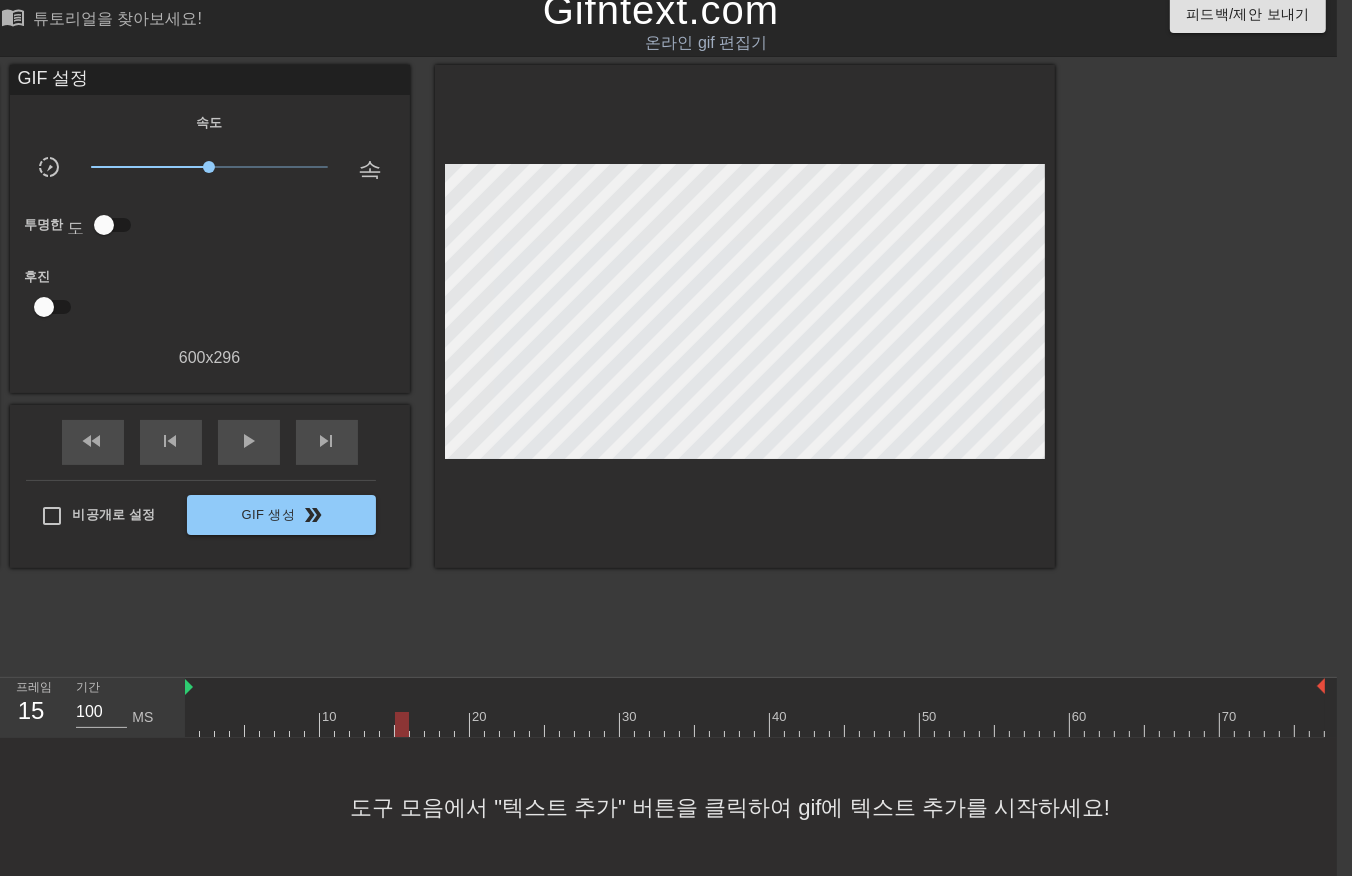 drag, startPoint x: 398, startPoint y: 724, endPoint x: 410, endPoint y: 745, distance: 24.186773 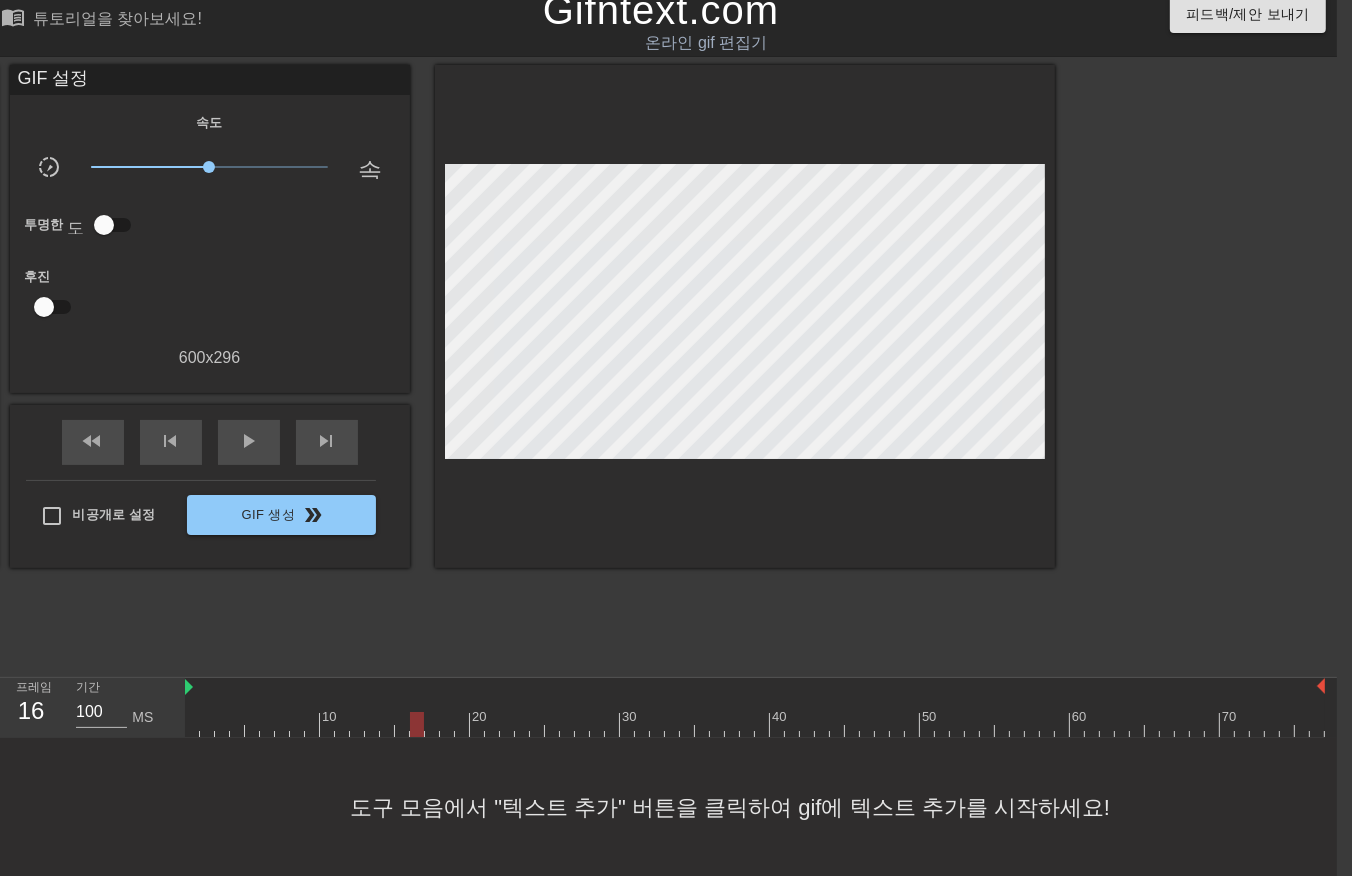 drag, startPoint x: 416, startPoint y: 727, endPoint x: 427, endPoint y: 732, distance: 12.083046 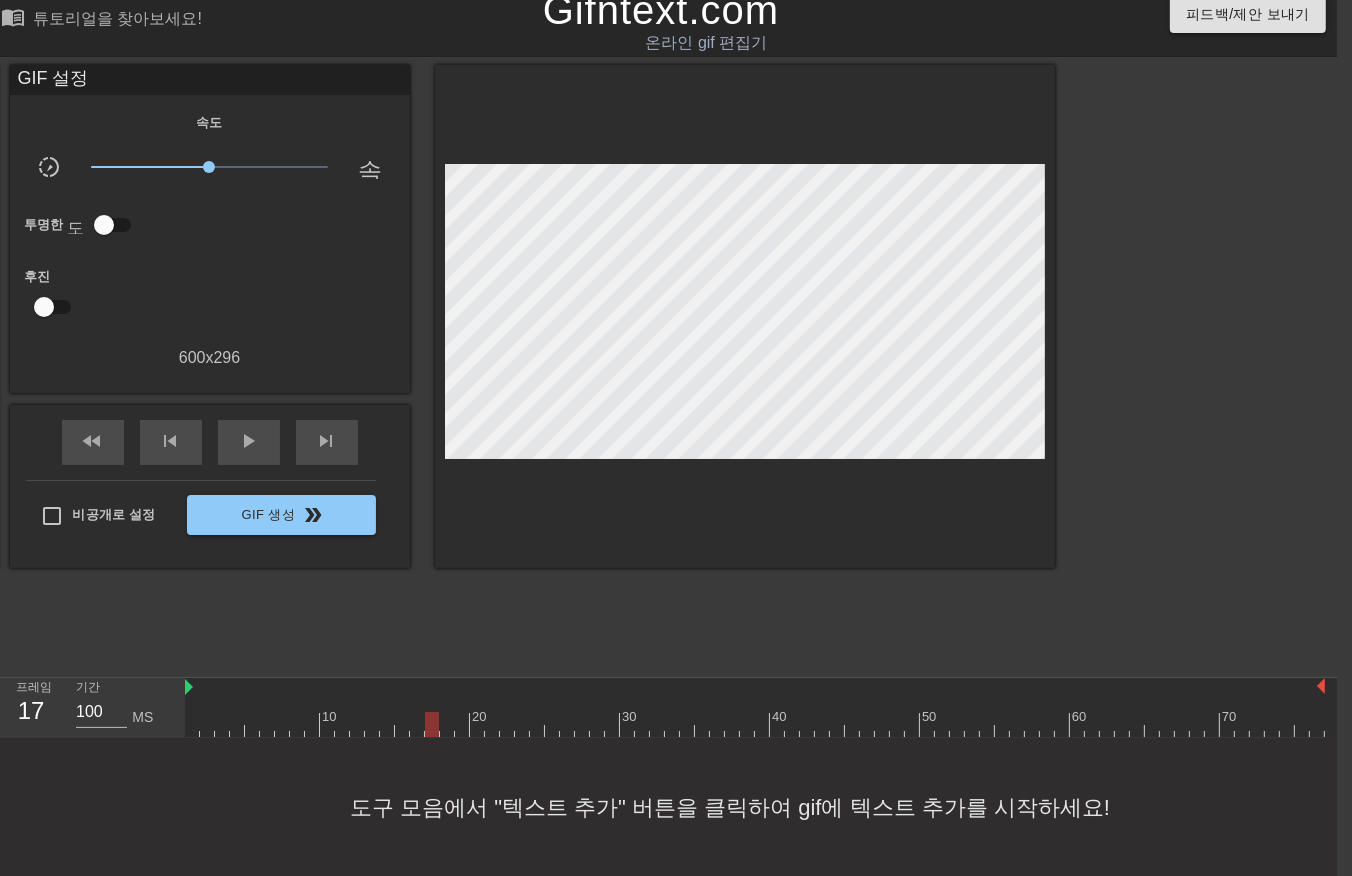 click at bounding box center (755, 724) 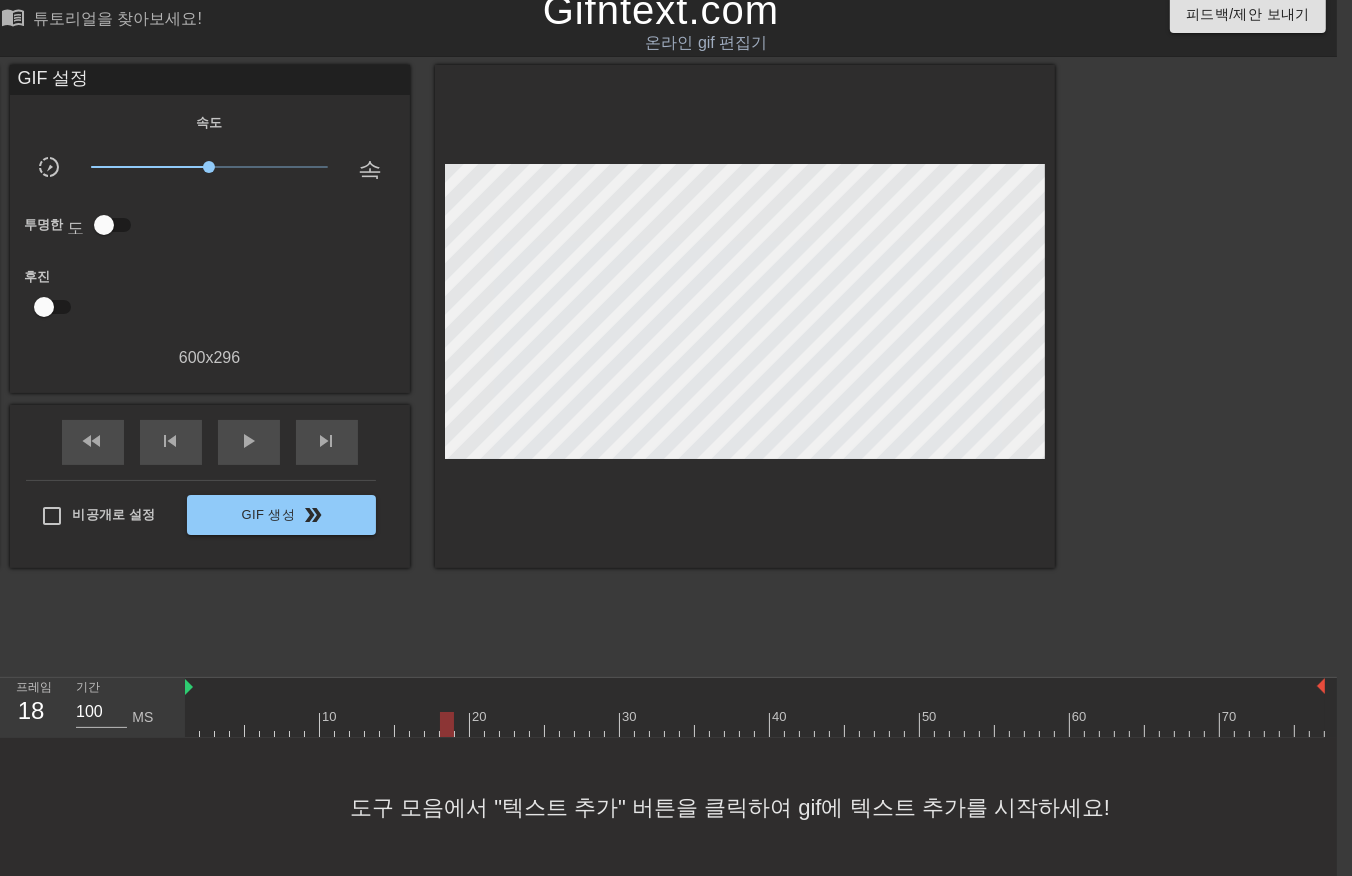 click at bounding box center [755, 724] 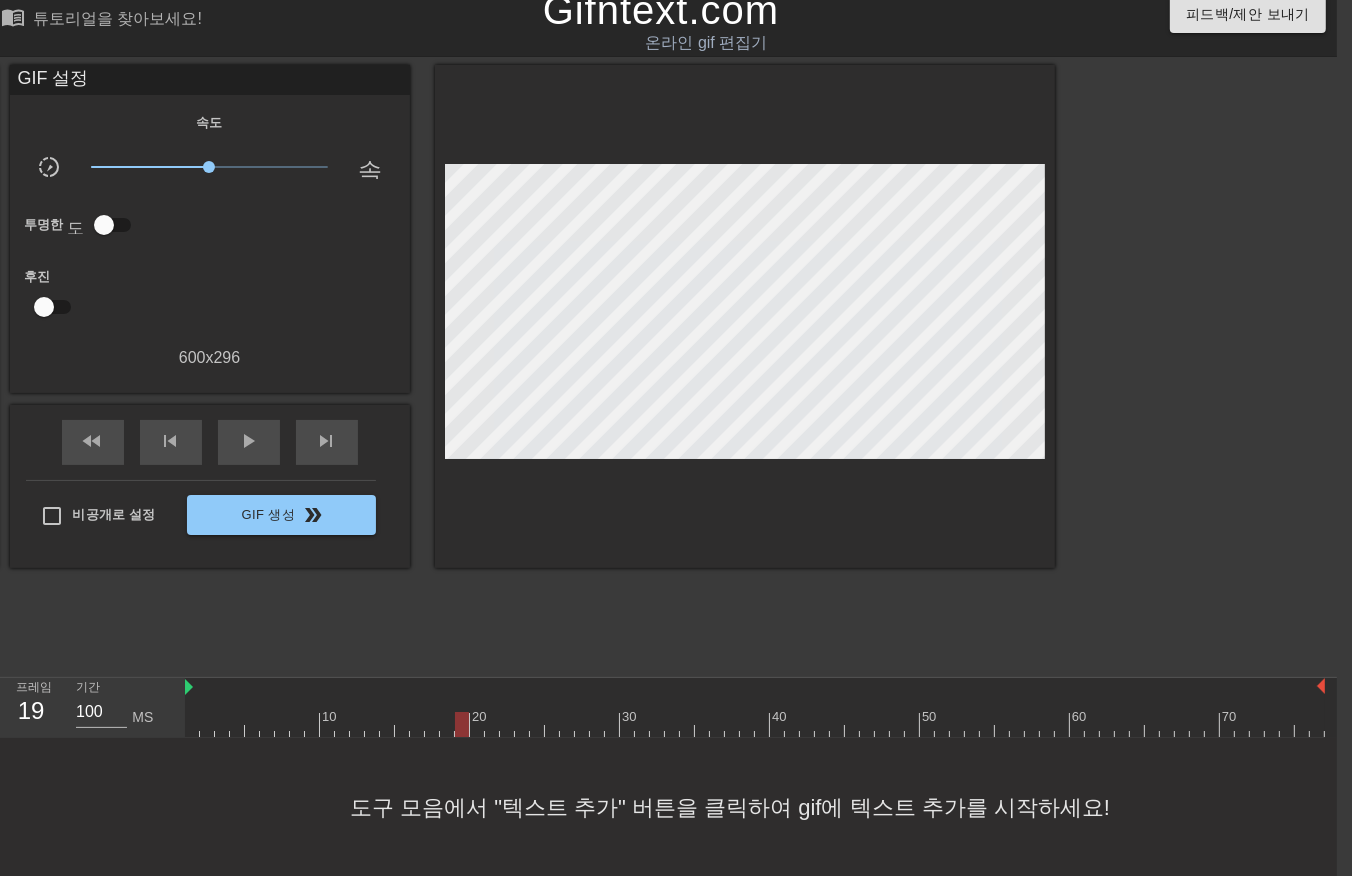 click at bounding box center (755, 724) 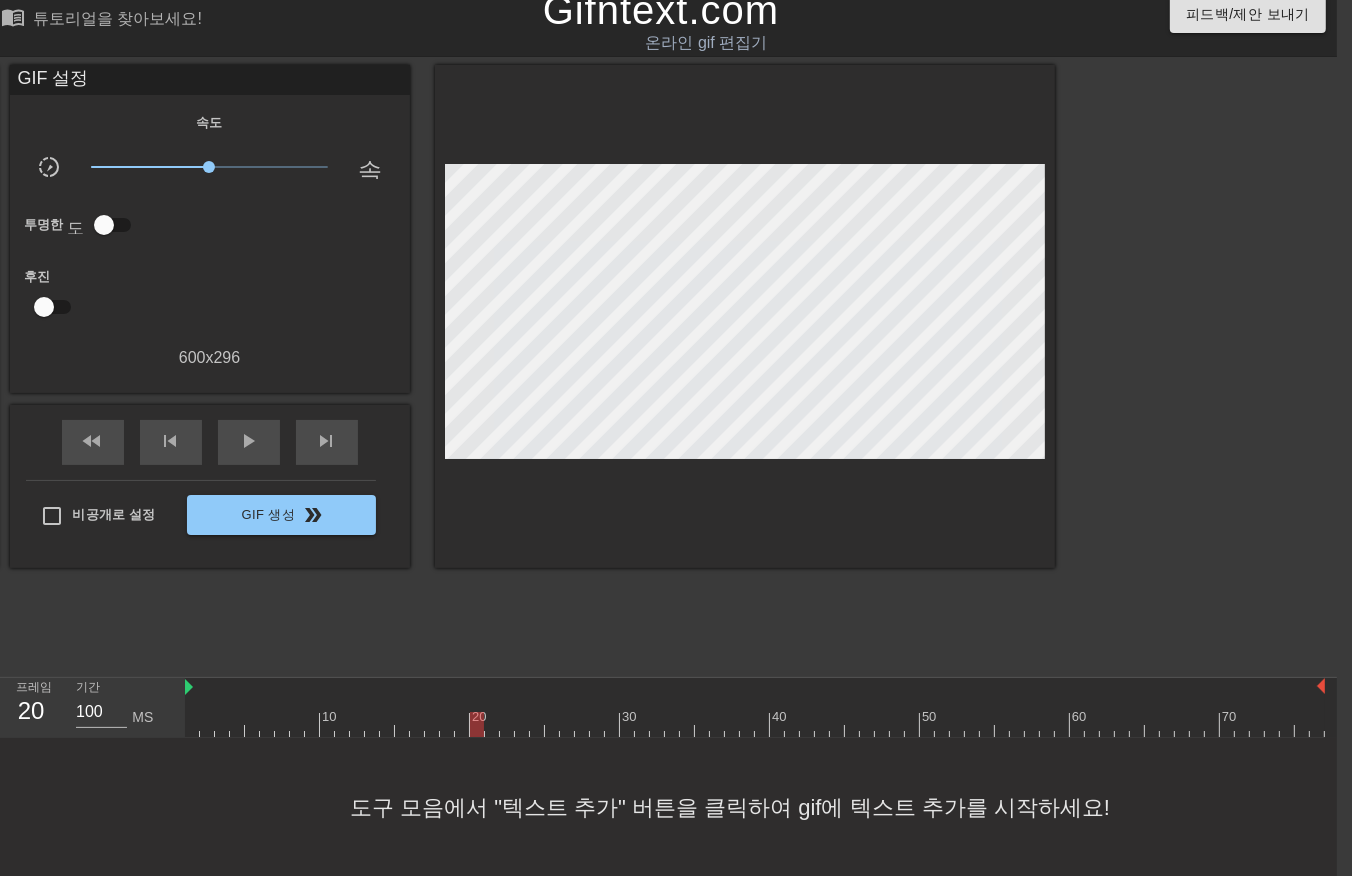 drag, startPoint x: 474, startPoint y: 724, endPoint x: 482, endPoint y: 740, distance: 17.888544 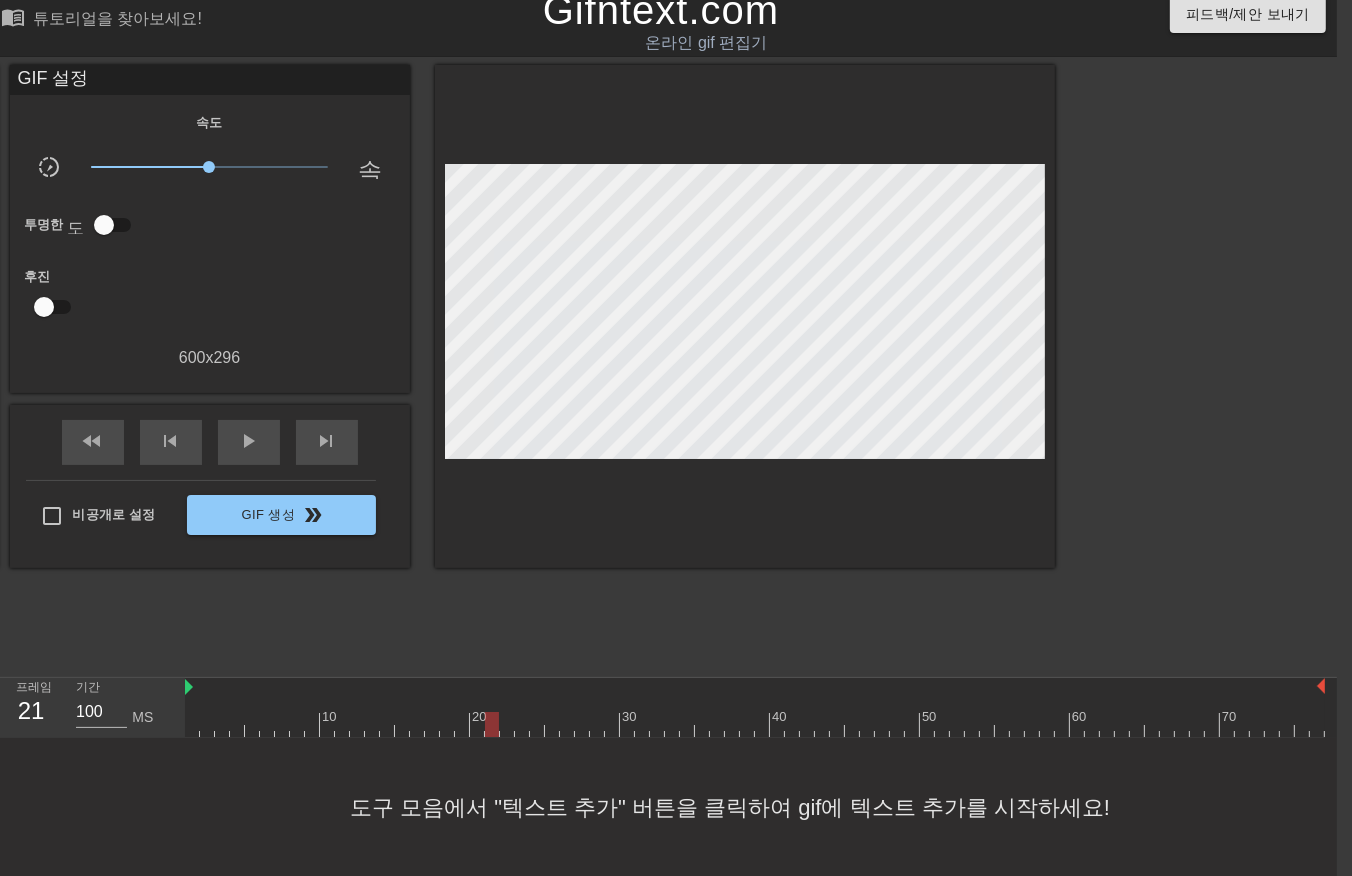 drag, startPoint x: 484, startPoint y: 723, endPoint x: 493, endPoint y: 728, distance: 10.29563 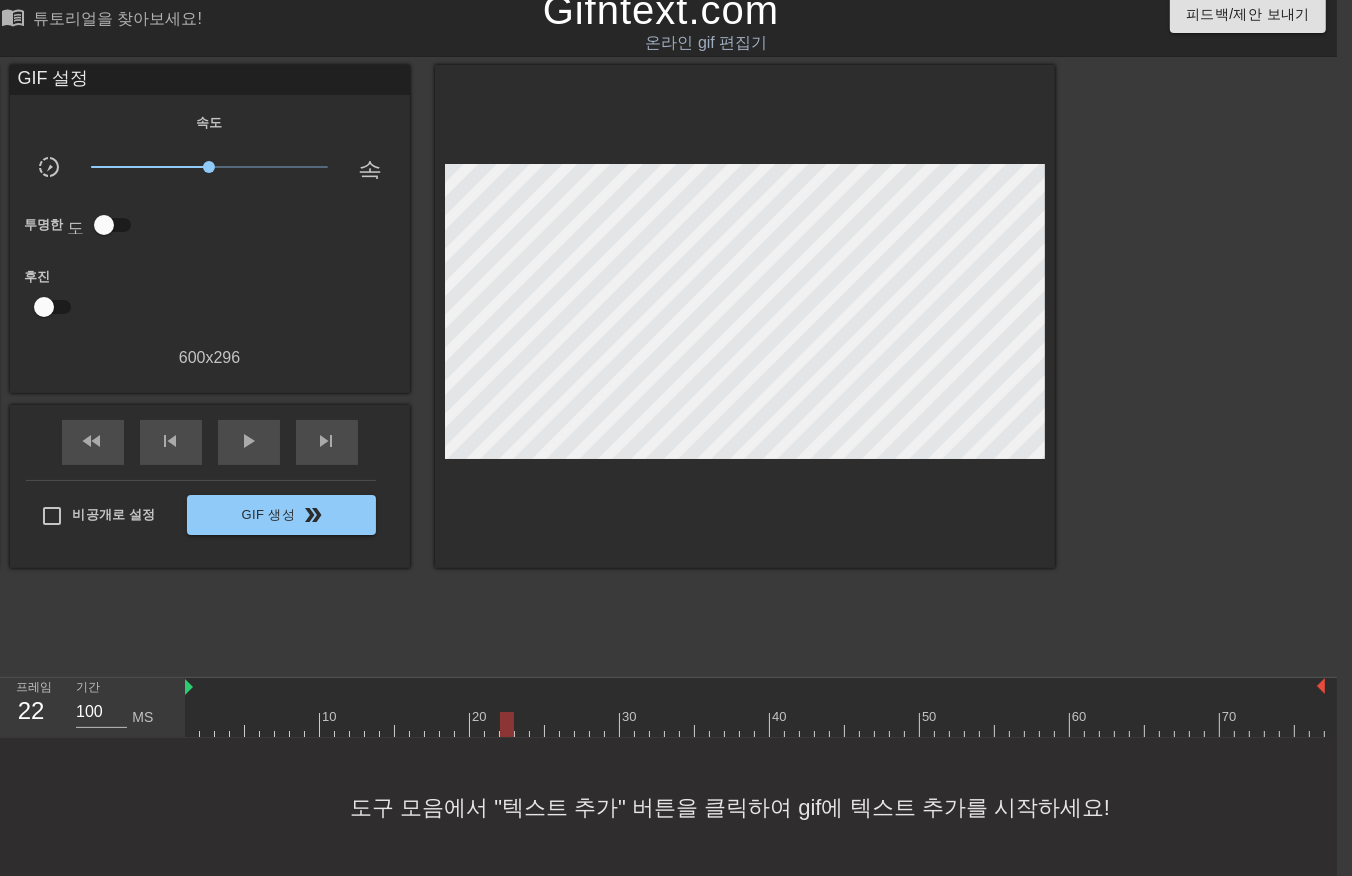 drag, startPoint x: 501, startPoint y: 723, endPoint x: 515, endPoint y: 744, distance: 25.23886 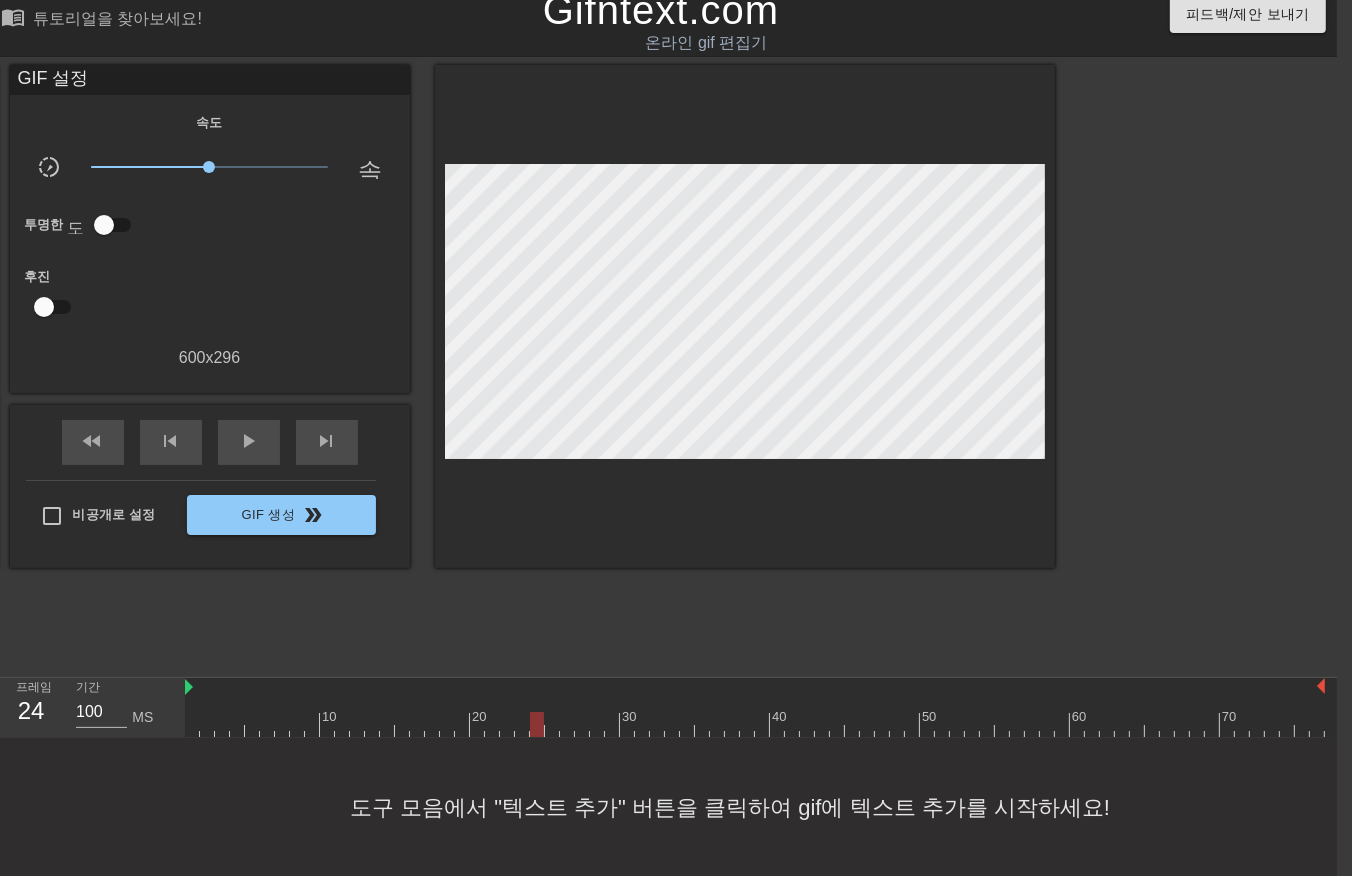 click at bounding box center [755, 724] 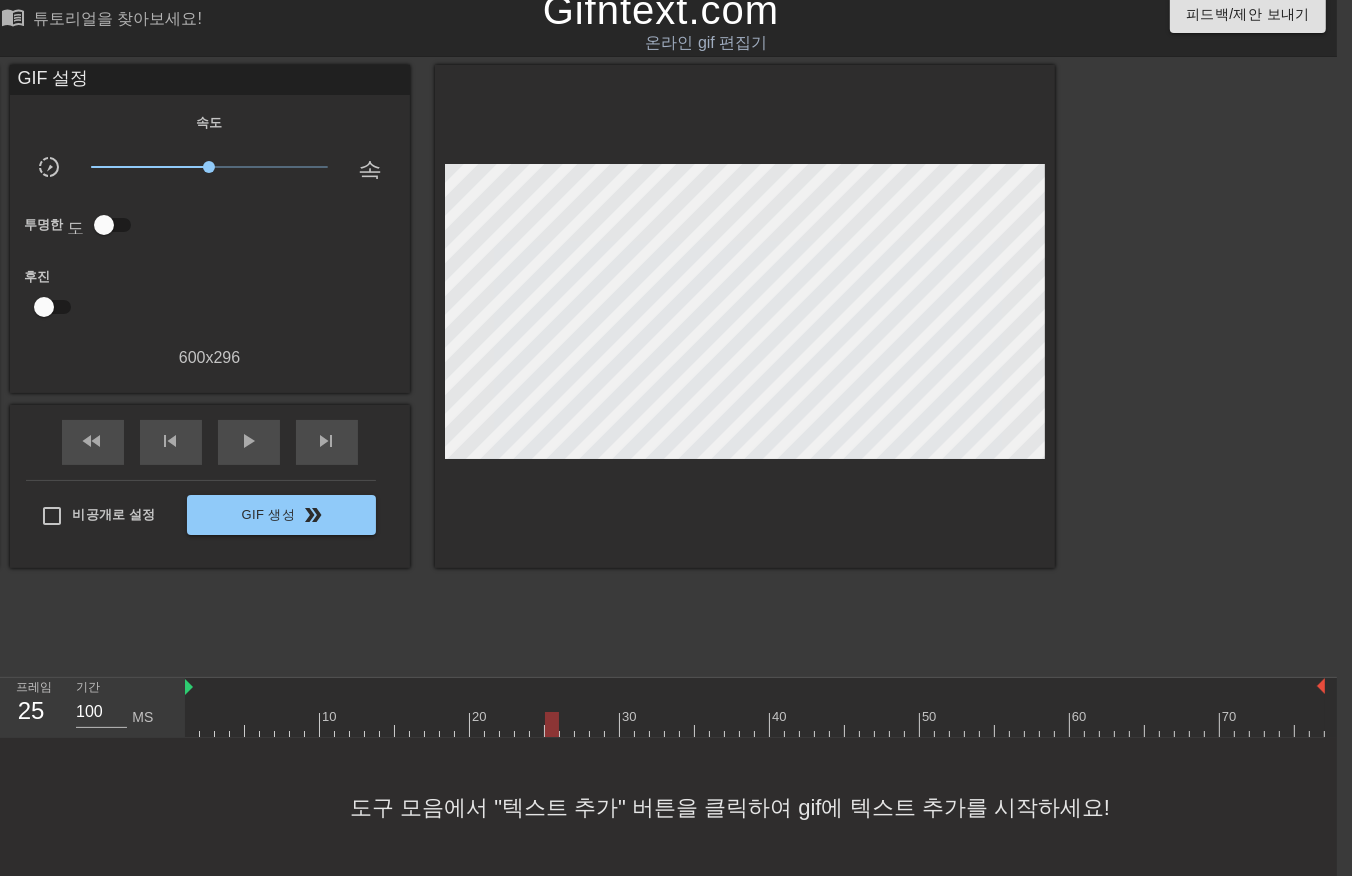 drag, startPoint x: 548, startPoint y: 726, endPoint x: 558, endPoint y: 734, distance: 12.806249 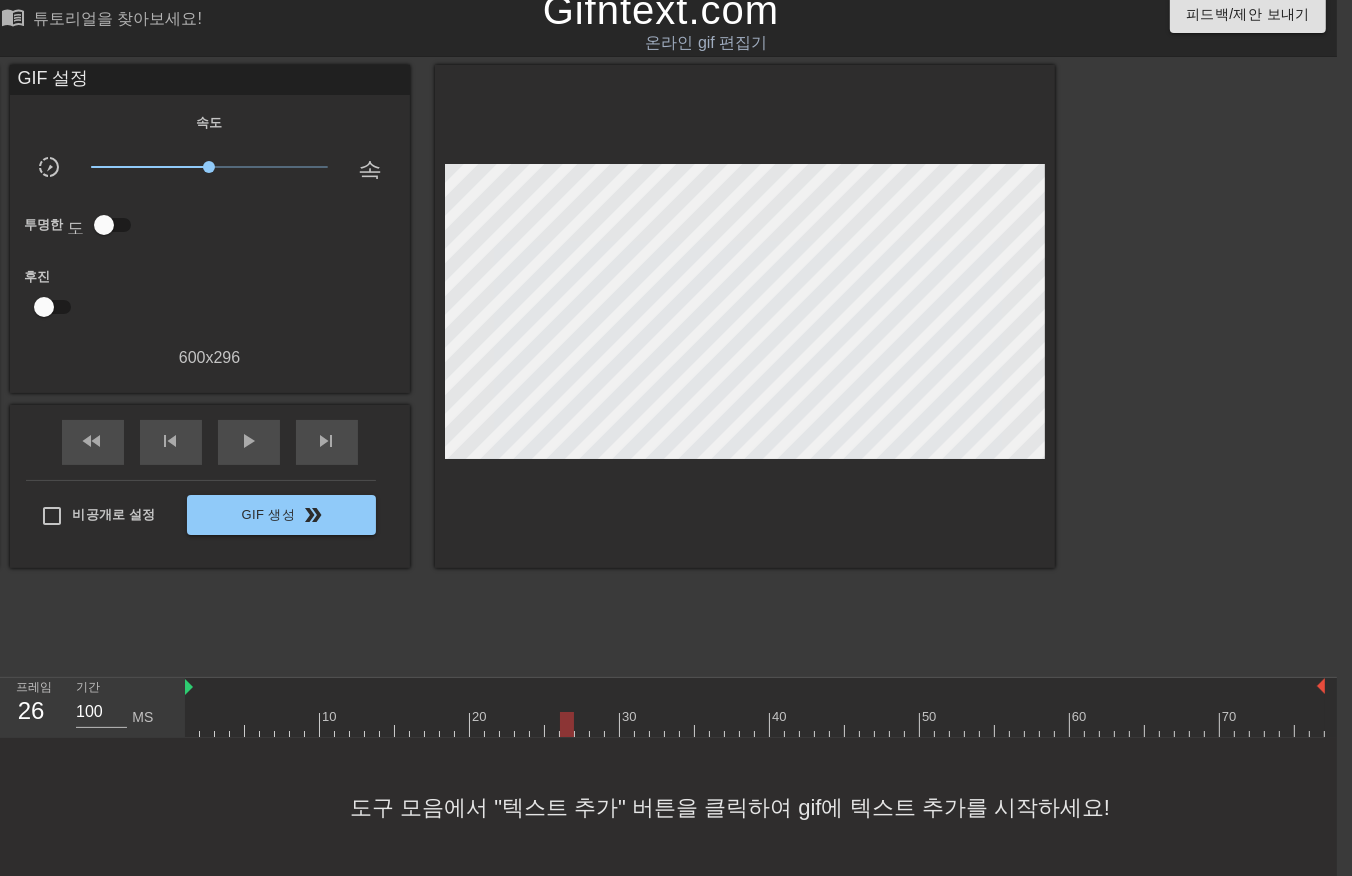 click at bounding box center [755, 724] 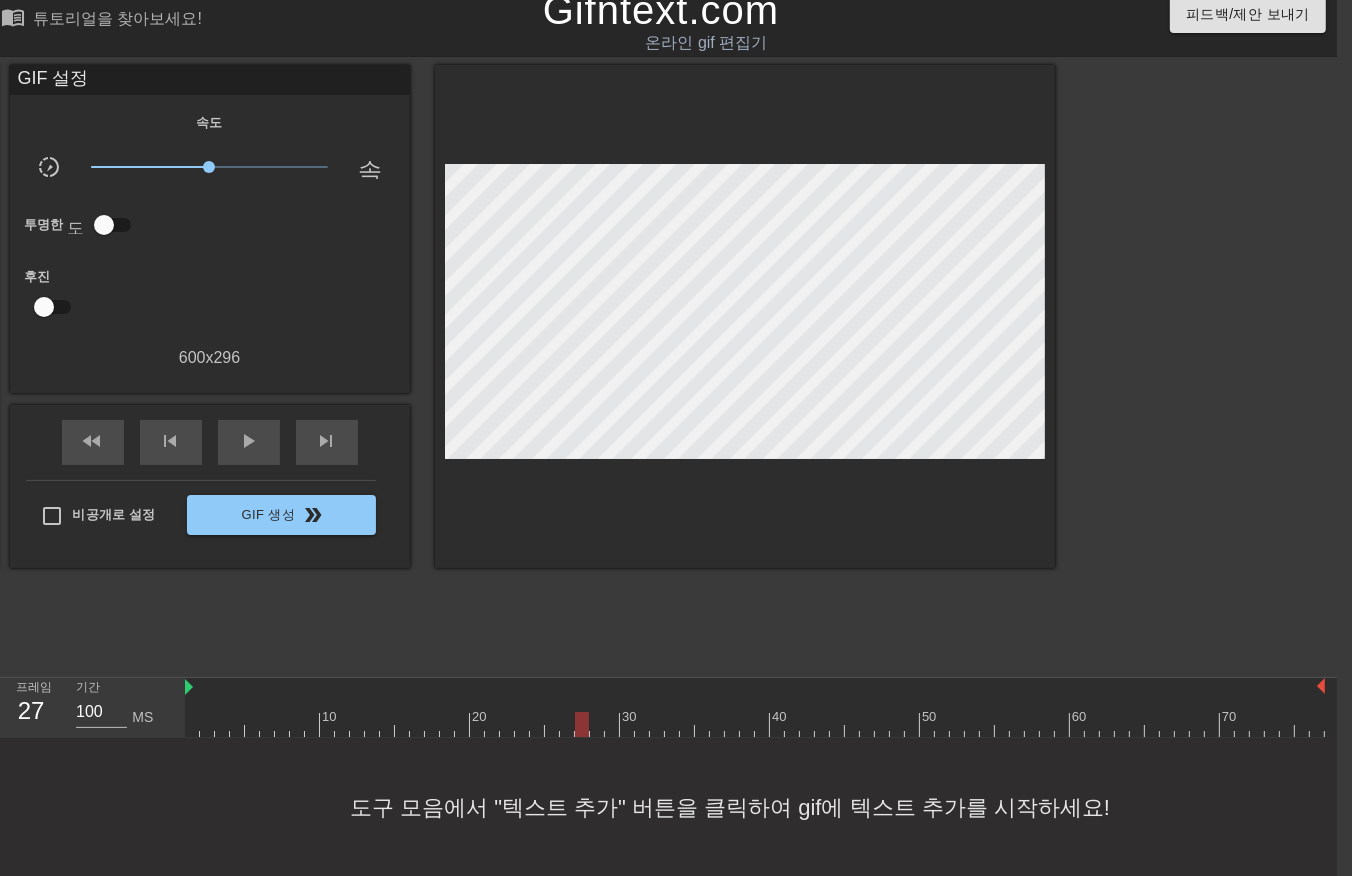 drag, startPoint x: 578, startPoint y: 722, endPoint x: 586, endPoint y: 738, distance: 17.888544 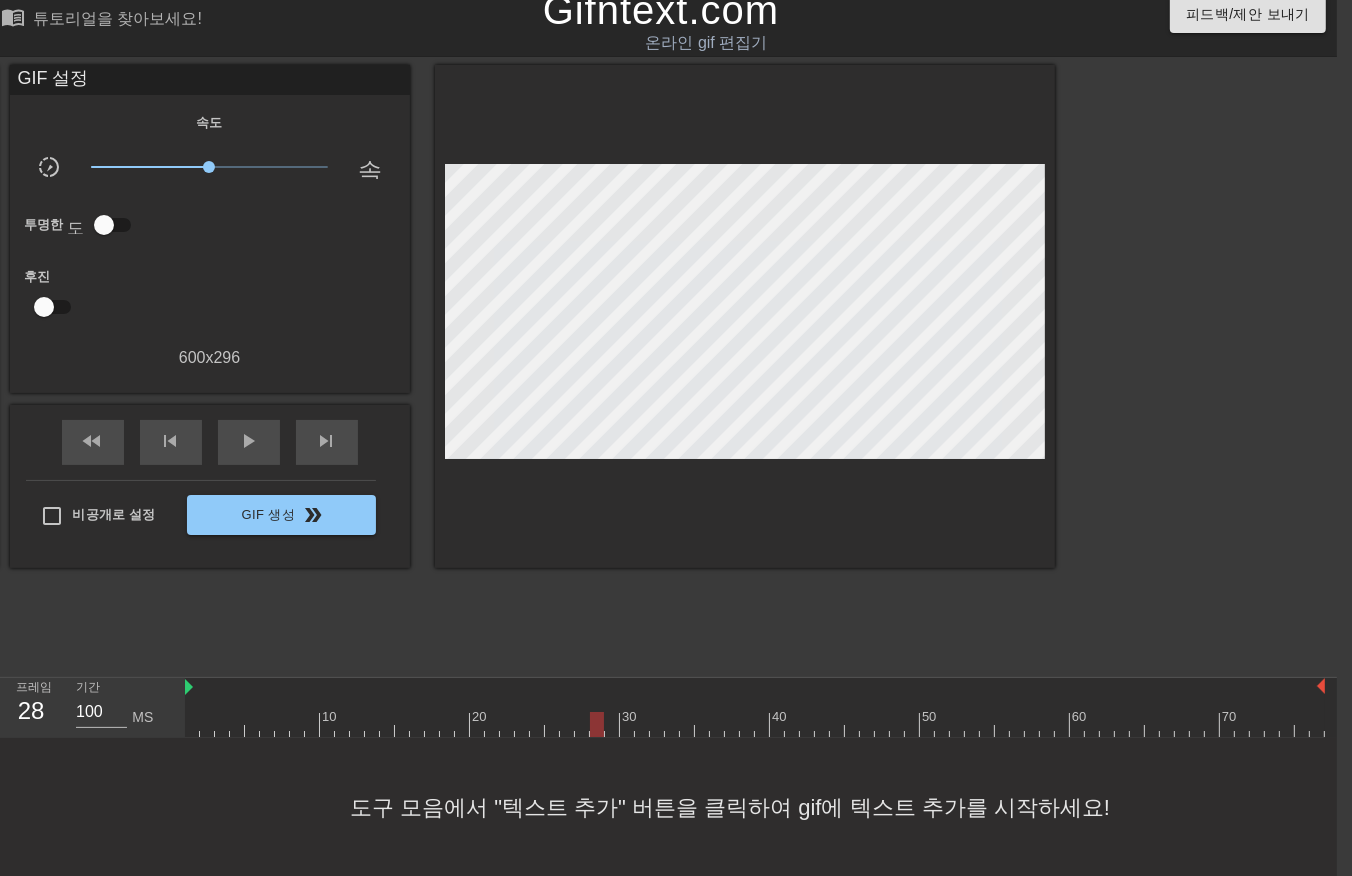 click at bounding box center (755, 724) 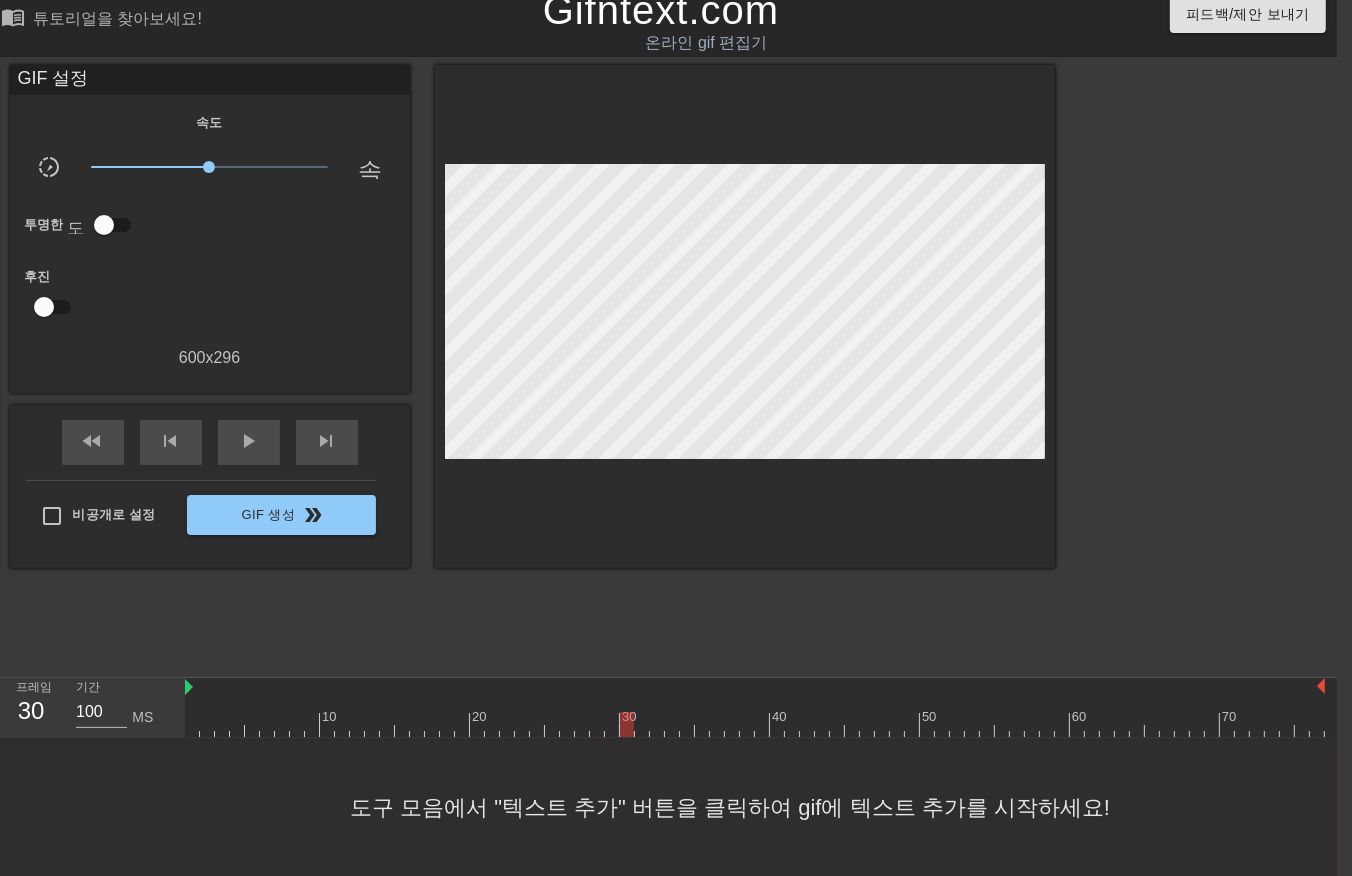 drag, startPoint x: 630, startPoint y: 721, endPoint x: 643, endPoint y: 738, distance: 21.400934 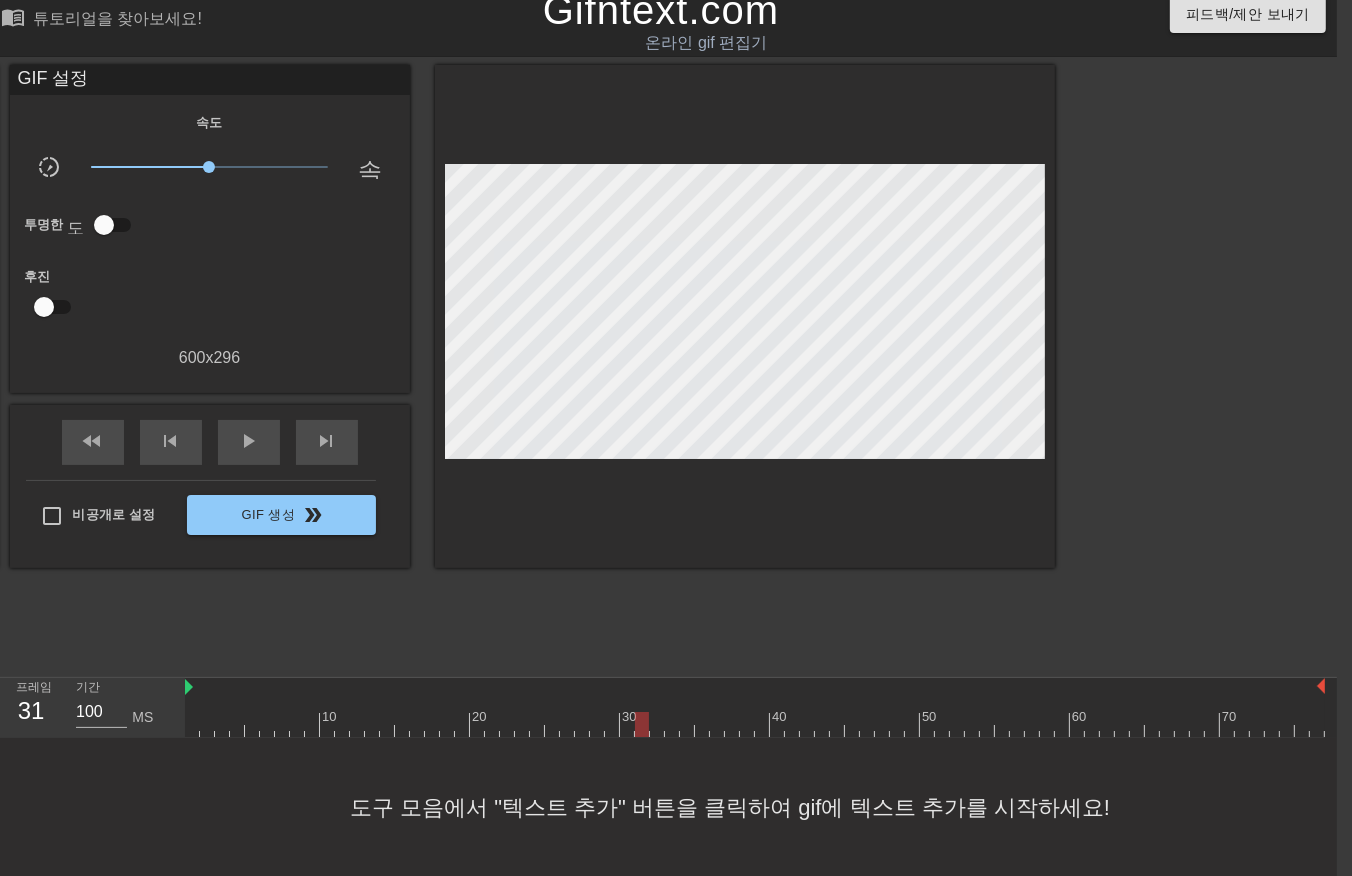 drag, startPoint x: 640, startPoint y: 717, endPoint x: 644, endPoint y: 733, distance: 16.492422 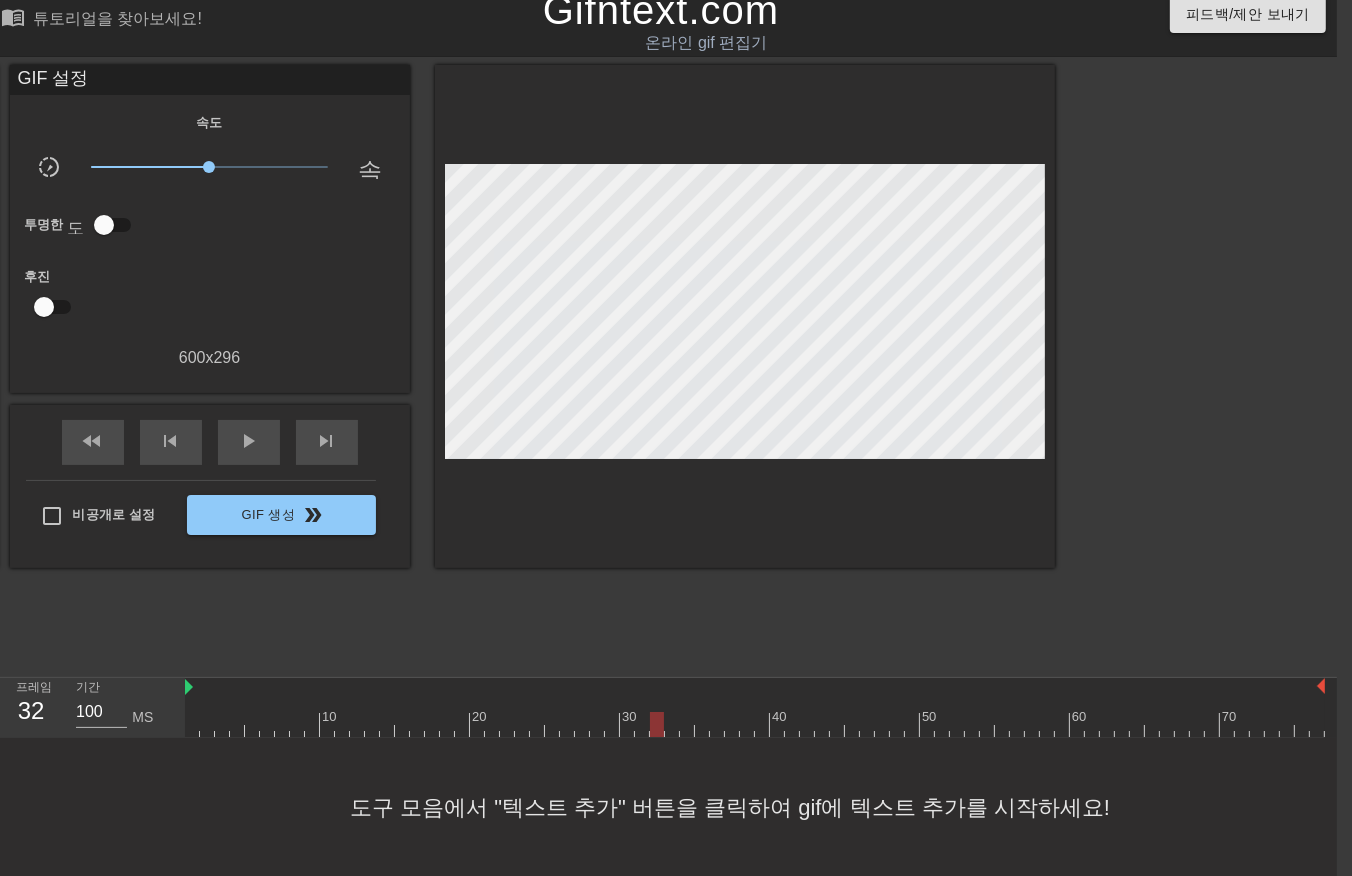 click at bounding box center (755, 724) 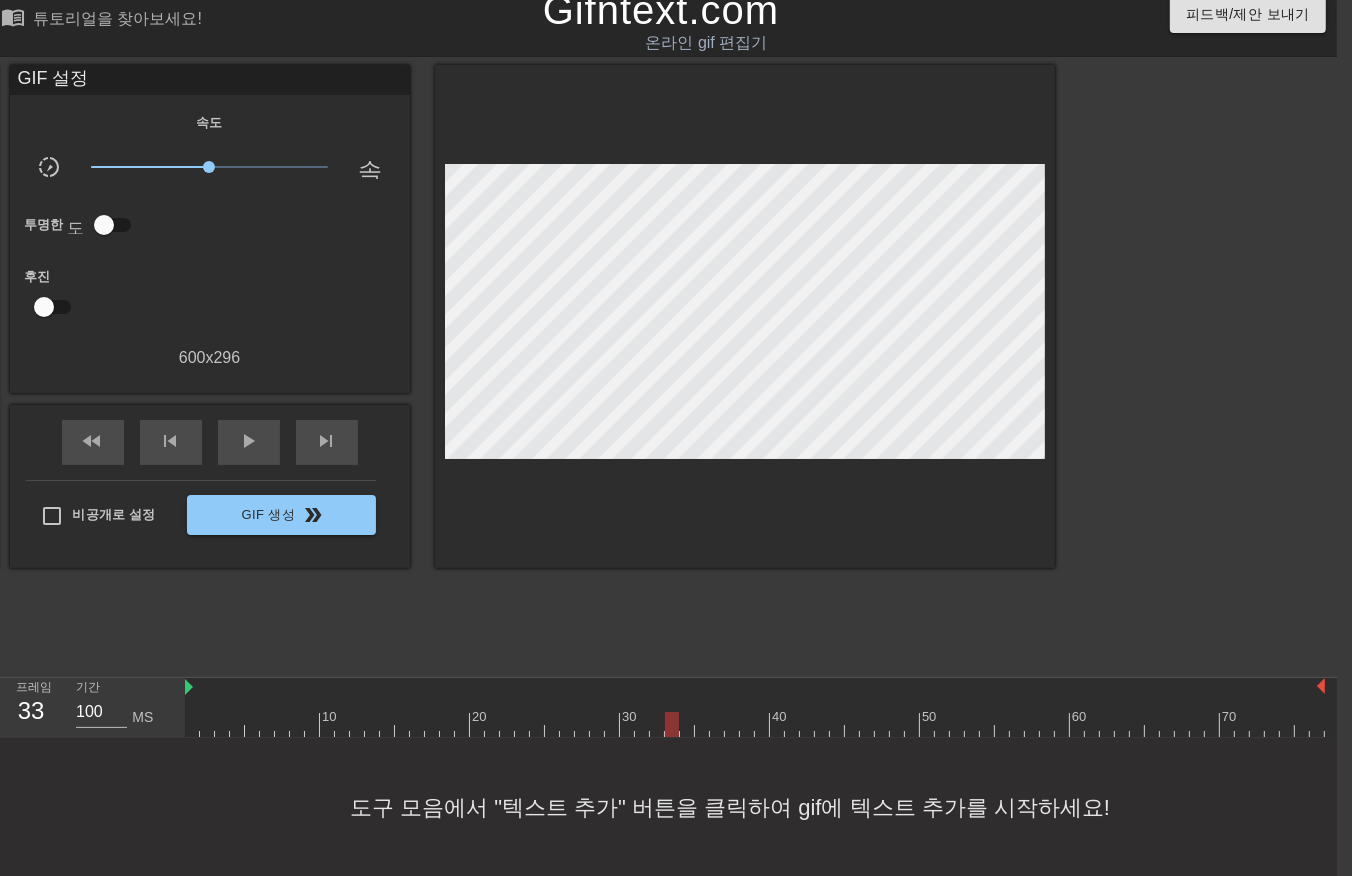 drag, startPoint x: 668, startPoint y: 718, endPoint x: 674, endPoint y: 733, distance: 16.155495 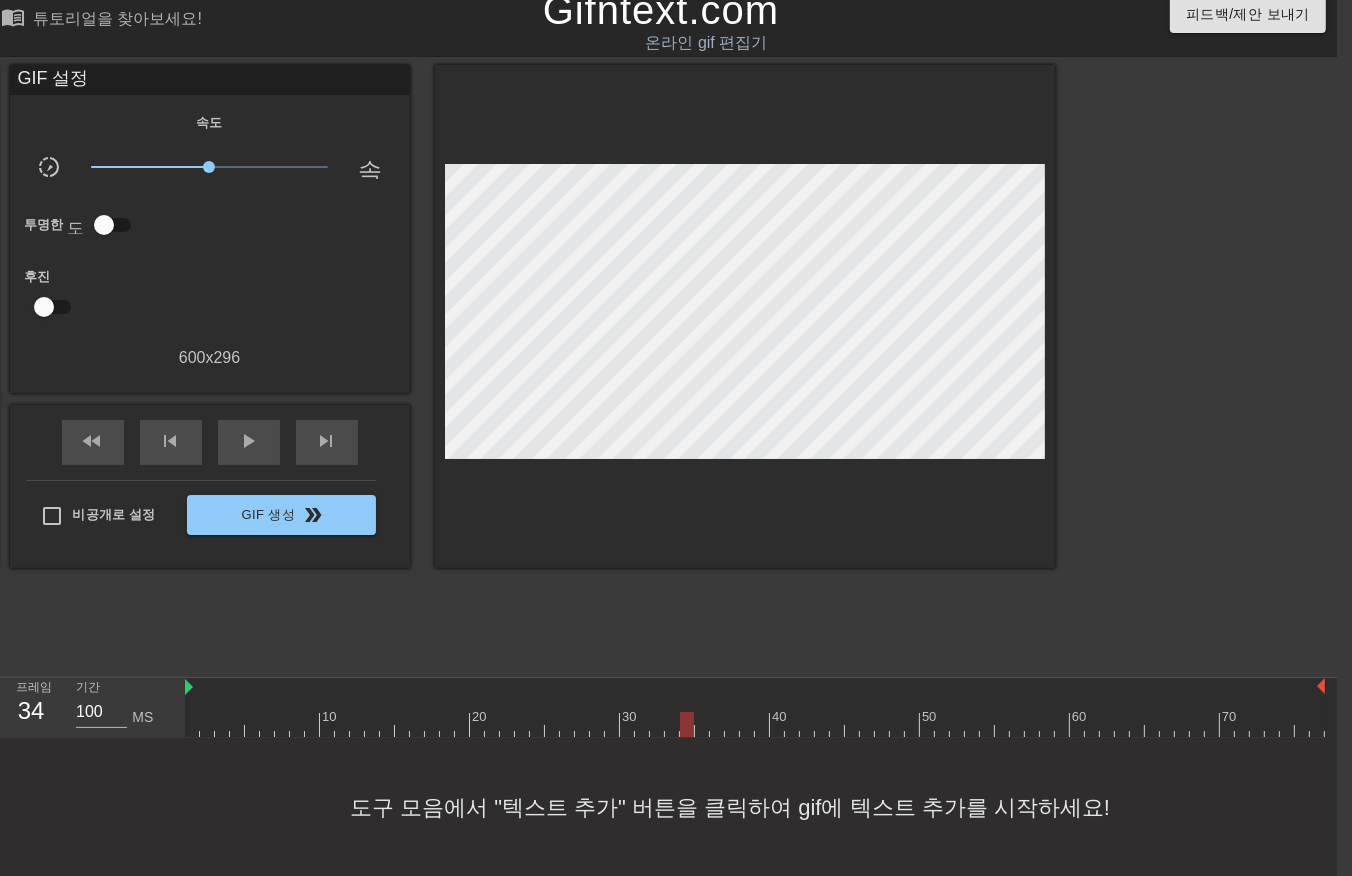 click at bounding box center [755, 724] 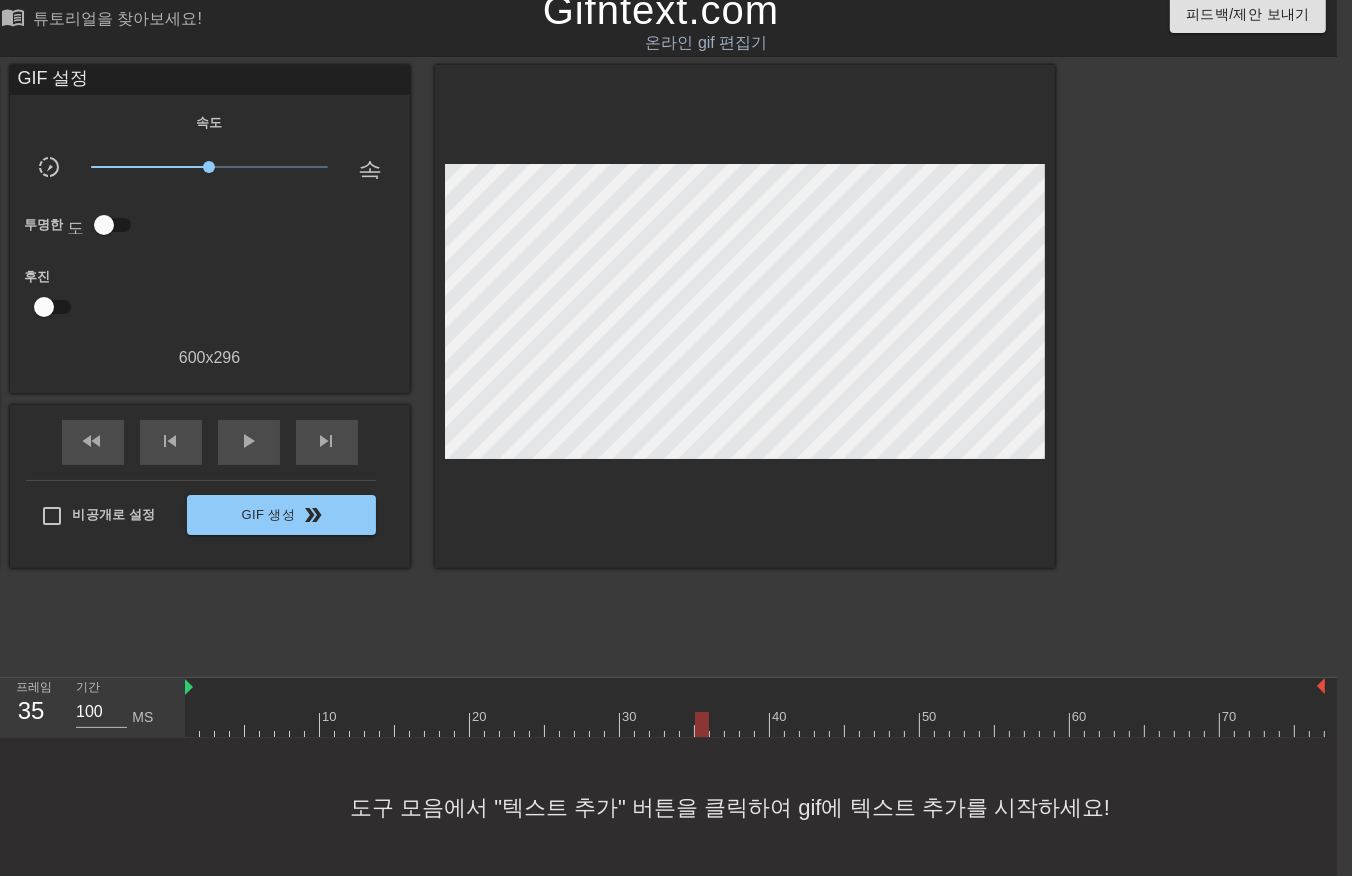 drag, startPoint x: 701, startPoint y: 724, endPoint x: 712, endPoint y: 740, distance: 19.416489 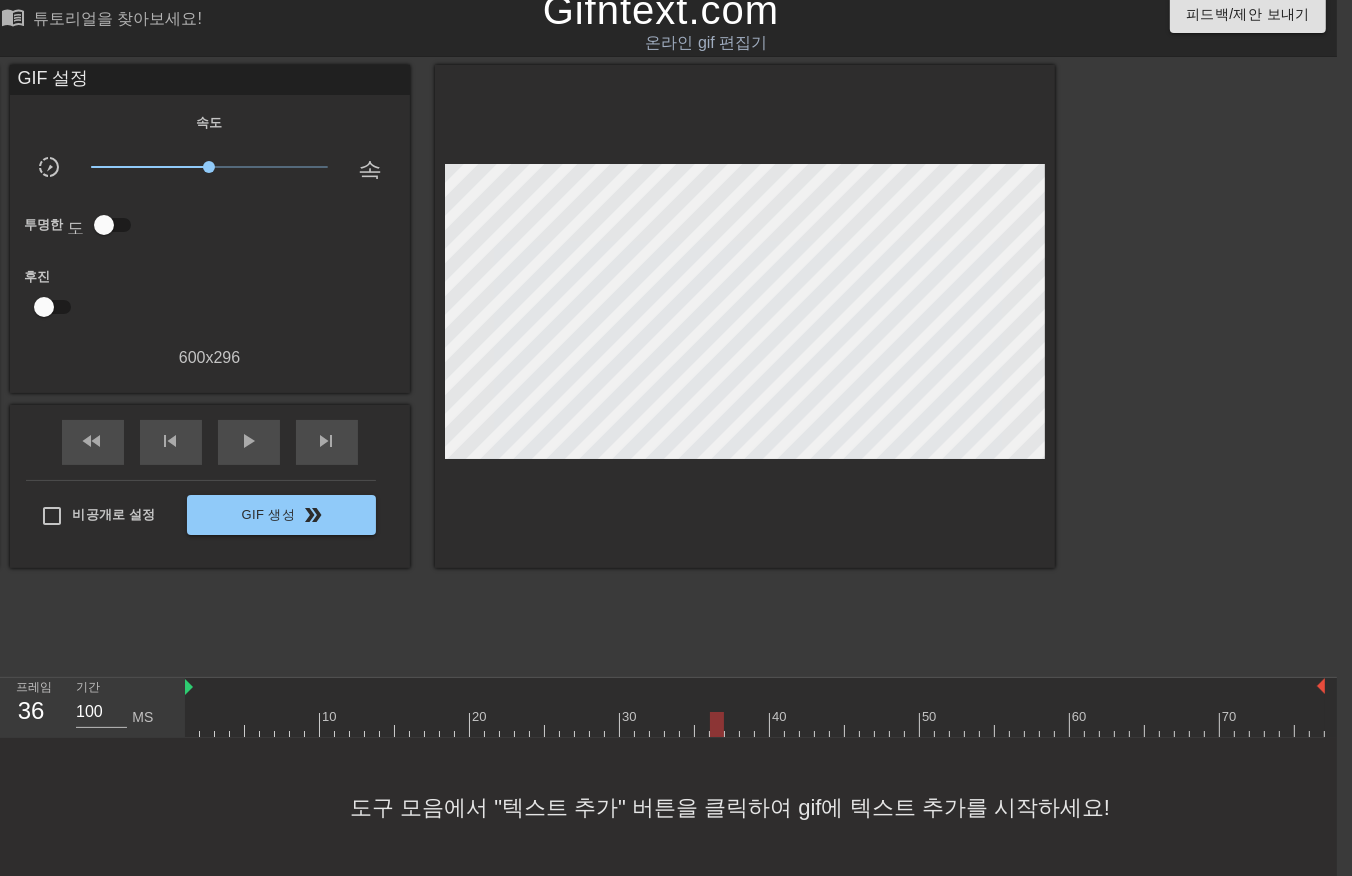 click at bounding box center [755, 724] 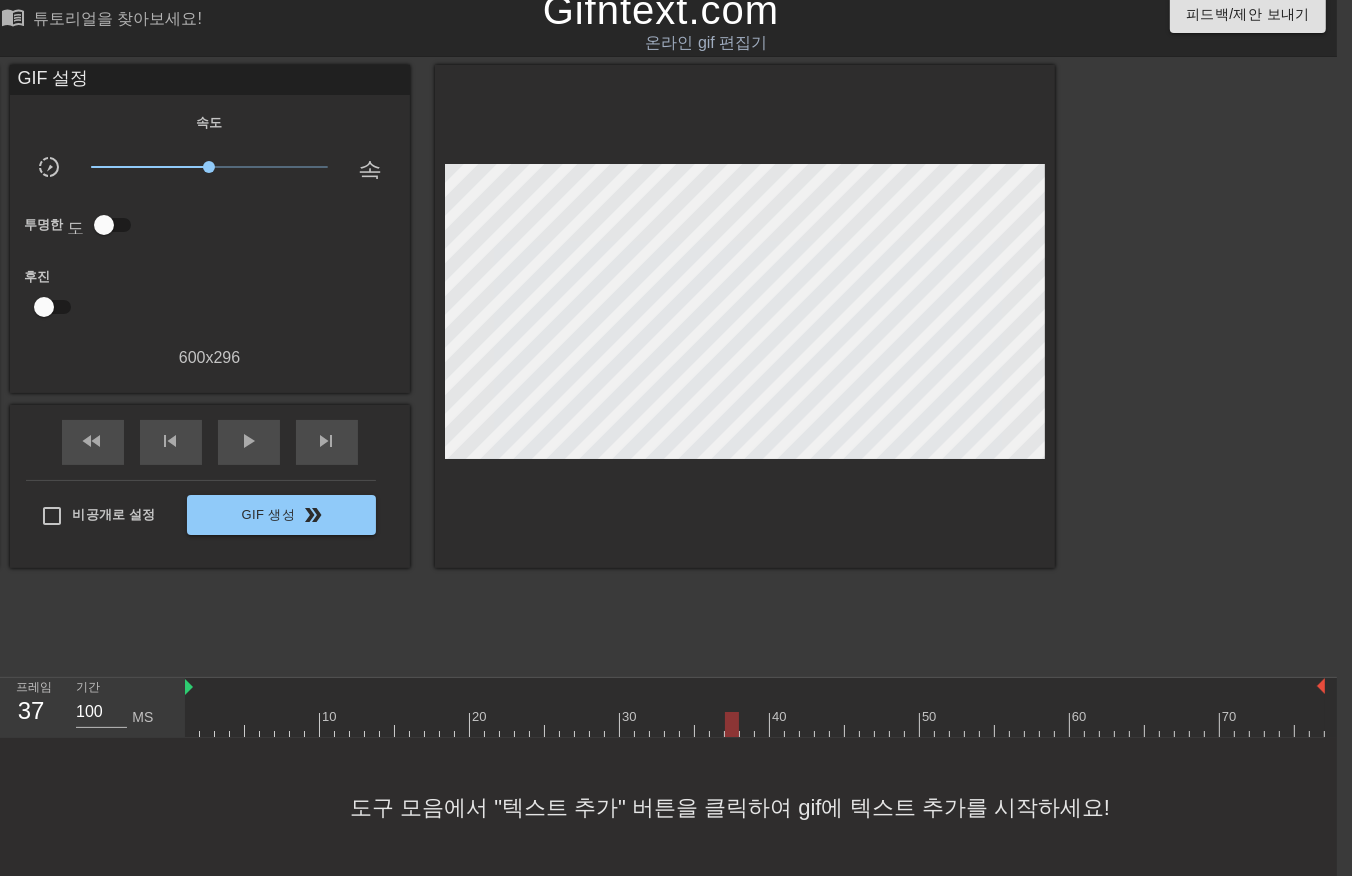 click at bounding box center [755, 724] 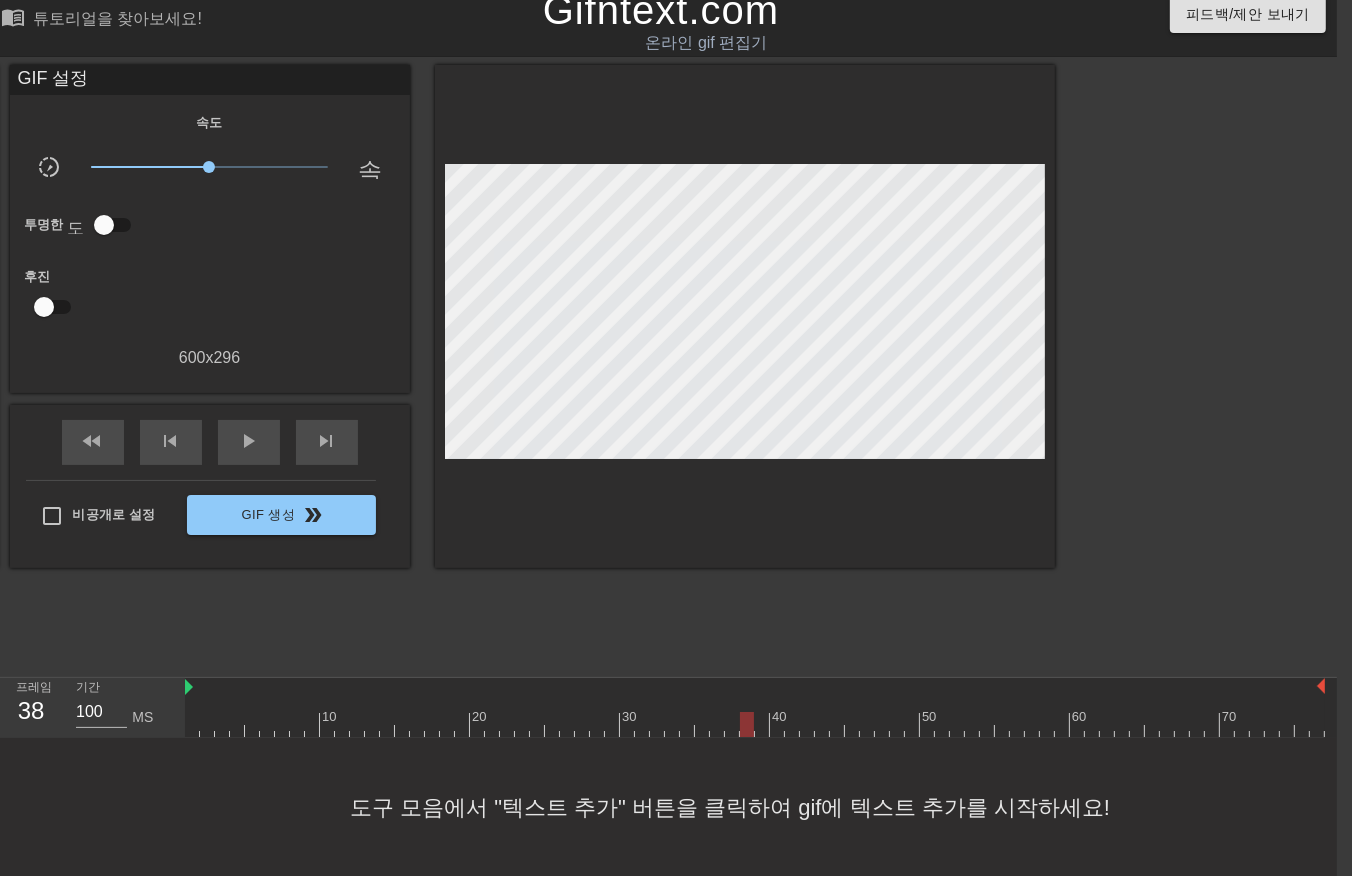 drag, startPoint x: 743, startPoint y: 726, endPoint x: 753, endPoint y: 723, distance: 10.440307 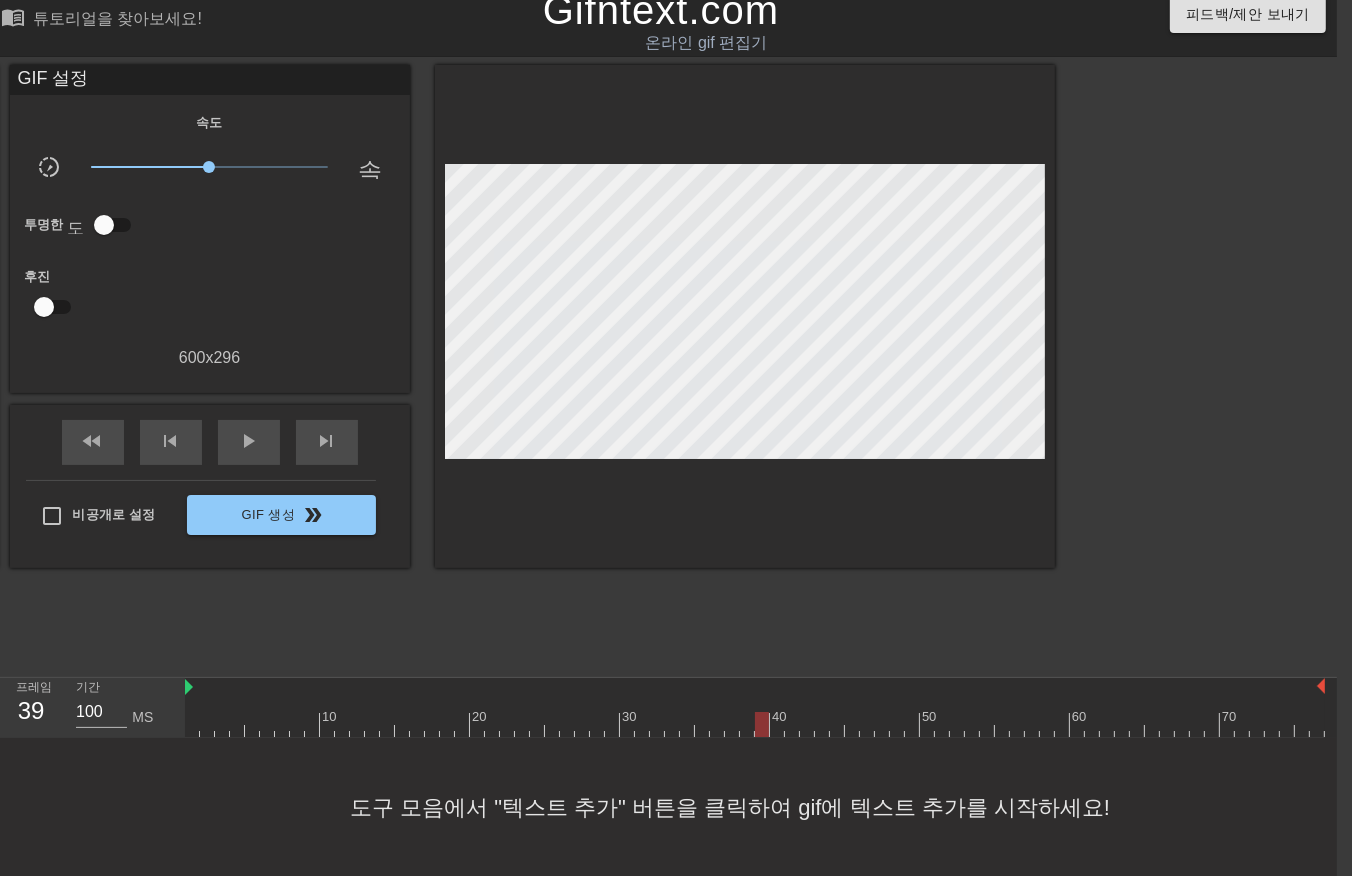 drag, startPoint x: 756, startPoint y: 716, endPoint x: 764, endPoint y: 730, distance: 16.124516 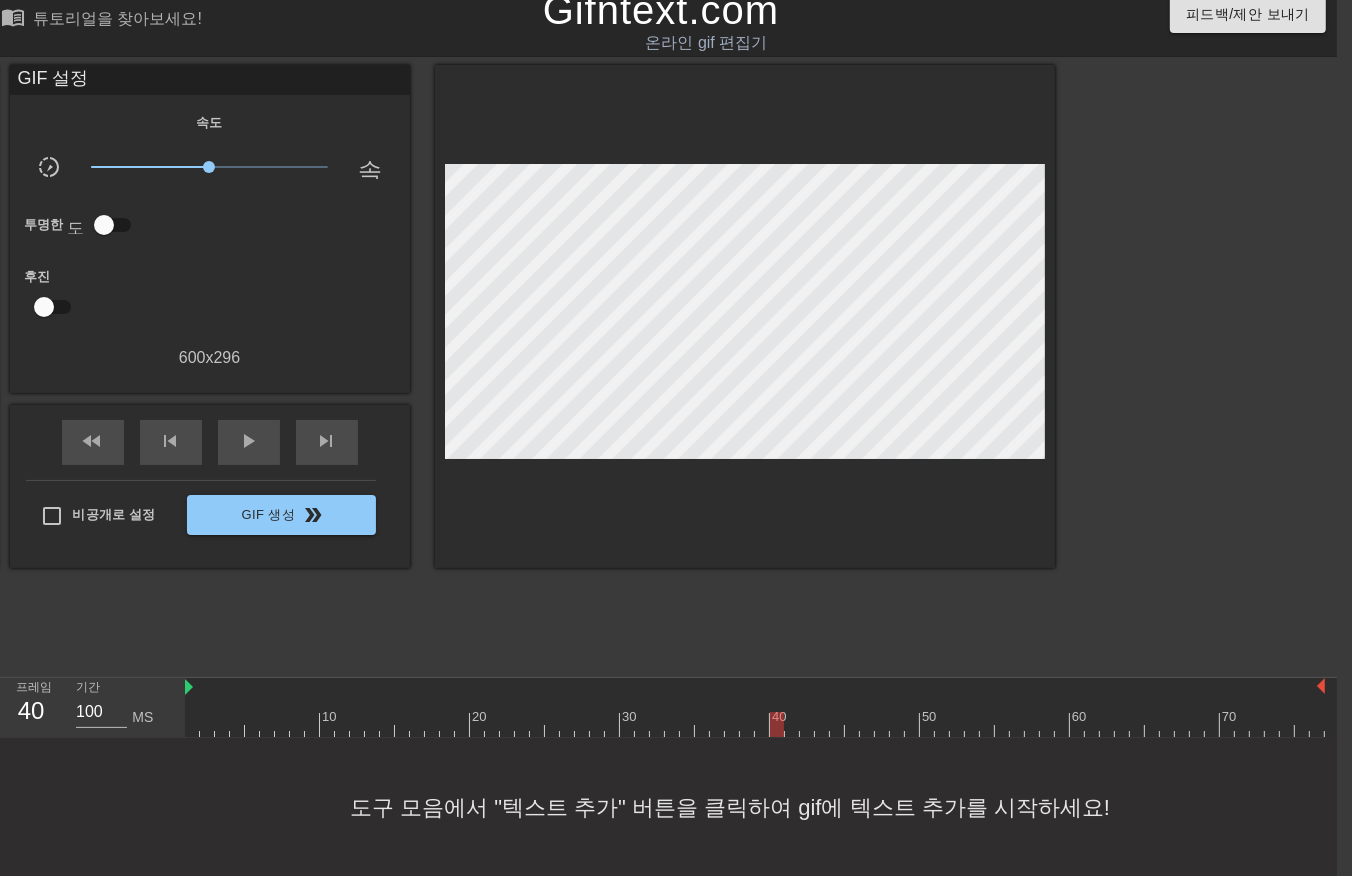 drag, startPoint x: 777, startPoint y: 717, endPoint x: 788, endPoint y: 737, distance: 22.825424 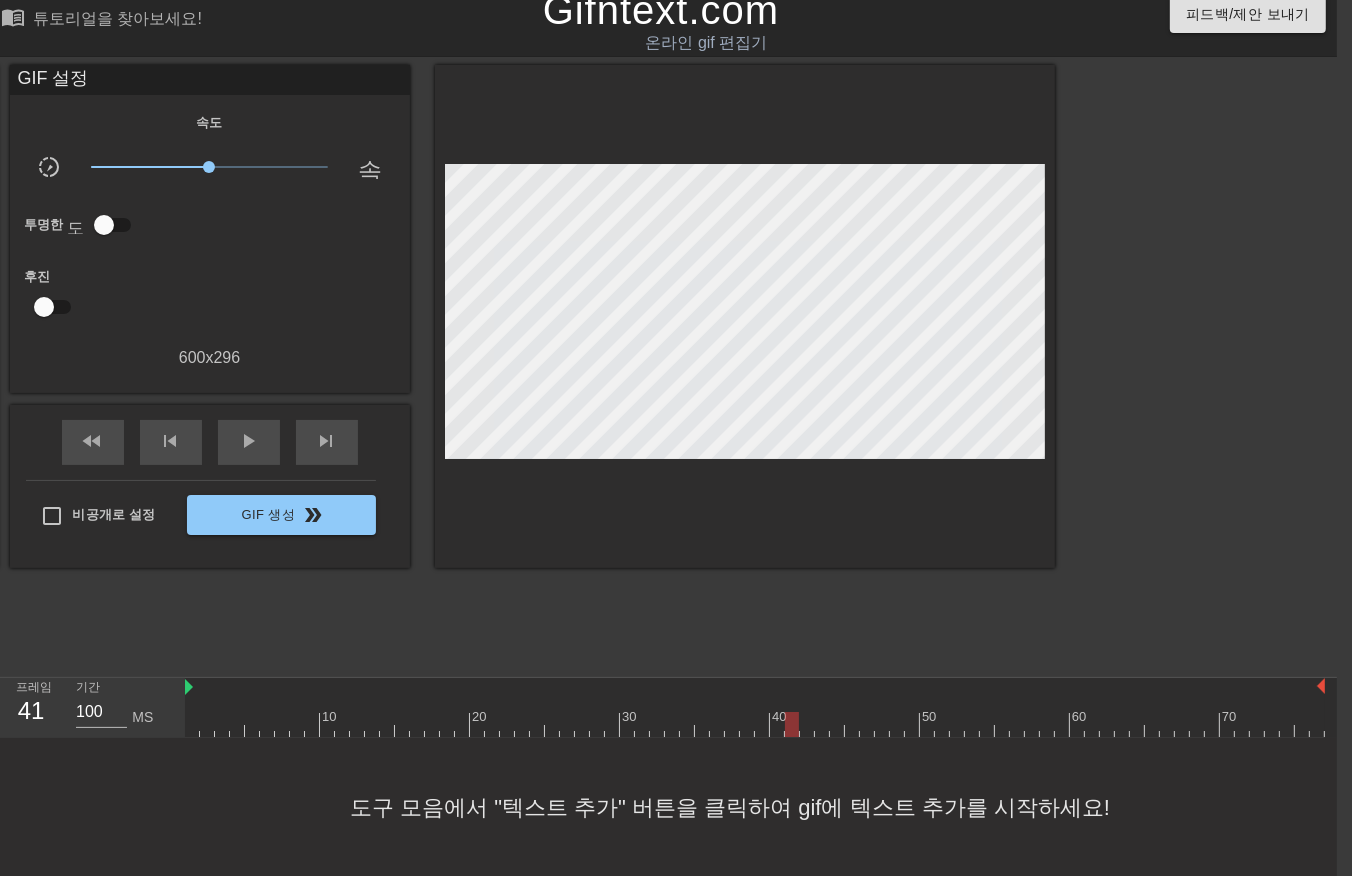 drag, startPoint x: 790, startPoint y: 724, endPoint x: 791, endPoint y: 734, distance: 10.049875 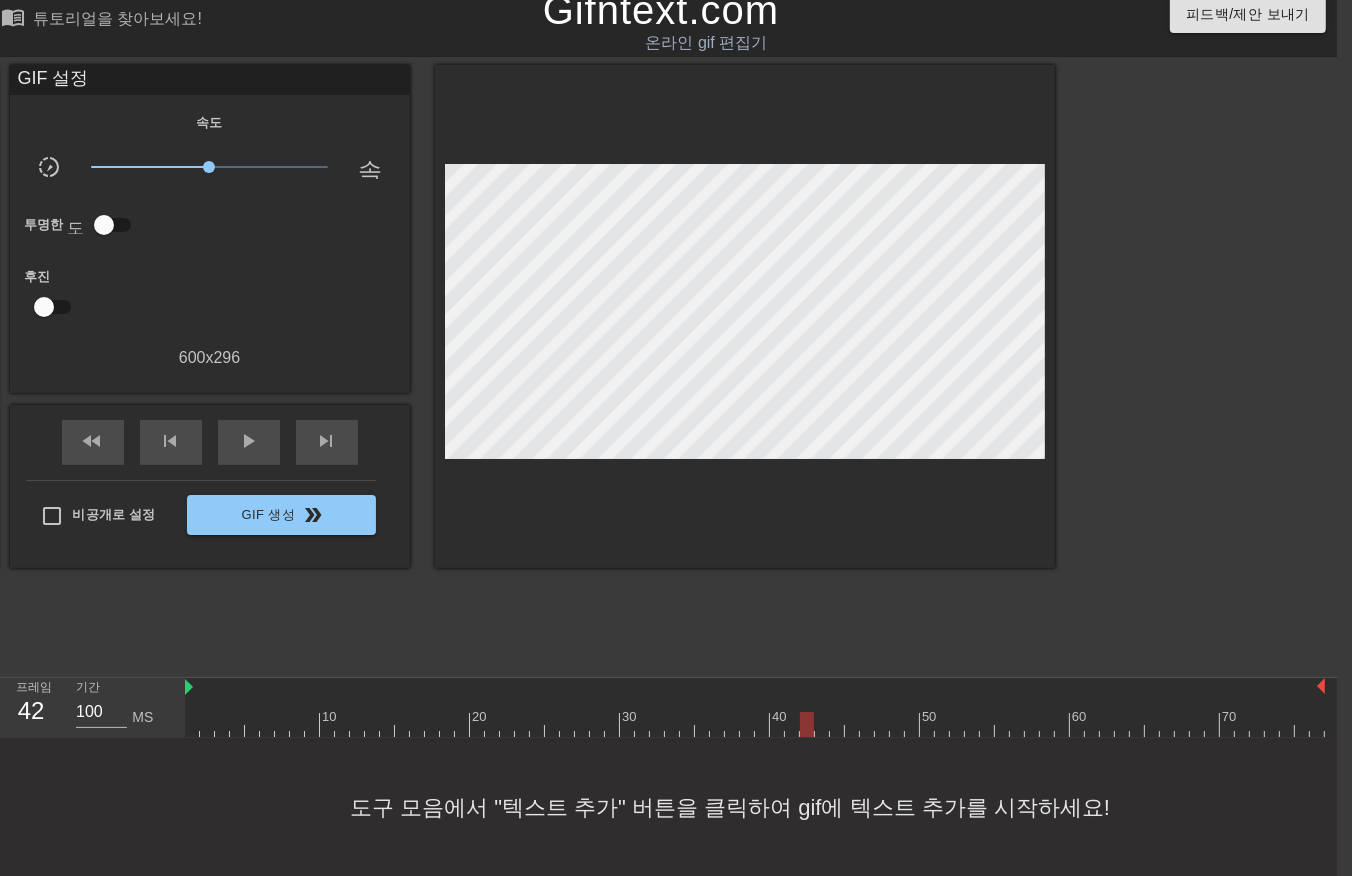 drag, startPoint x: 802, startPoint y: 722, endPoint x: 808, endPoint y: 734, distance: 13.416408 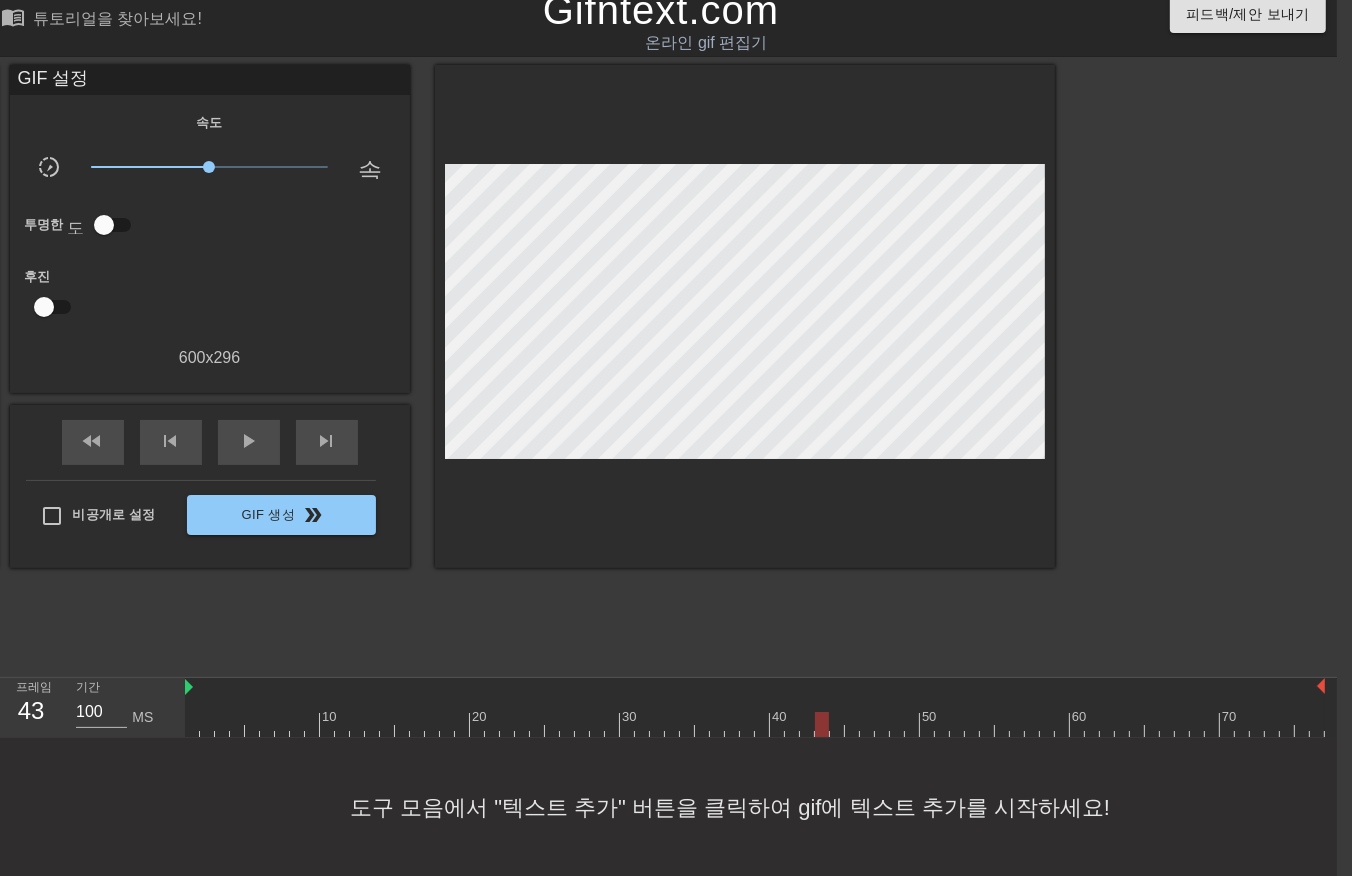 click at bounding box center [755, 724] 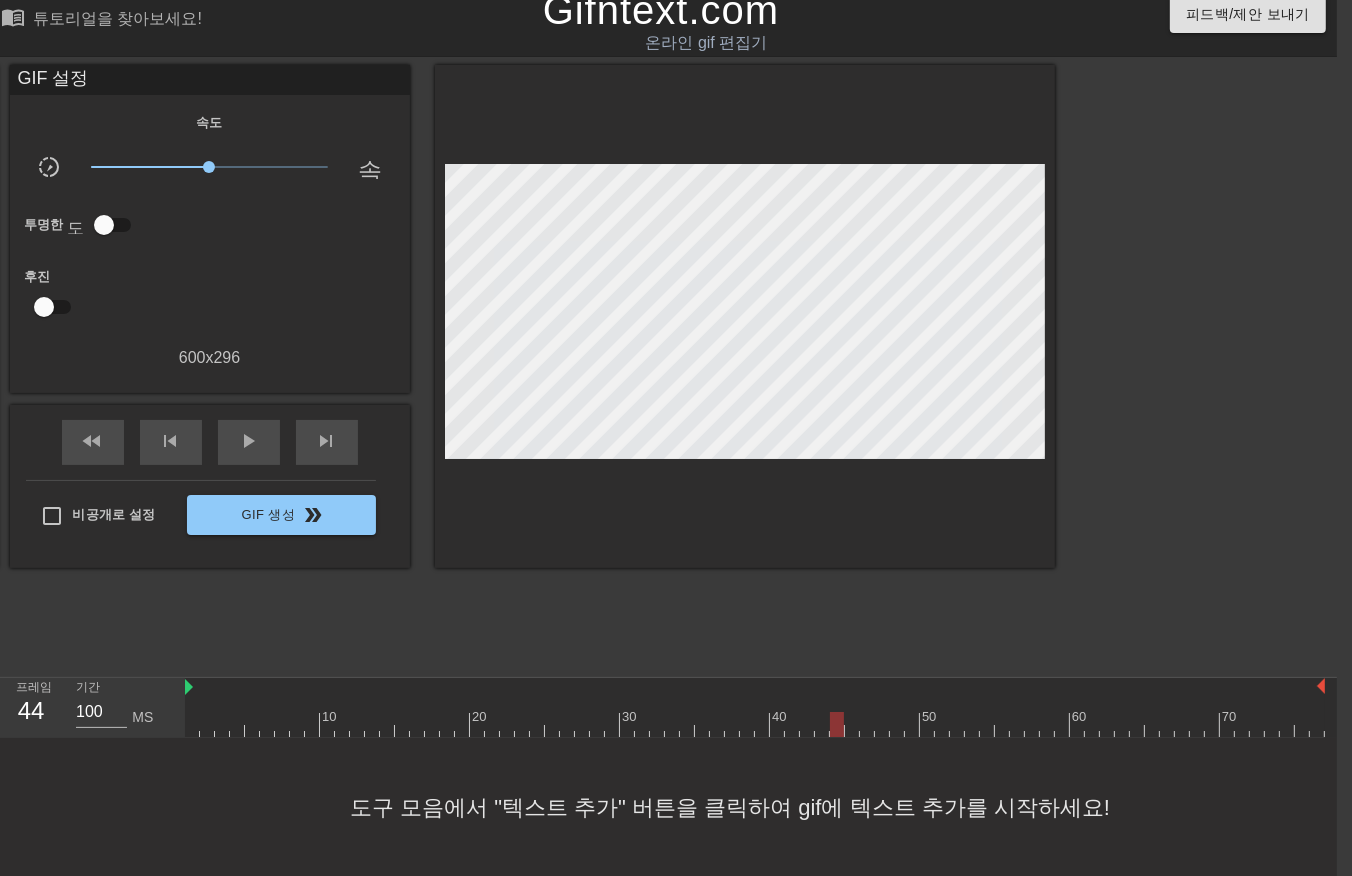 click at bounding box center (755, 724) 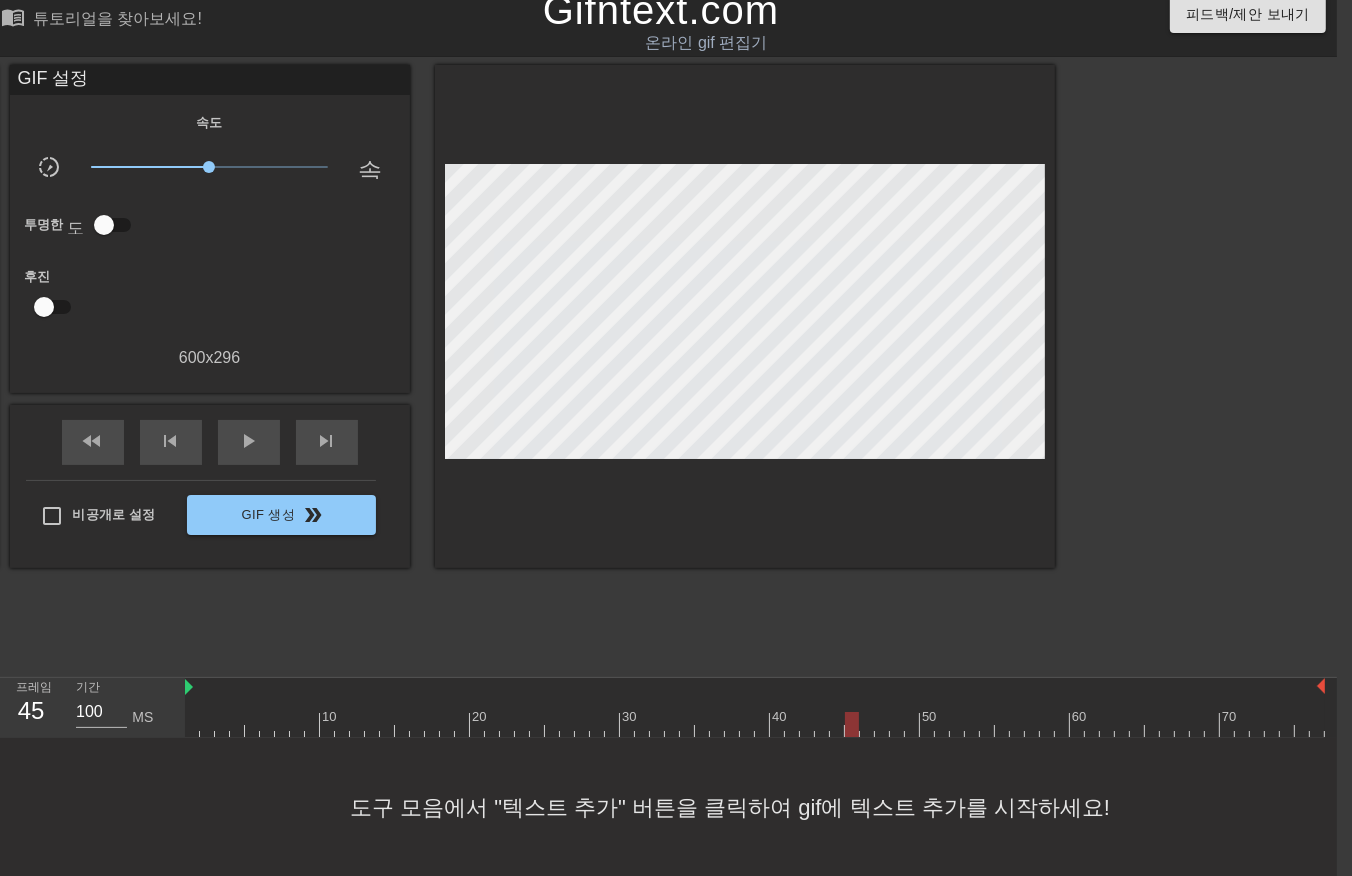 drag, startPoint x: 848, startPoint y: 725, endPoint x: 857, endPoint y: 733, distance: 12.0415945 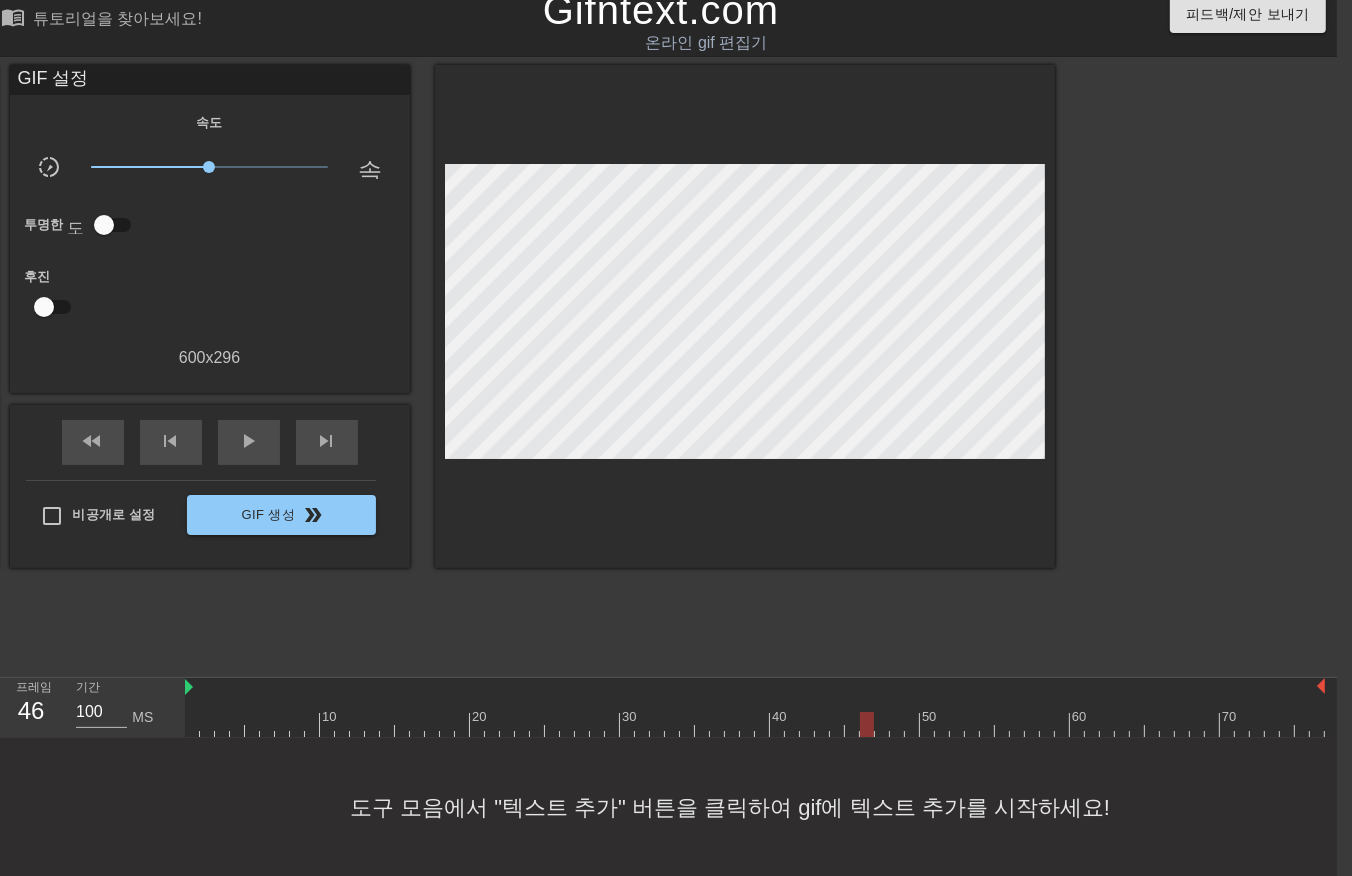drag, startPoint x: 861, startPoint y: 721, endPoint x: 872, endPoint y: 728, distance: 13.038404 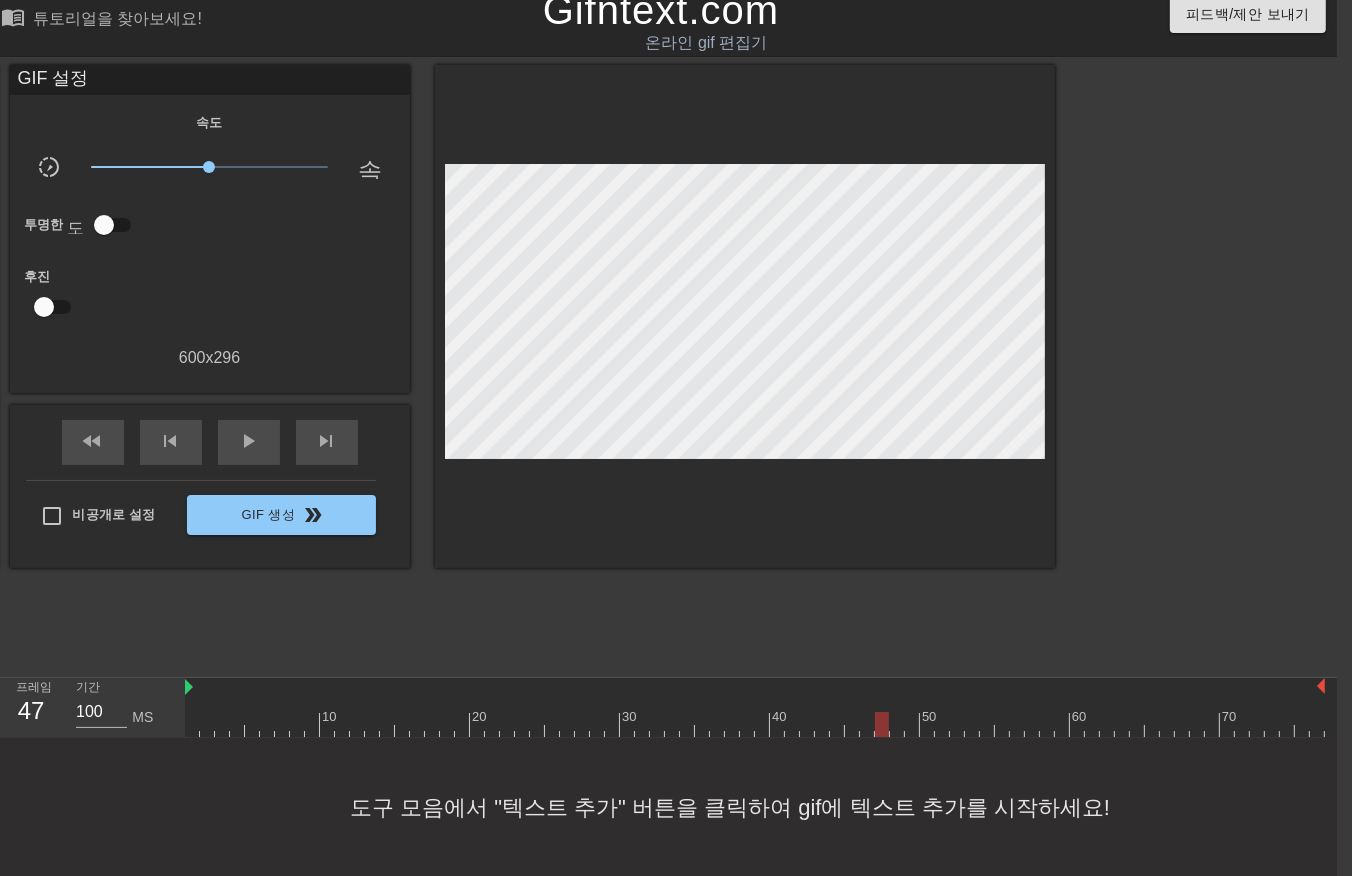 drag, startPoint x: 877, startPoint y: 720, endPoint x: 884, endPoint y: 737, distance: 18.384777 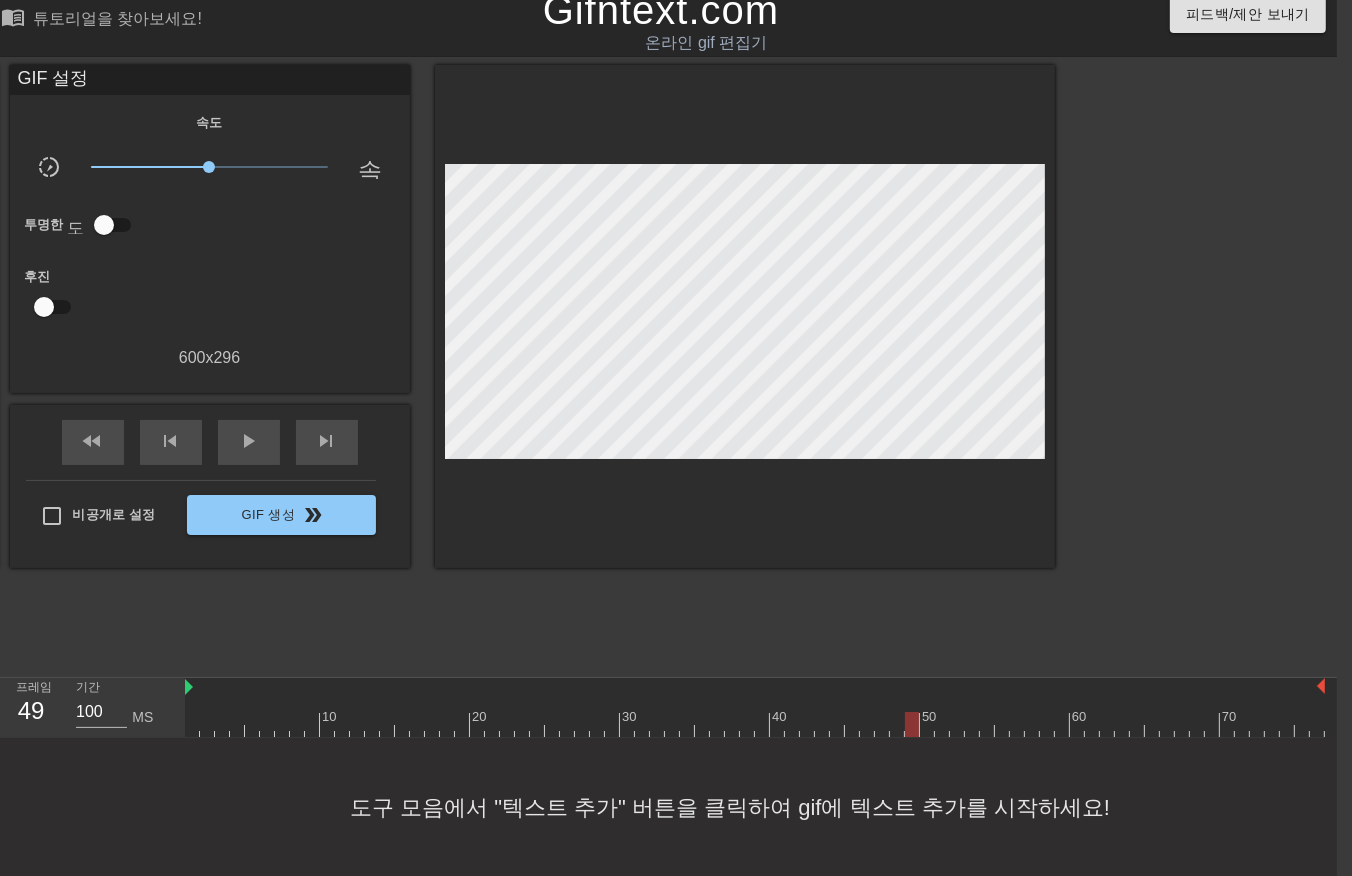 drag, startPoint x: 908, startPoint y: 722, endPoint x: 917, endPoint y: 732, distance: 13.453624 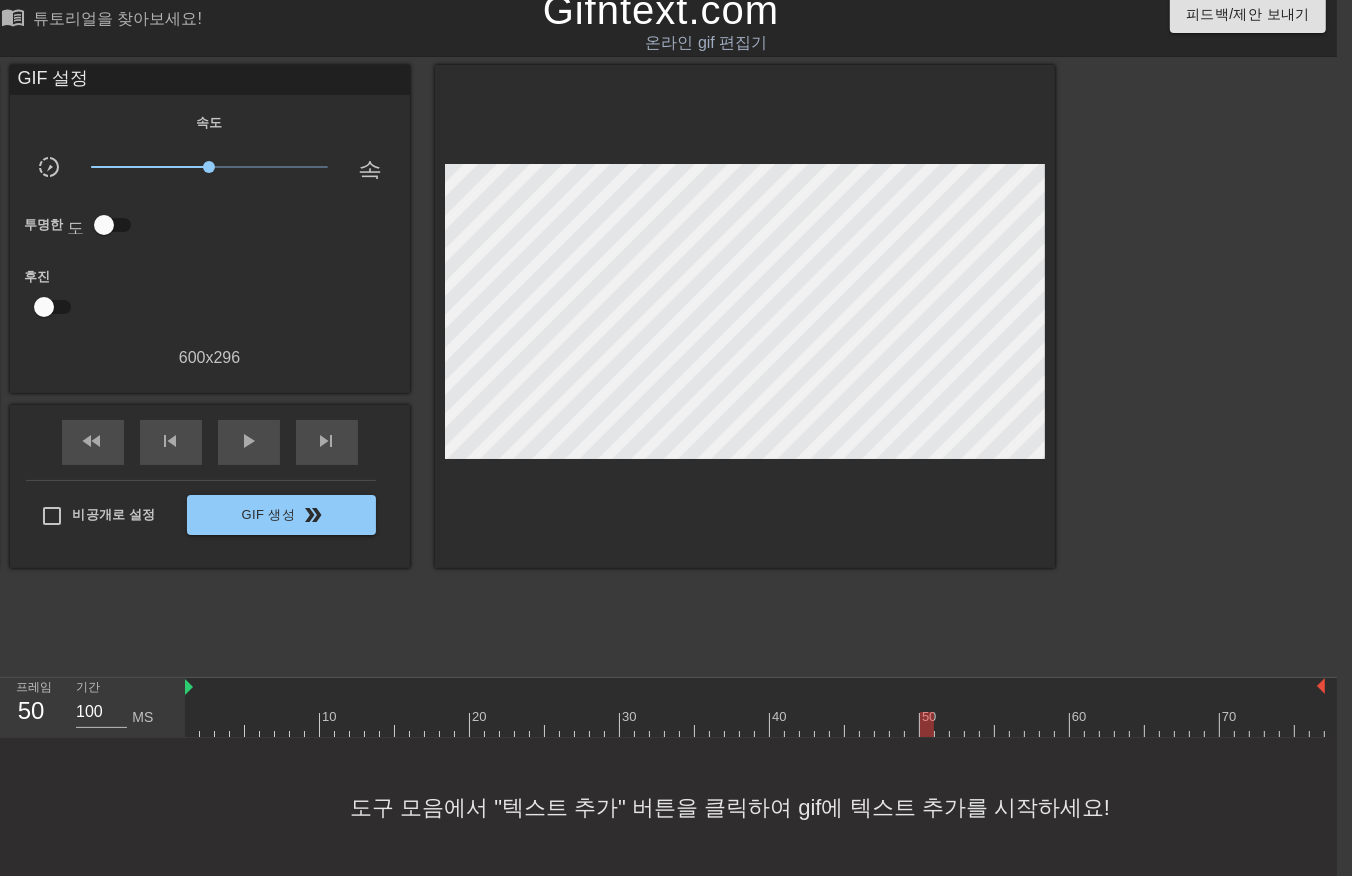 drag, startPoint x: 928, startPoint y: 727, endPoint x: 938, endPoint y: 736, distance: 13.453624 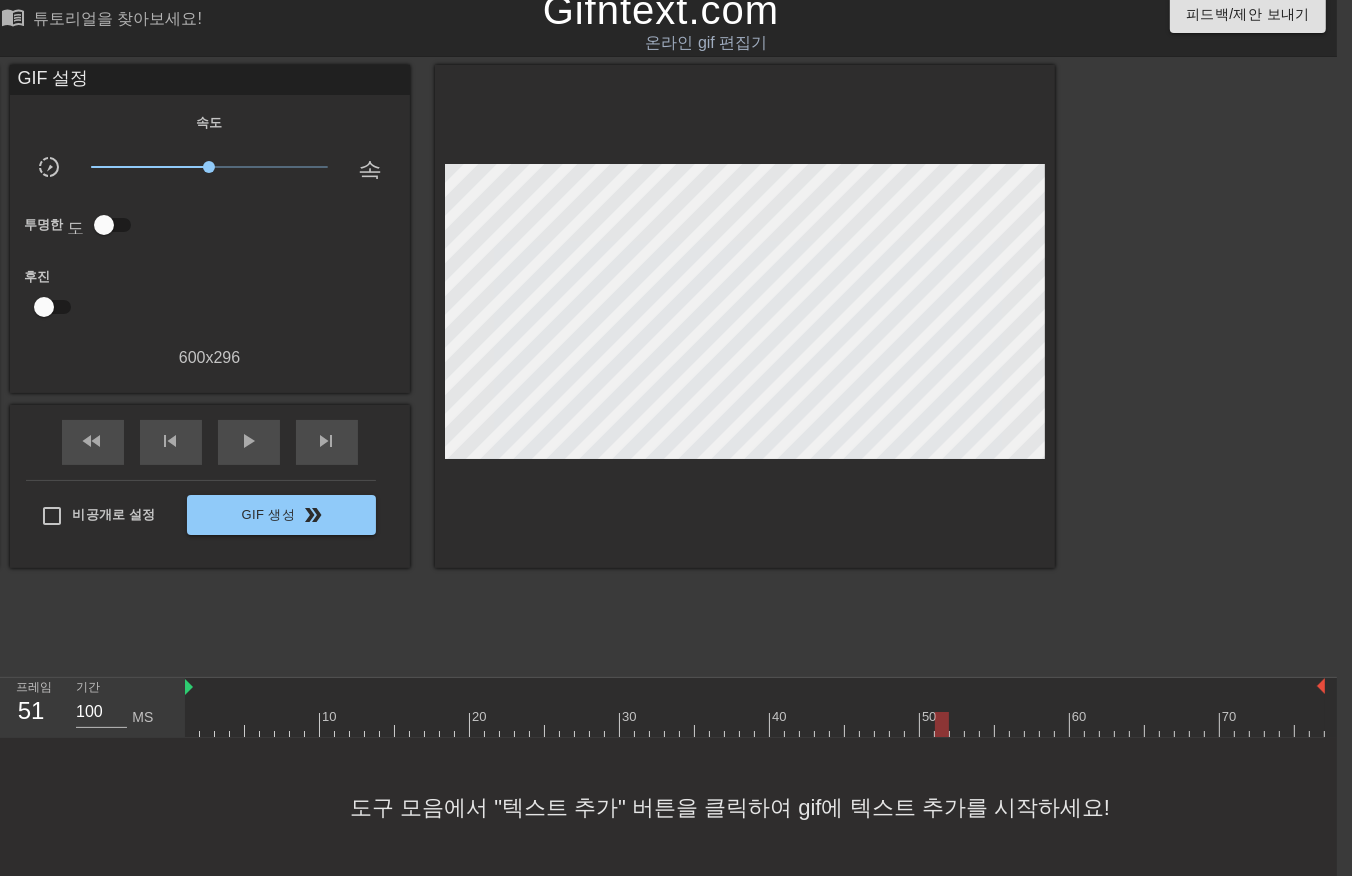 drag, startPoint x: 937, startPoint y: 721, endPoint x: 943, endPoint y: 738, distance: 18.027756 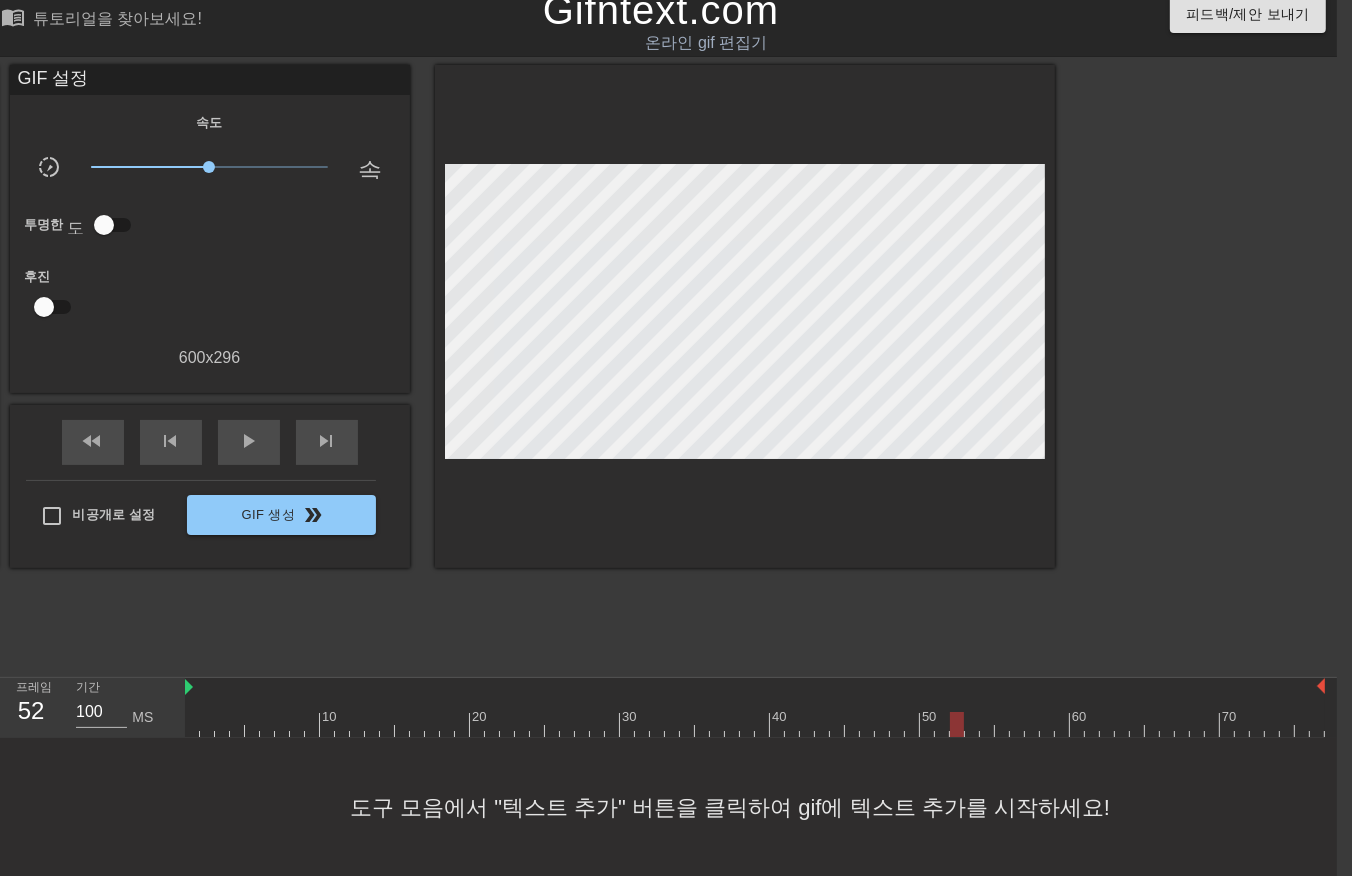 drag, startPoint x: 950, startPoint y: 722, endPoint x: 954, endPoint y: 735, distance: 13.601471 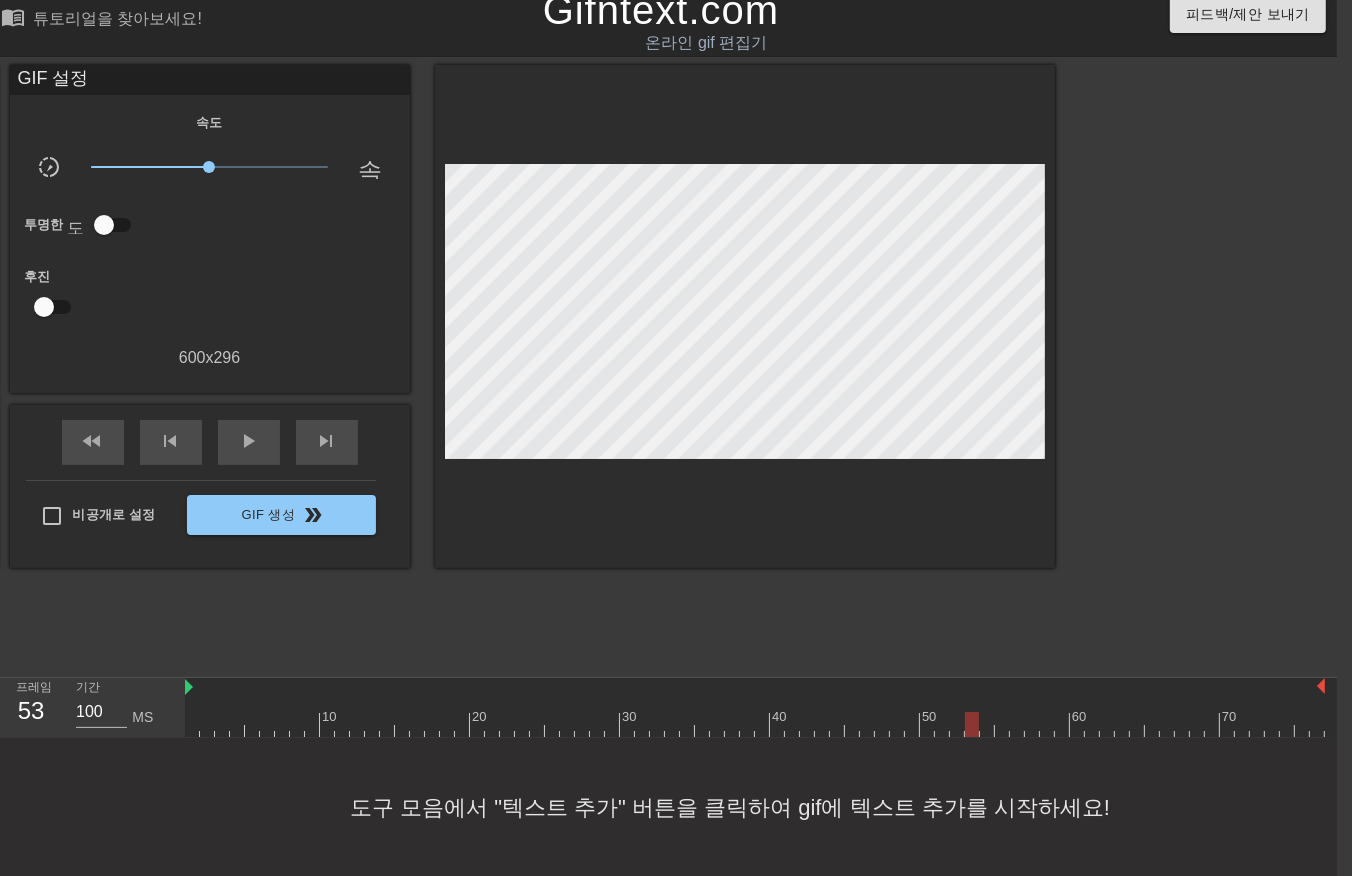 drag, startPoint x: 965, startPoint y: 723, endPoint x: 972, endPoint y: 733, distance: 12.206555 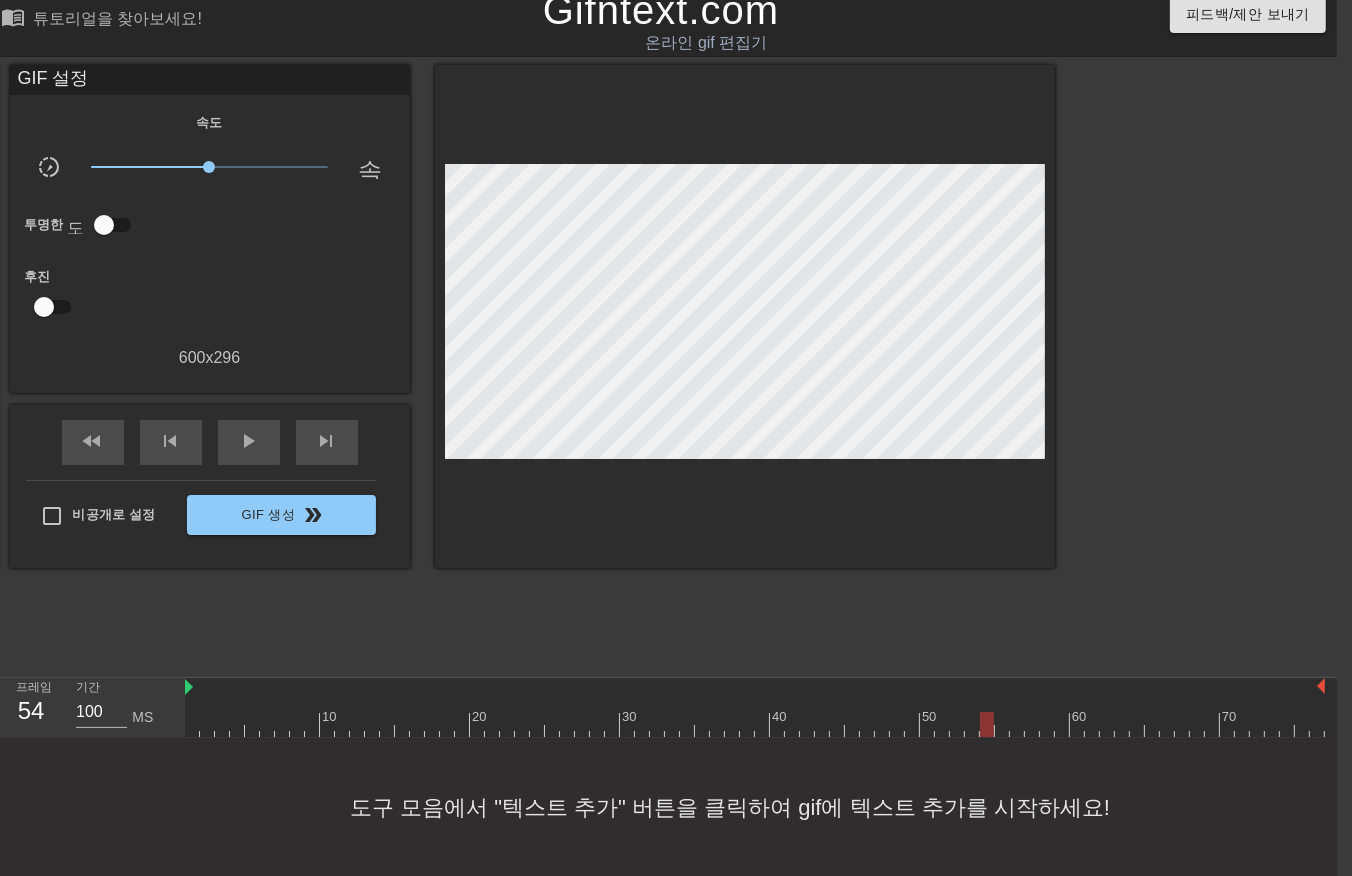drag, startPoint x: 982, startPoint y: 721, endPoint x: 985, endPoint y: 734, distance: 13.341664 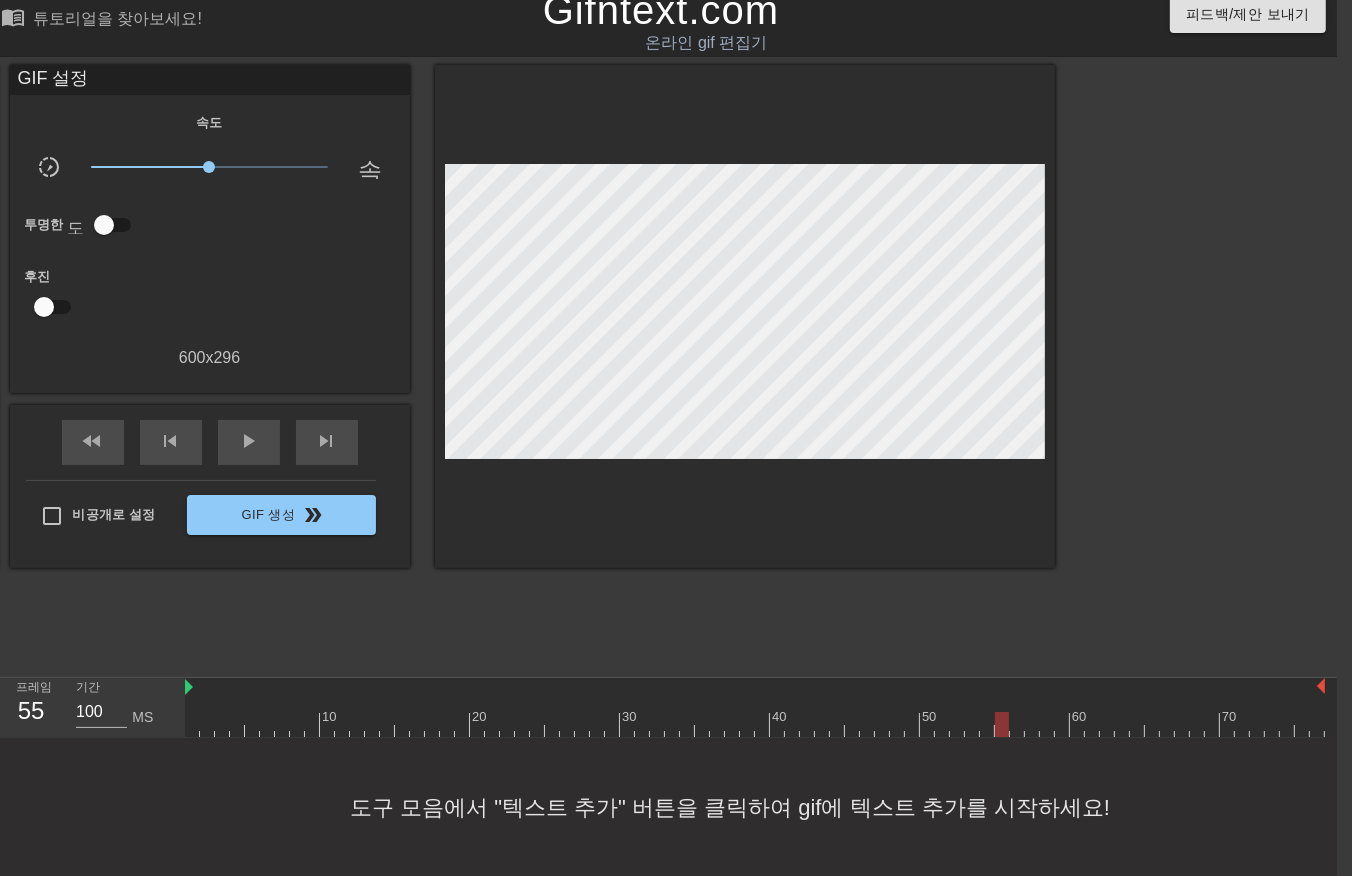 drag 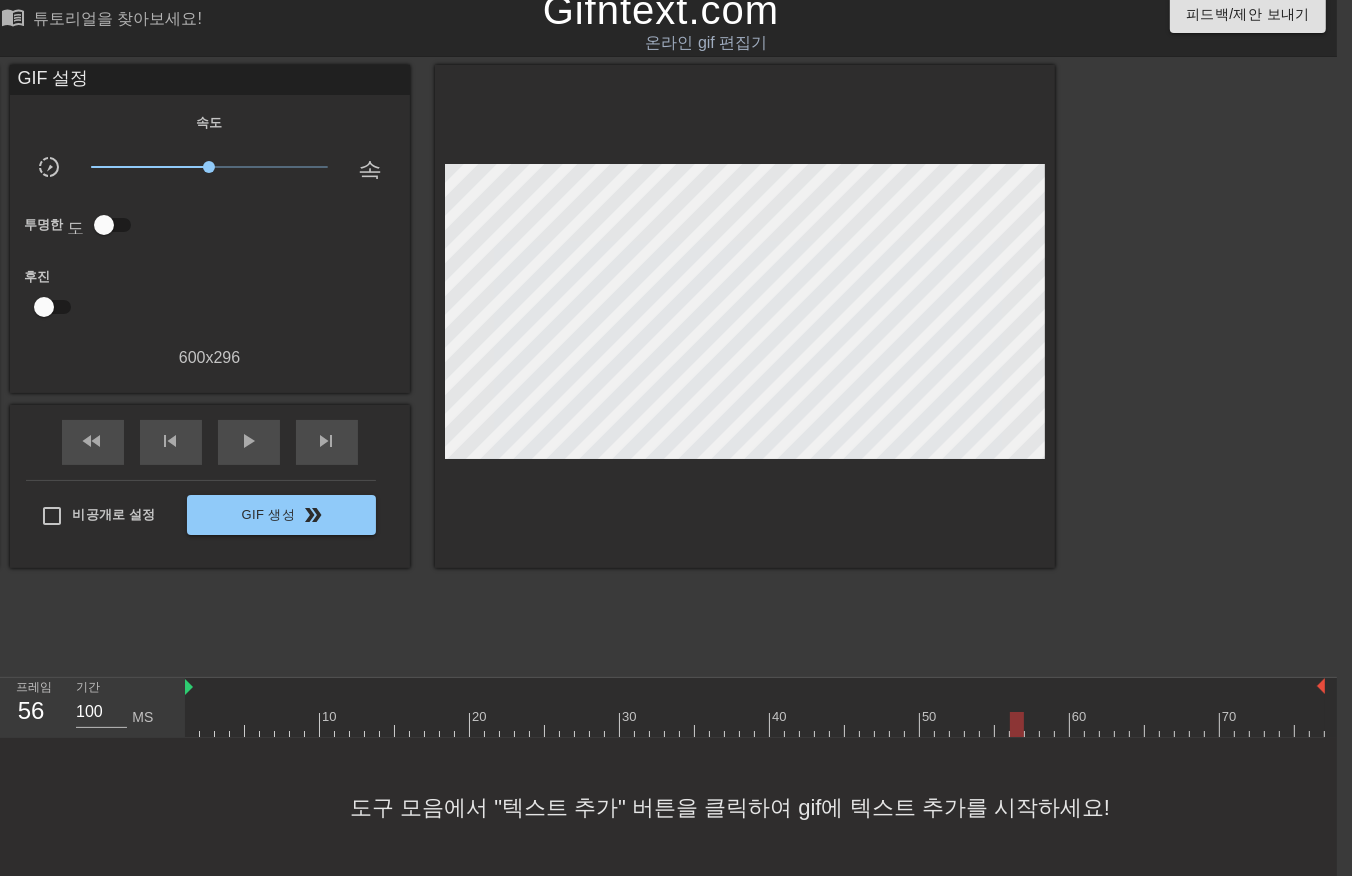 click at bounding box center (755, 724) 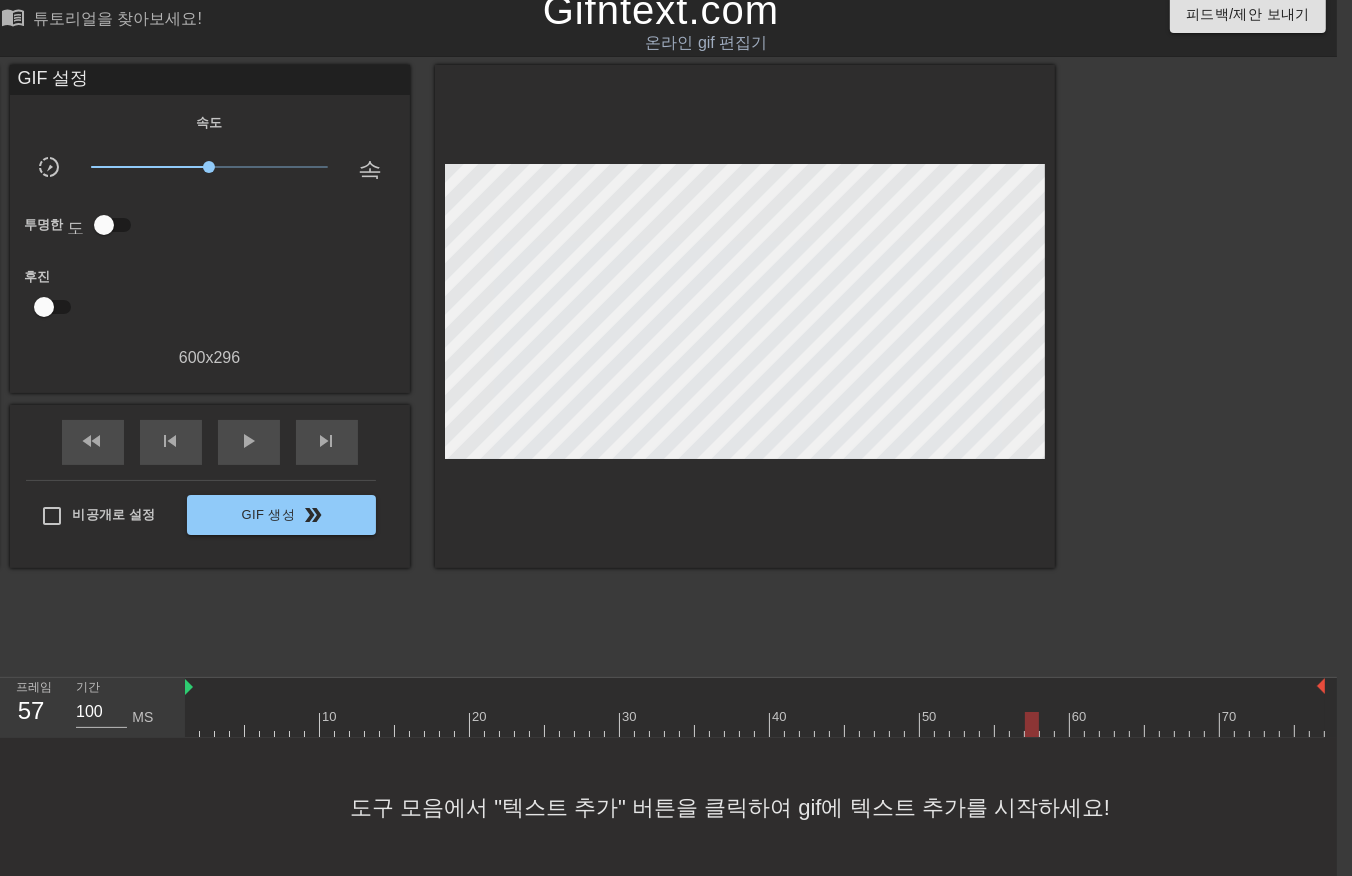 click at bounding box center (755, 724) 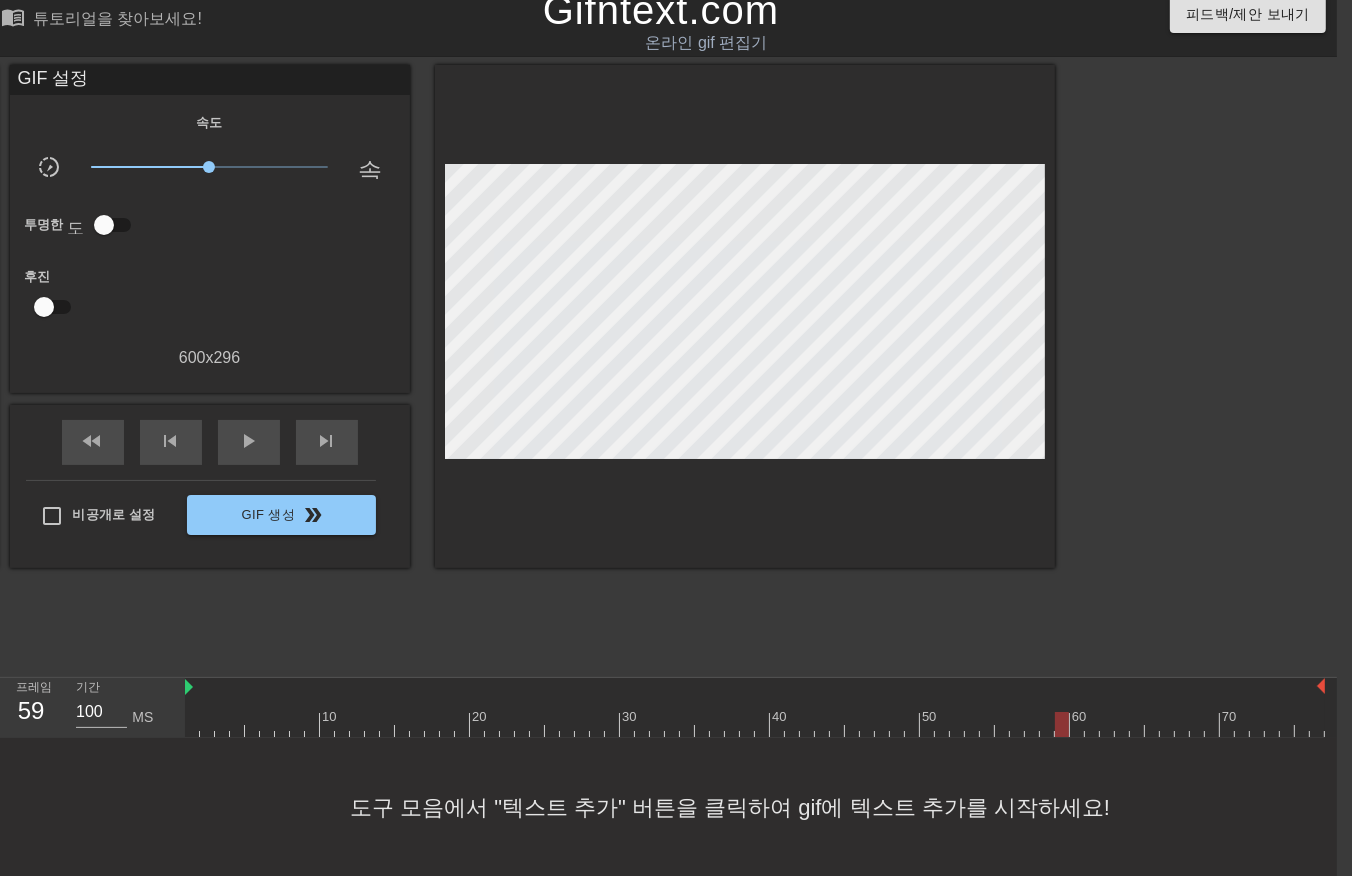 click at bounding box center [755, 724] 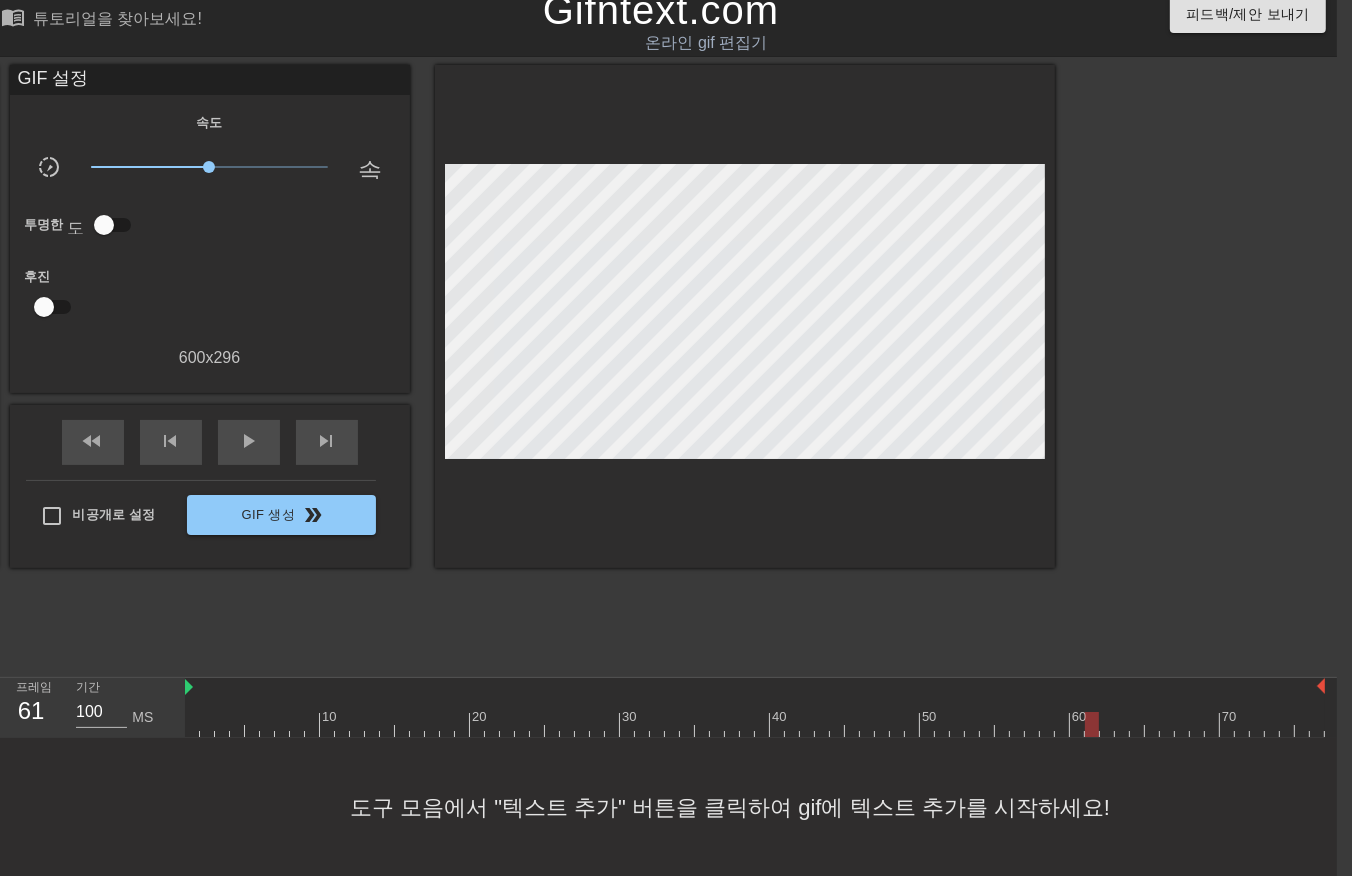 click at bounding box center [755, 724] 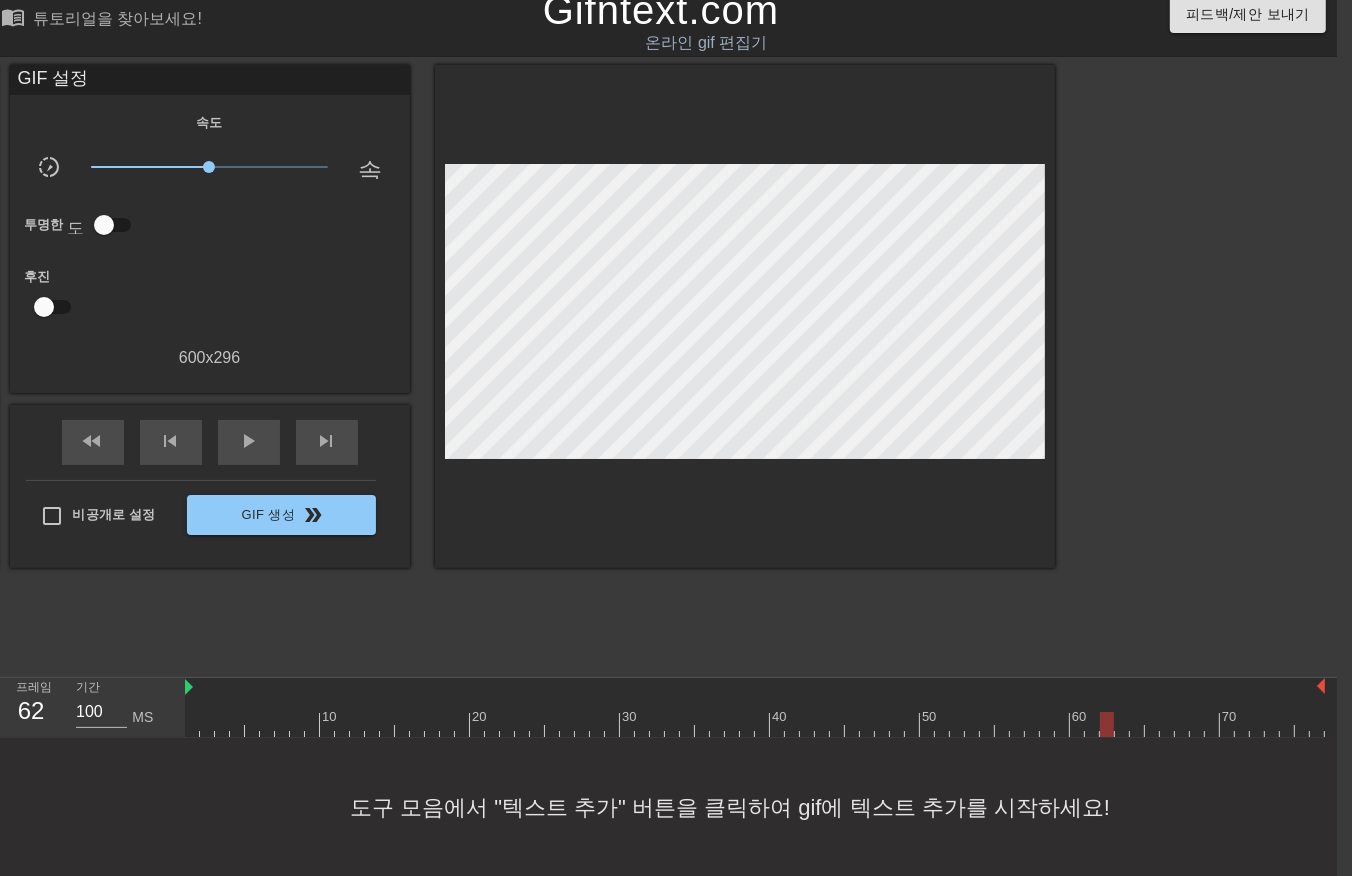 click at bounding box center [755, 724] 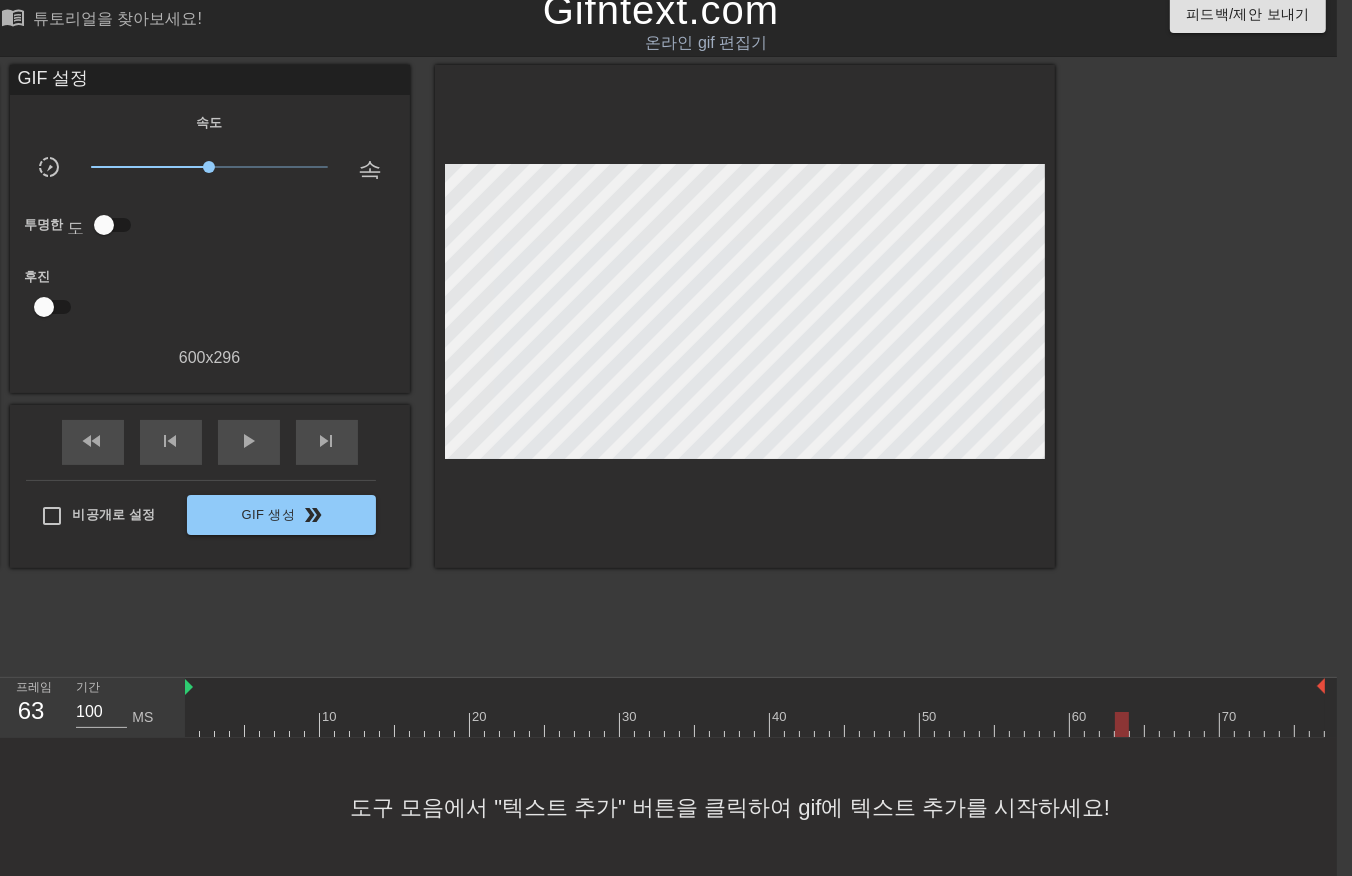 click at bounding box center (755, 724) 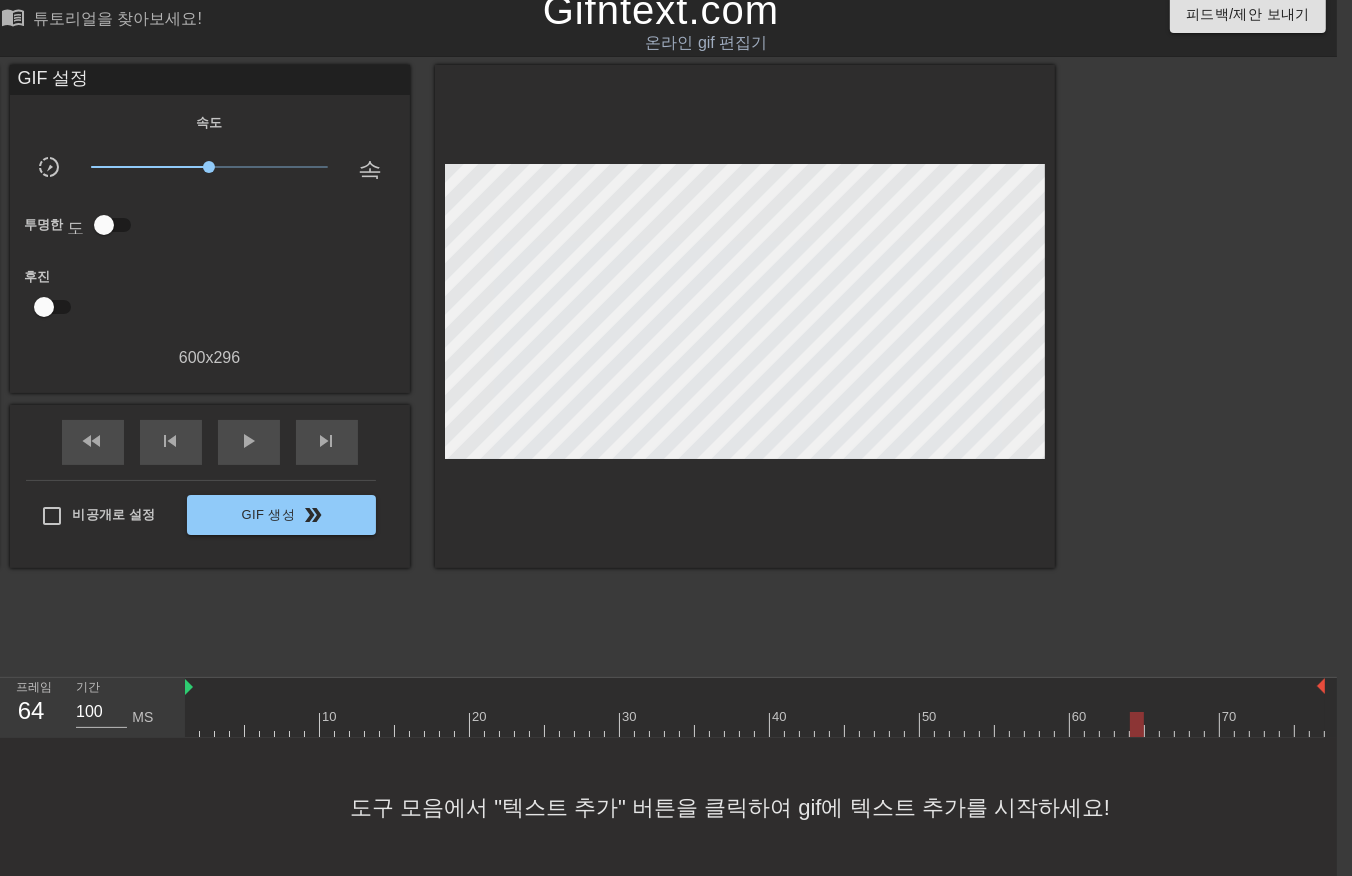 click at bounding box center (755, 724) 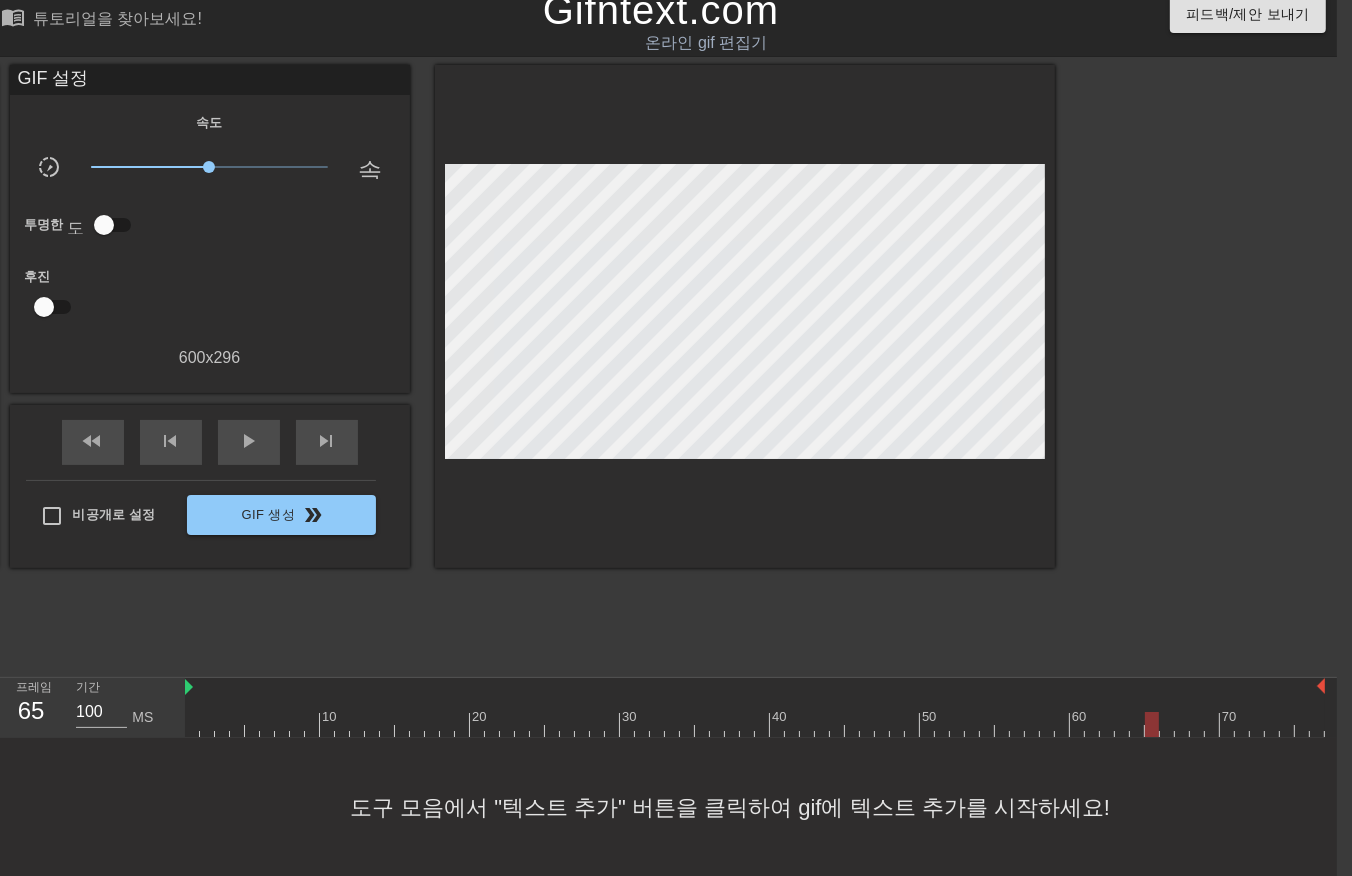 click at bounding box center (755, 724) 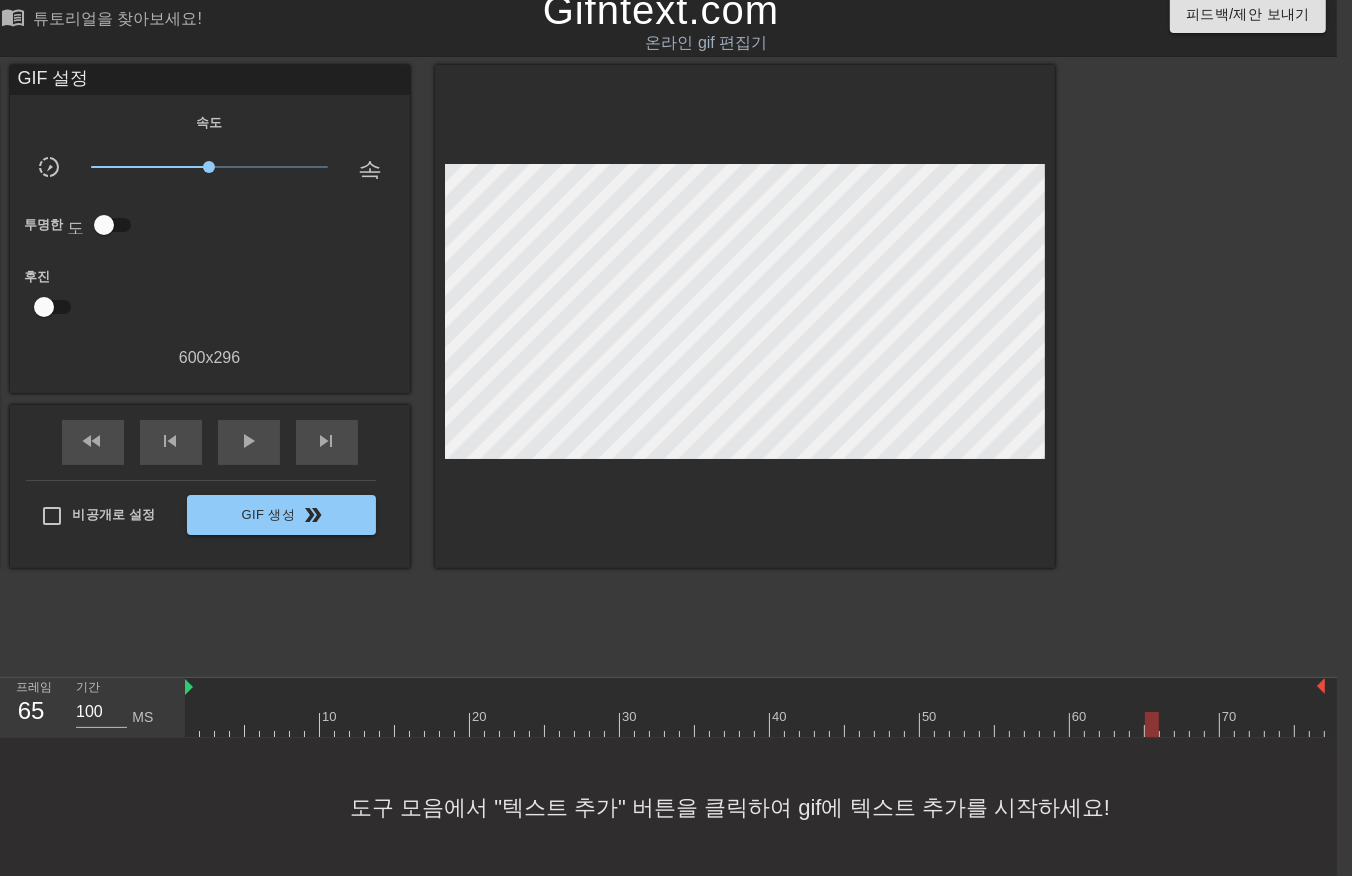 click at bounding box center [755, 724] 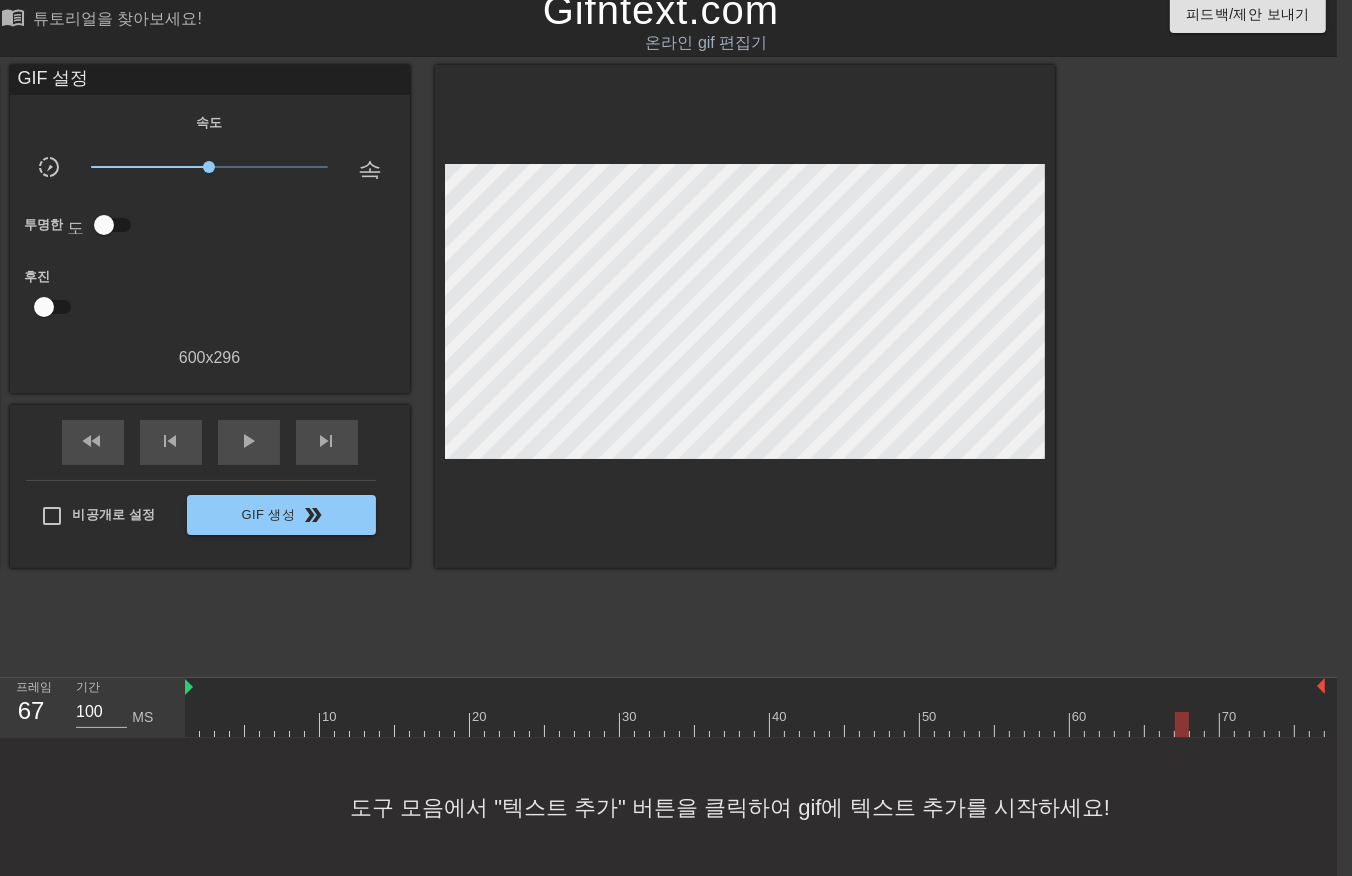 click on "menu_book 튜토리얼을 찾아보세요! Gifntext.com 온라인 gif 편집기 피드백/제안 보내기 타이틀 add_circle 이미지 add_circle 멀떠구니 photo_size_select_large 도움말 키보드 GIF 설정 속도 slow_motion_video x1.00 속도 투명한 도움말 후진 600  x  296 fast_rewind skip_previous play_arrow skip_next 비공개로 설정 Gif 생성 double_arrow     프레임 67 기간 100 MS                                       10                                         20                                         30                                         40                                         50                                         60                                         70                           도구 모음에서 "텍스트 추가" 버튼을 클릭하여 gif에 텍스트 추가를 시작하세요!" at bounding box center (661, 431) 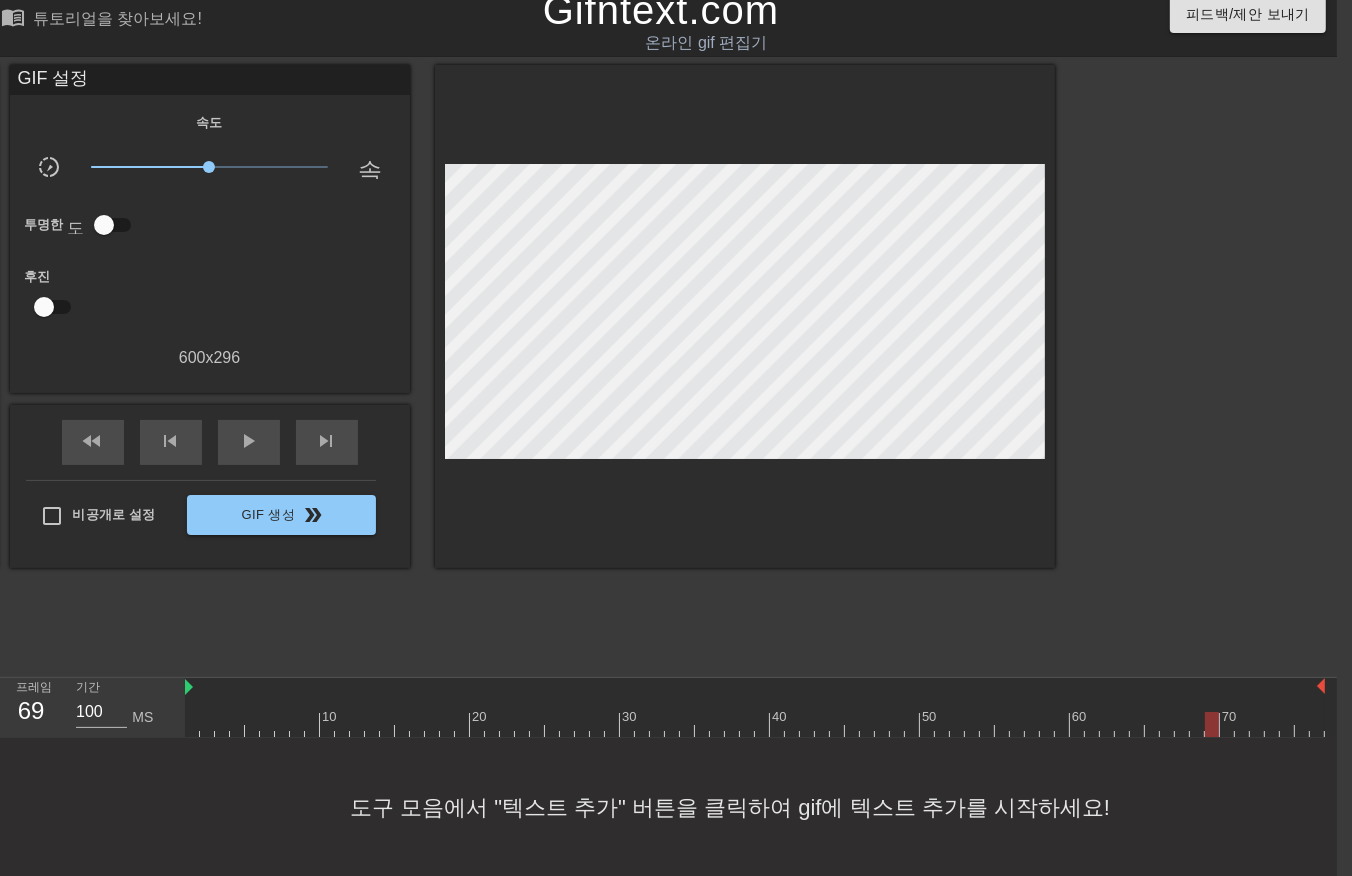 click at bounding box center (755, 724) 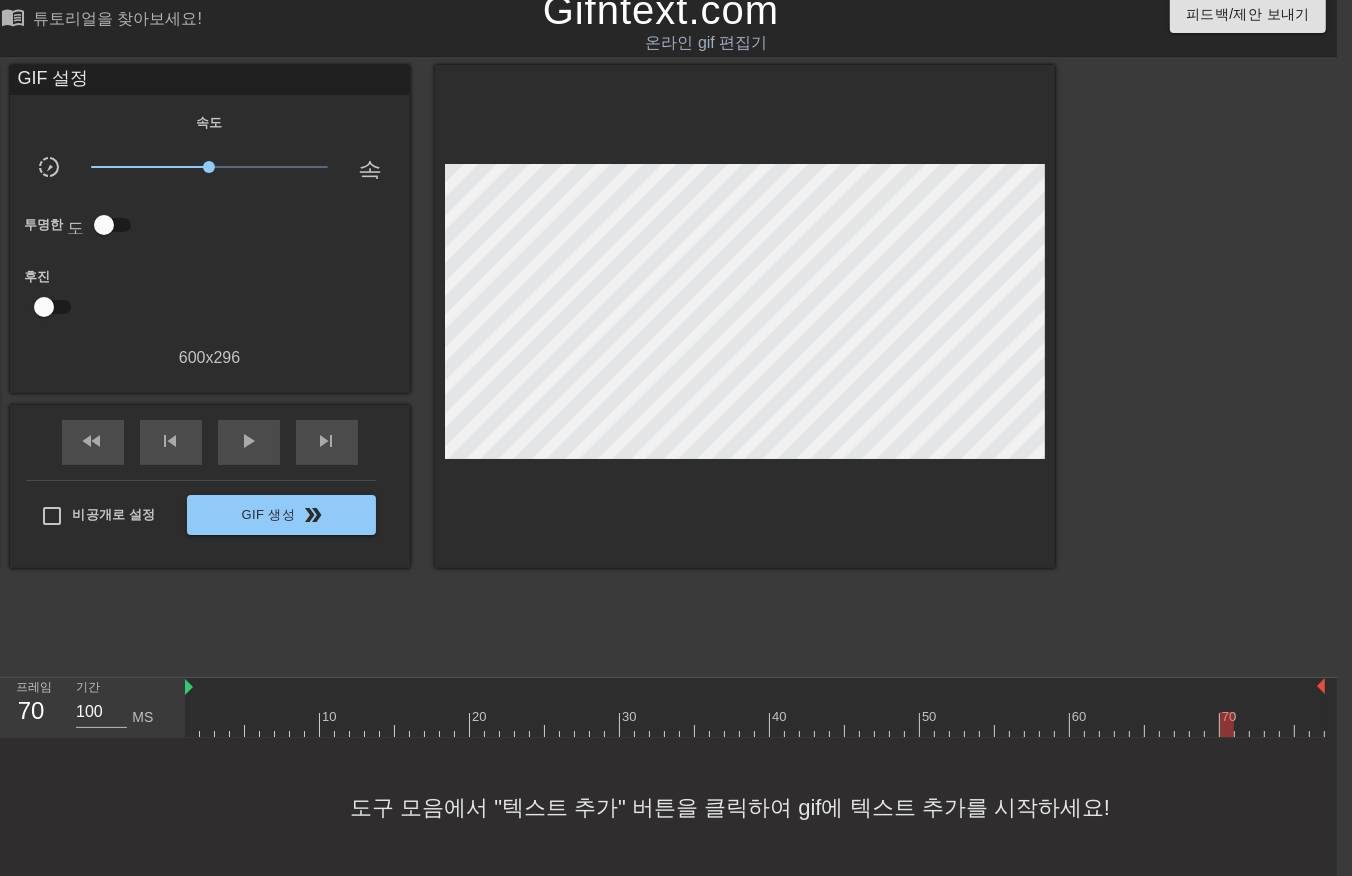 click at bounding box center [755, 724] 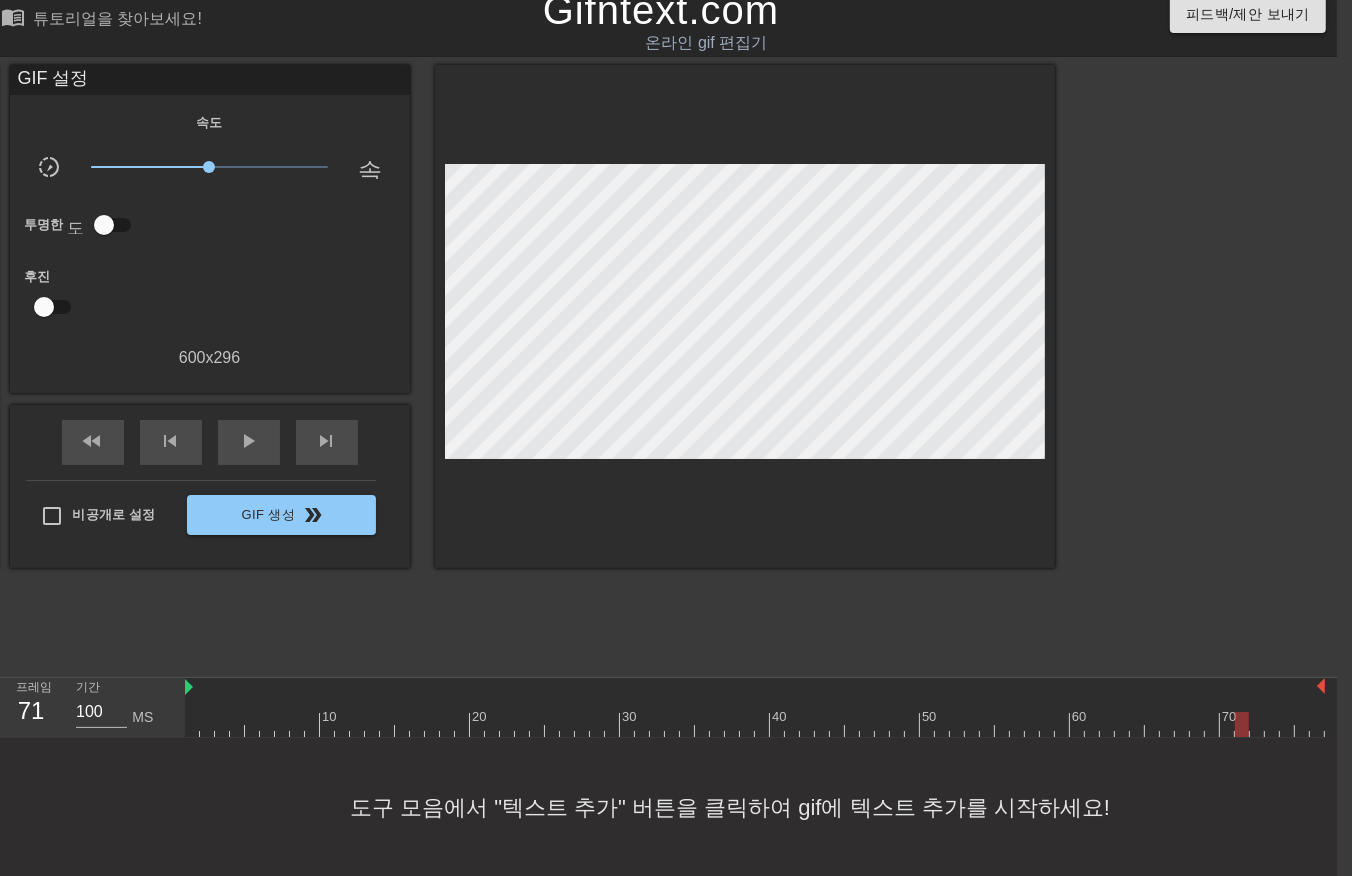click at bounding box center [755, 724] 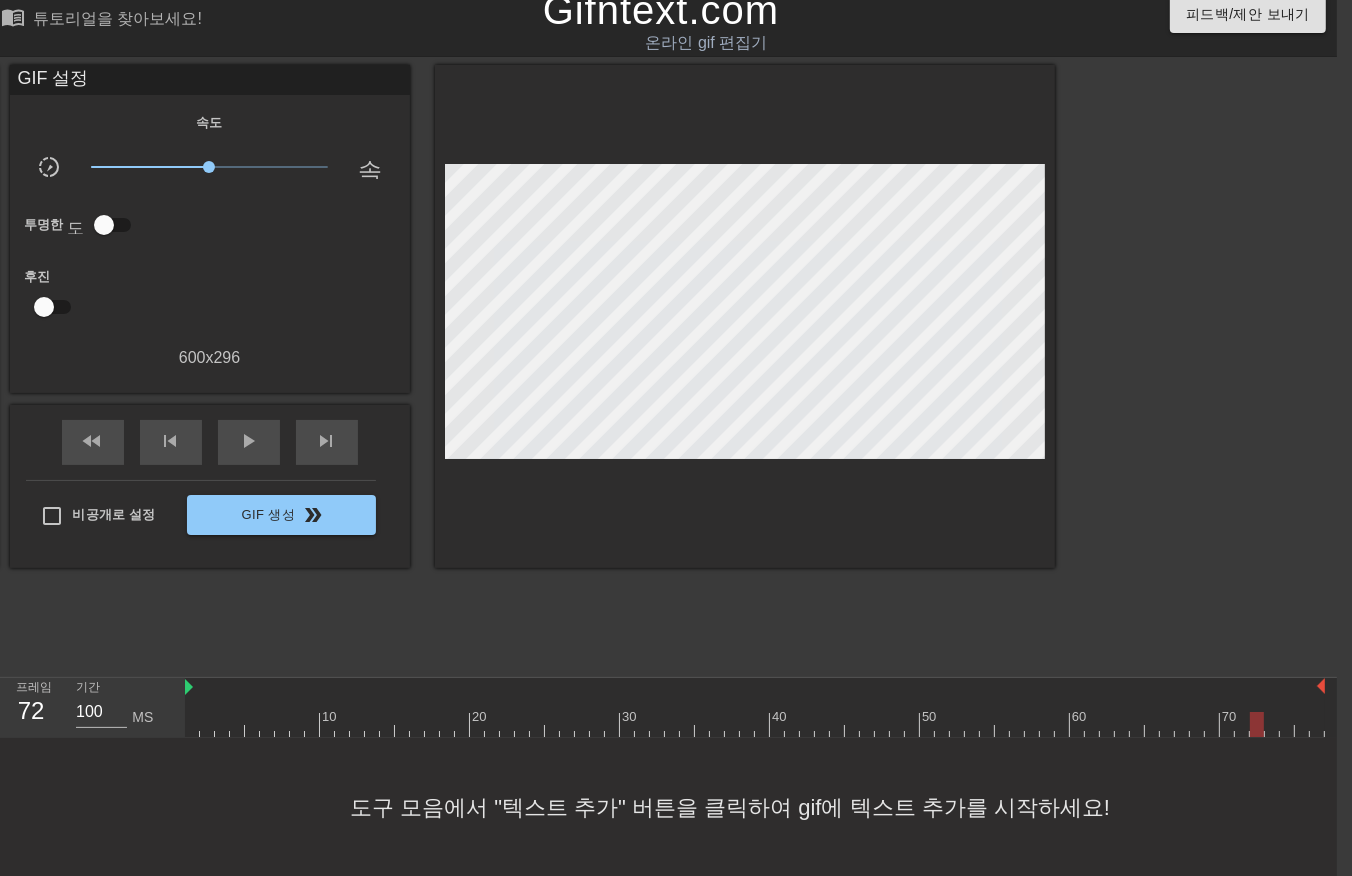 click at bounding box center [755, 724] 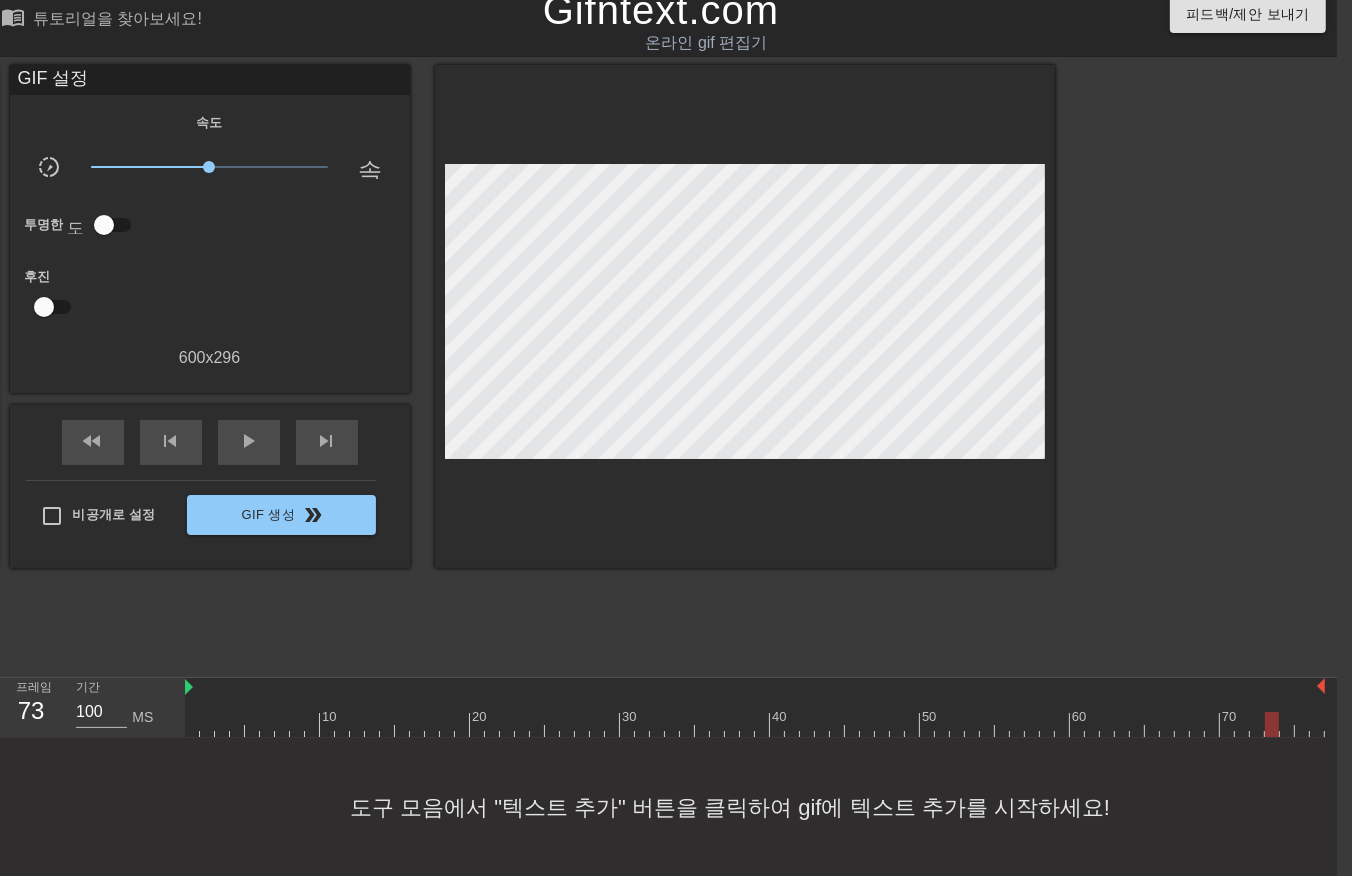 click at bounding box center [755, 724] 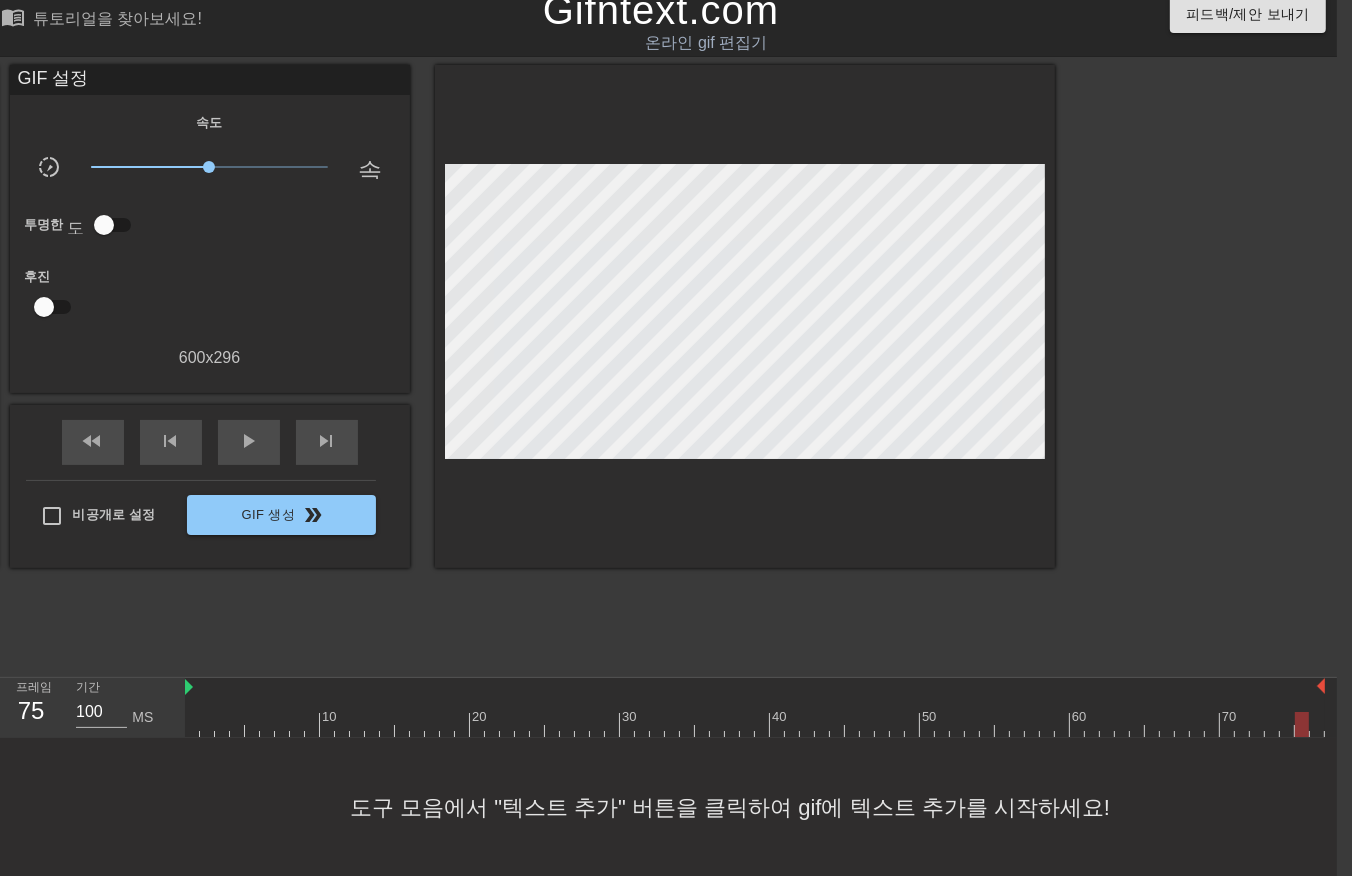 click at bounding box center [755, 724] 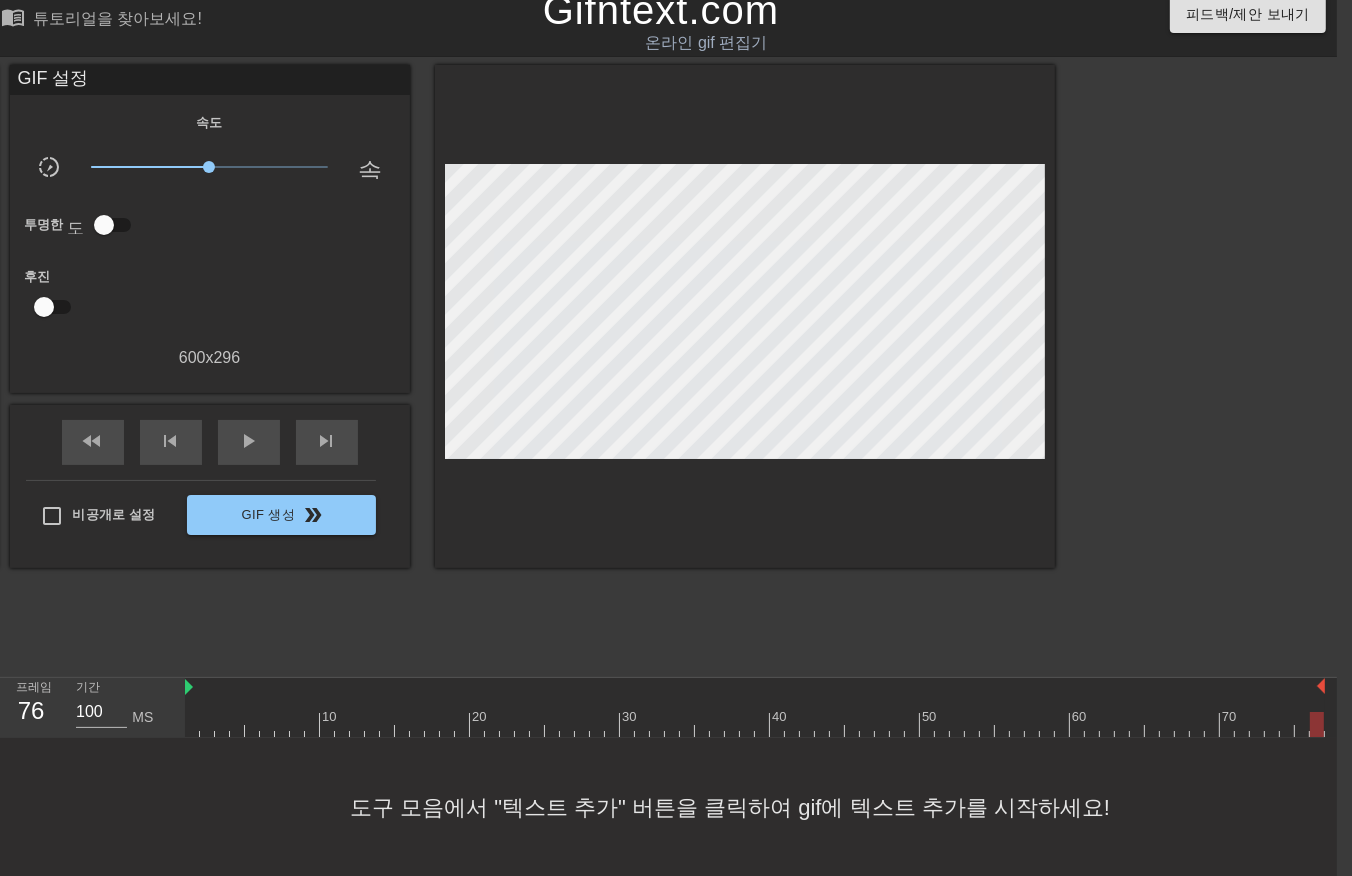 click at bounding box center (755, 724) 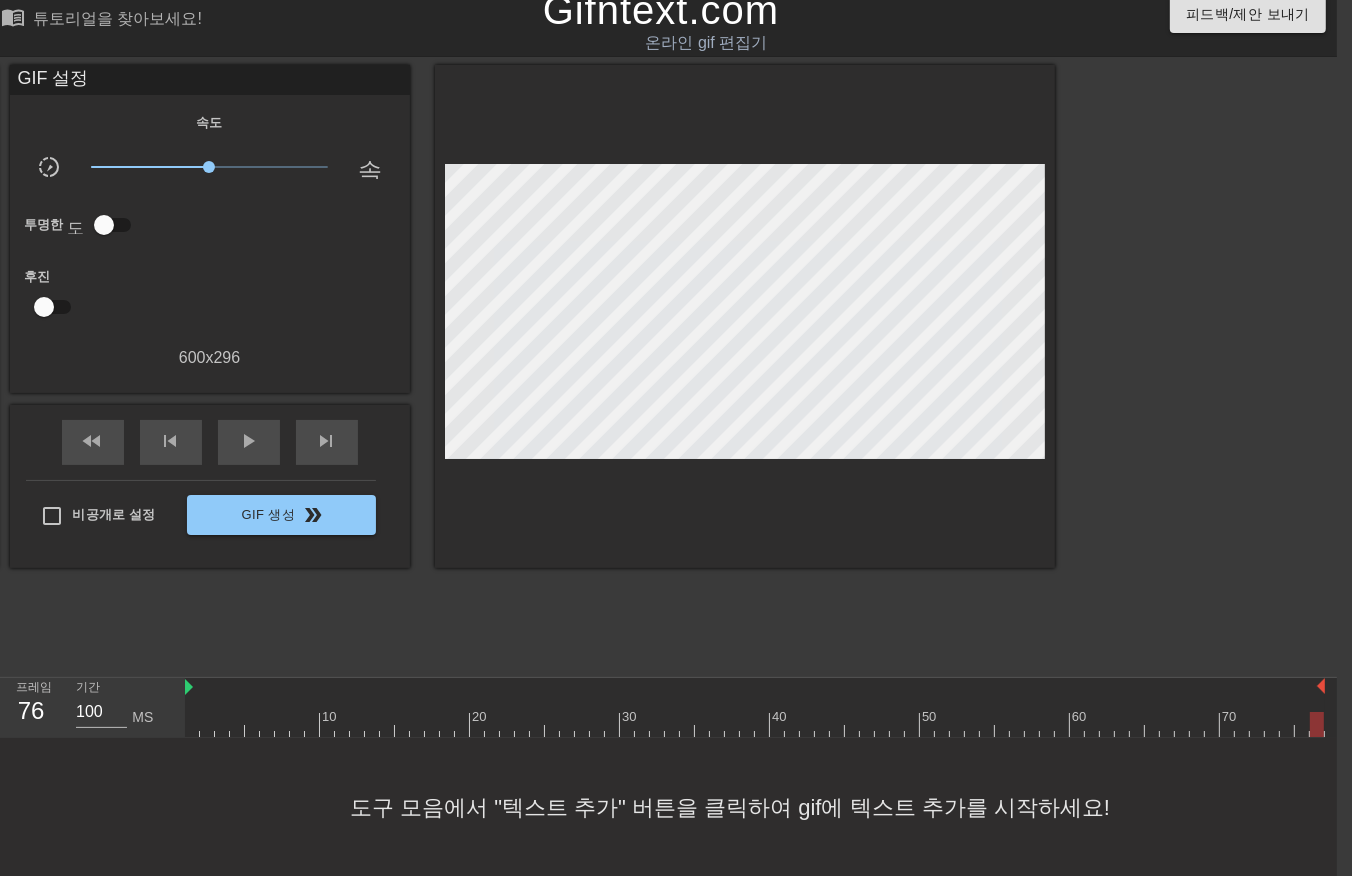 click on "10                                         20                                         30                                         40                                         50                                         60                                         70" at bounding box center (761, 708) 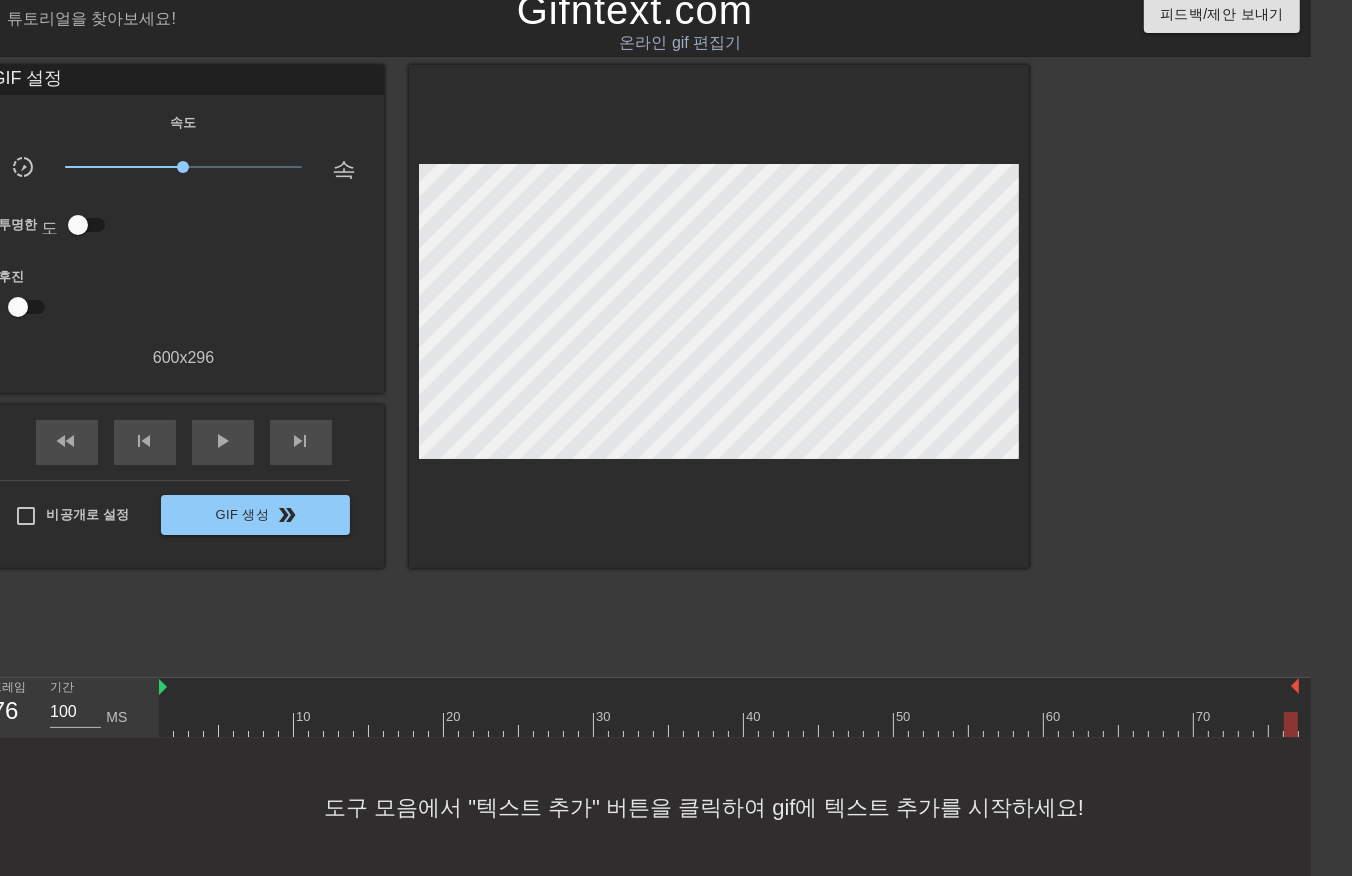 click on "10                                         20                                         30                                         40                                         50                                         60                                         70" at bounding box center [735, 708] 